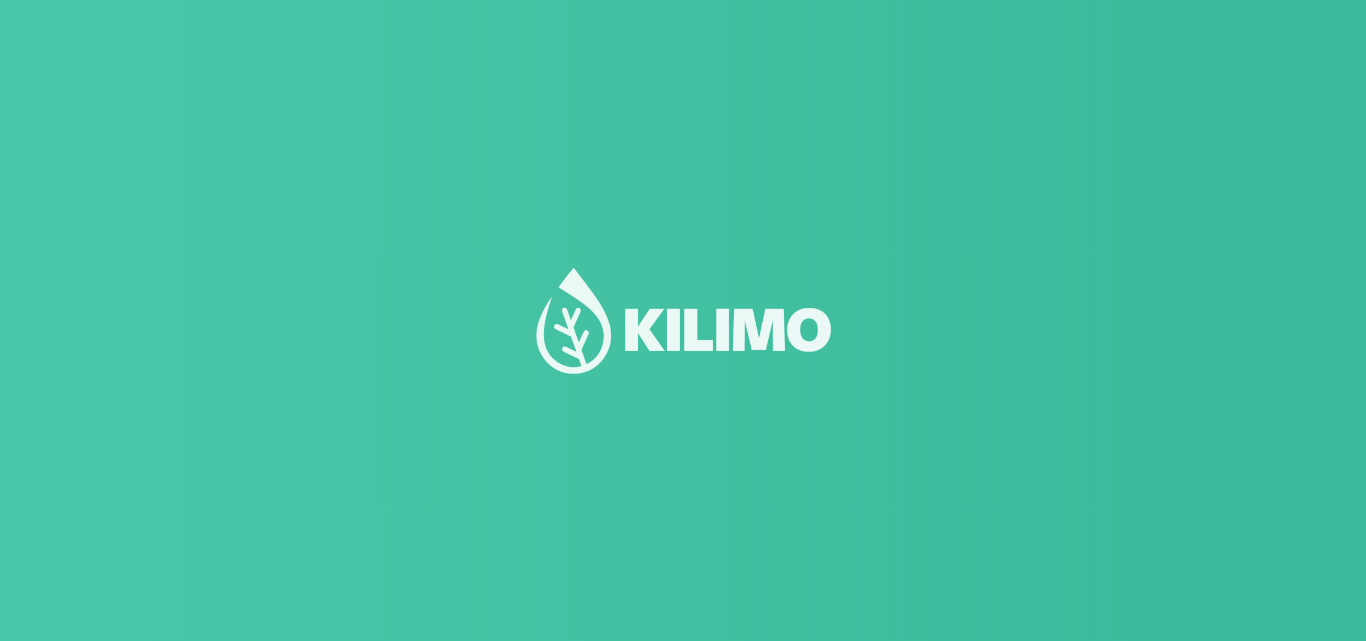 scroll, scrollTop: 0, scrollLeft: 0, axis: both 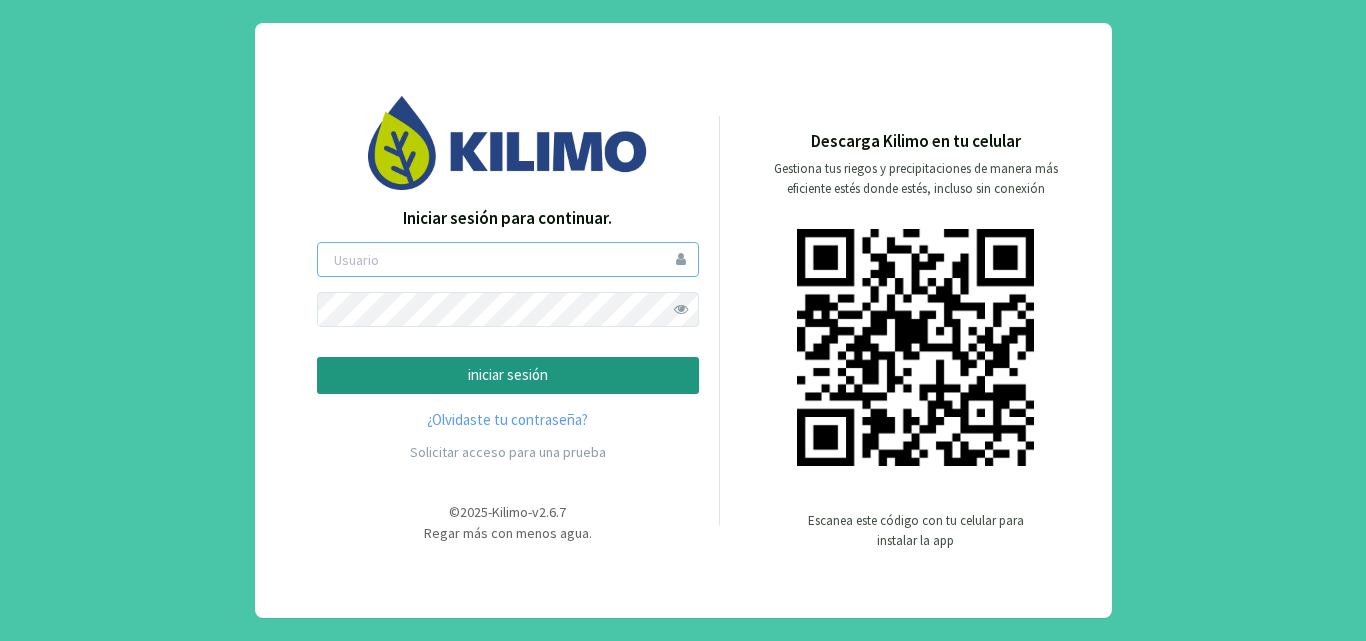 click at bounding box center (508, 259) 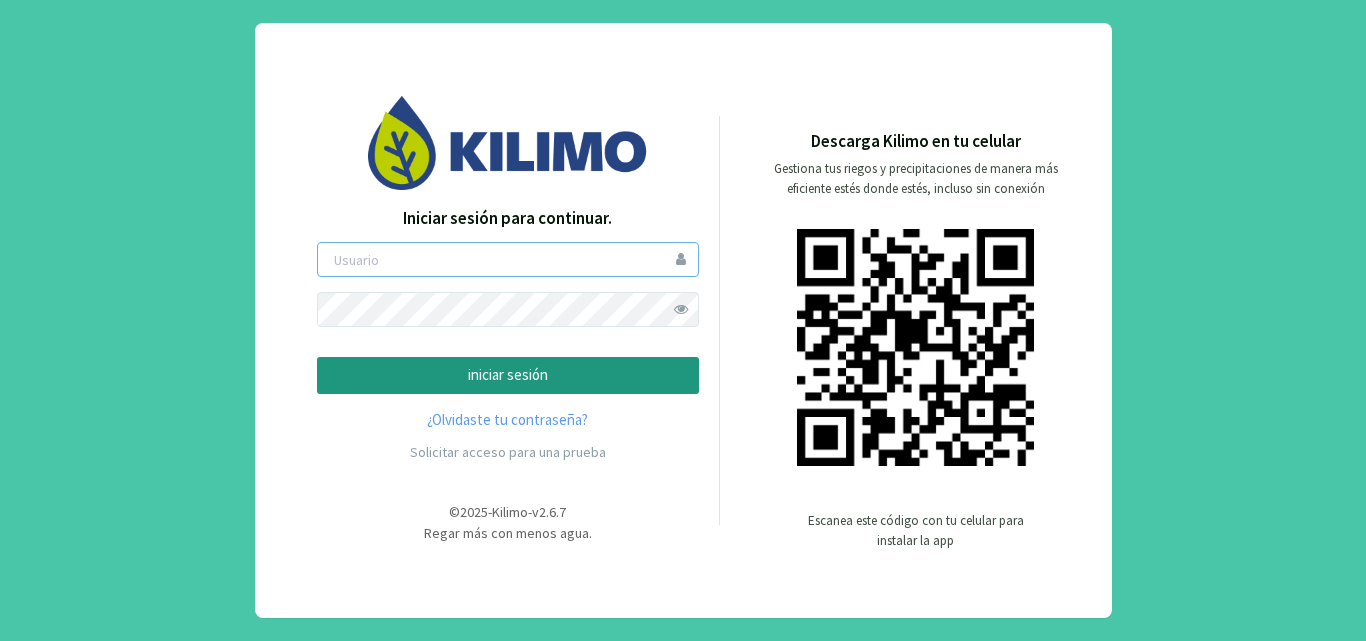 type on "[FIRST]" 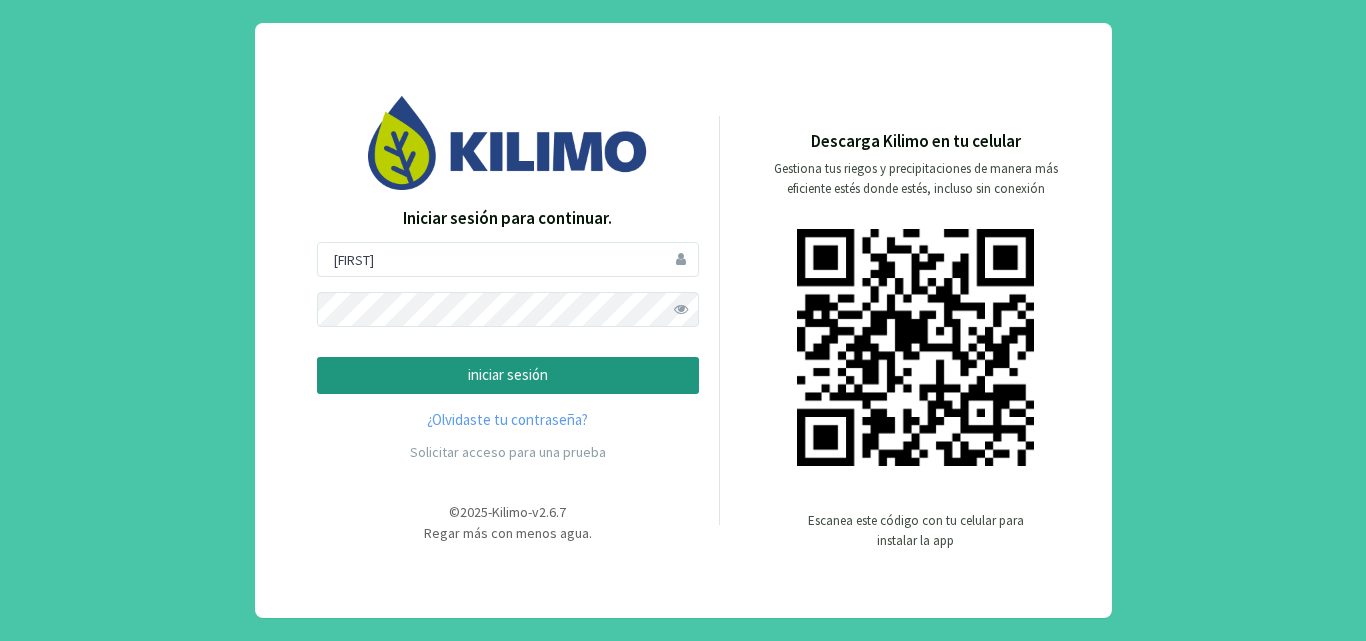 click 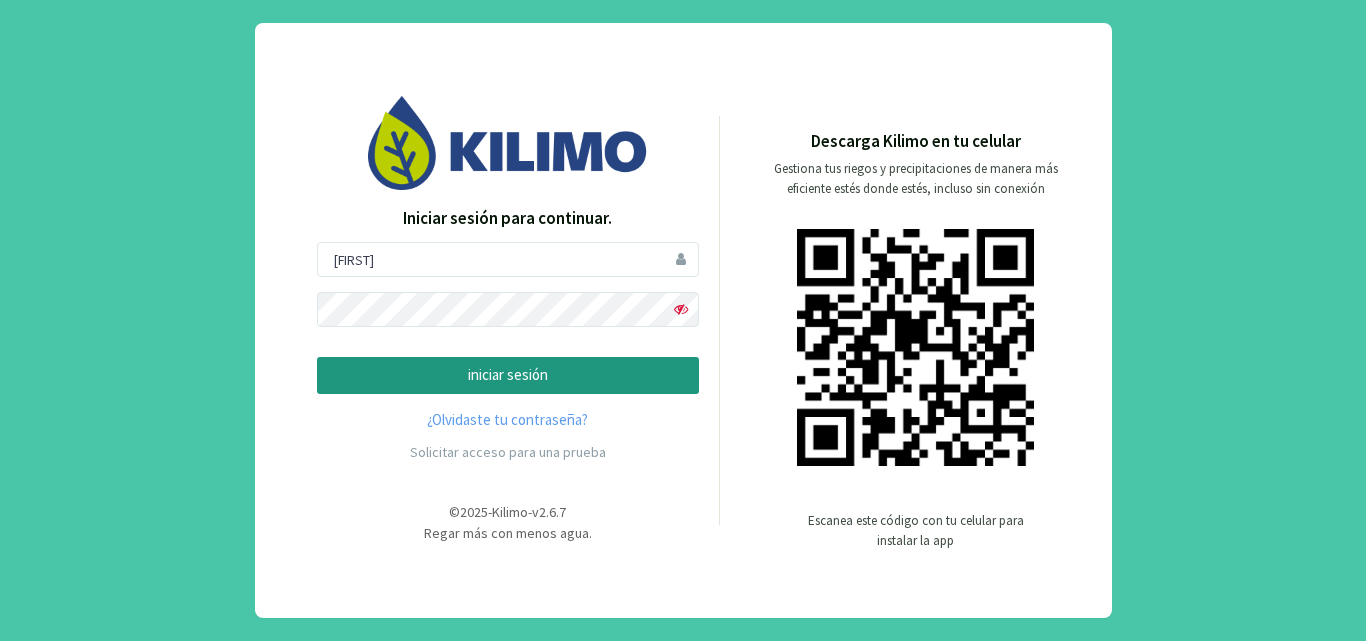 click on "iniciar sesión" 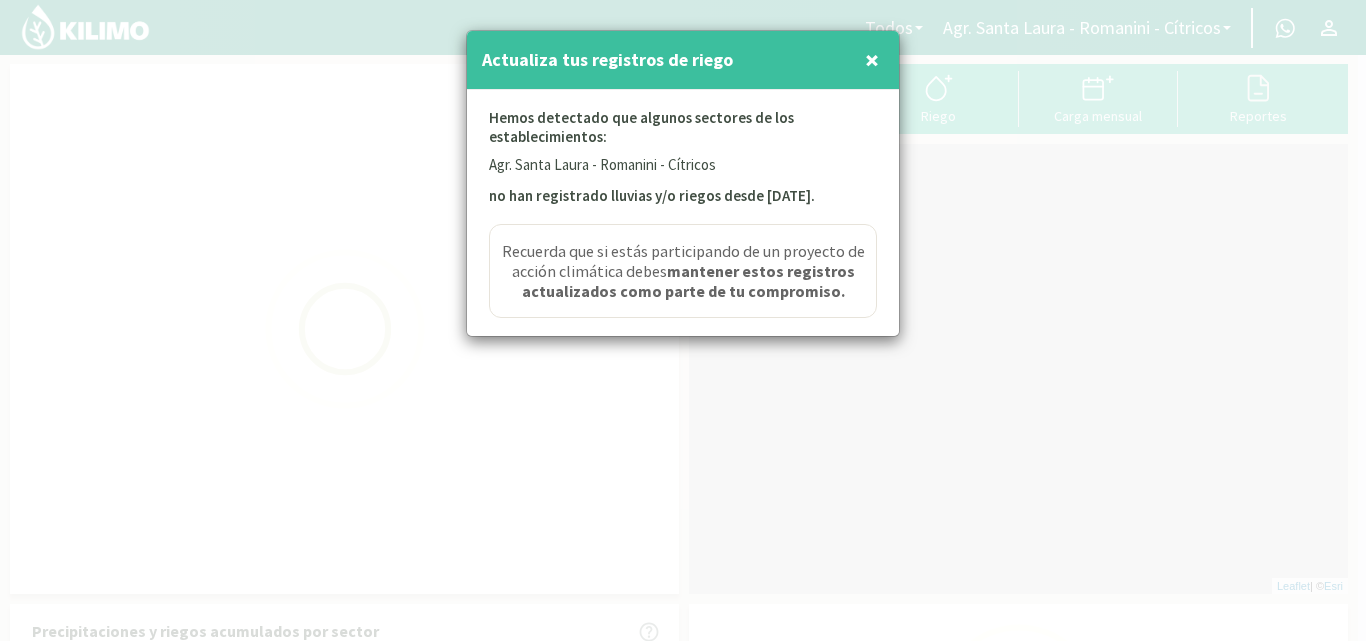 click at bounding box center (683, 320) 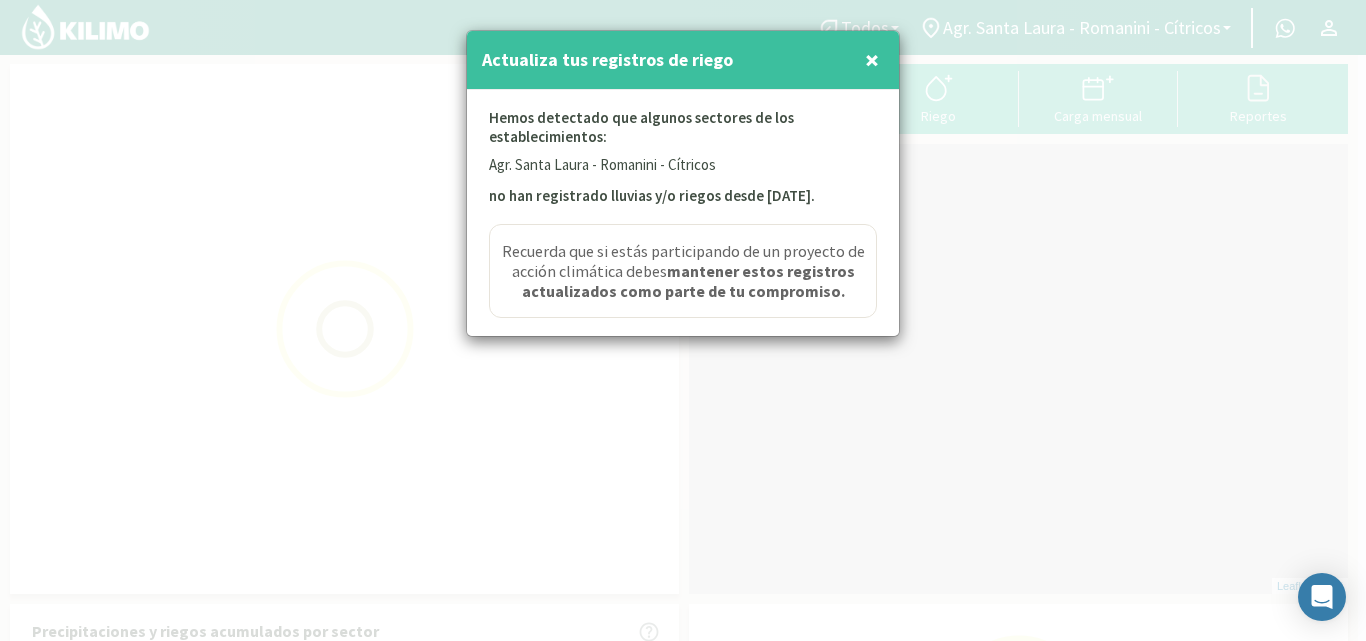 click at bounding box center [683, 320] 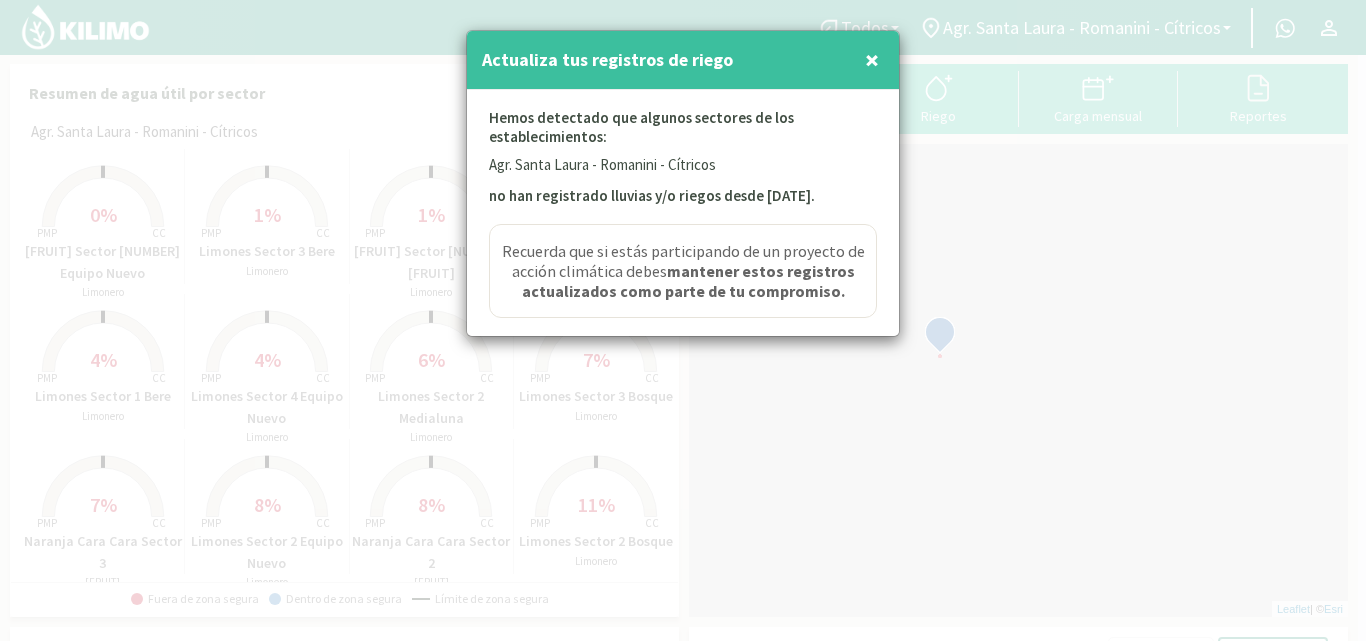 click at bounding box center [683, 320] 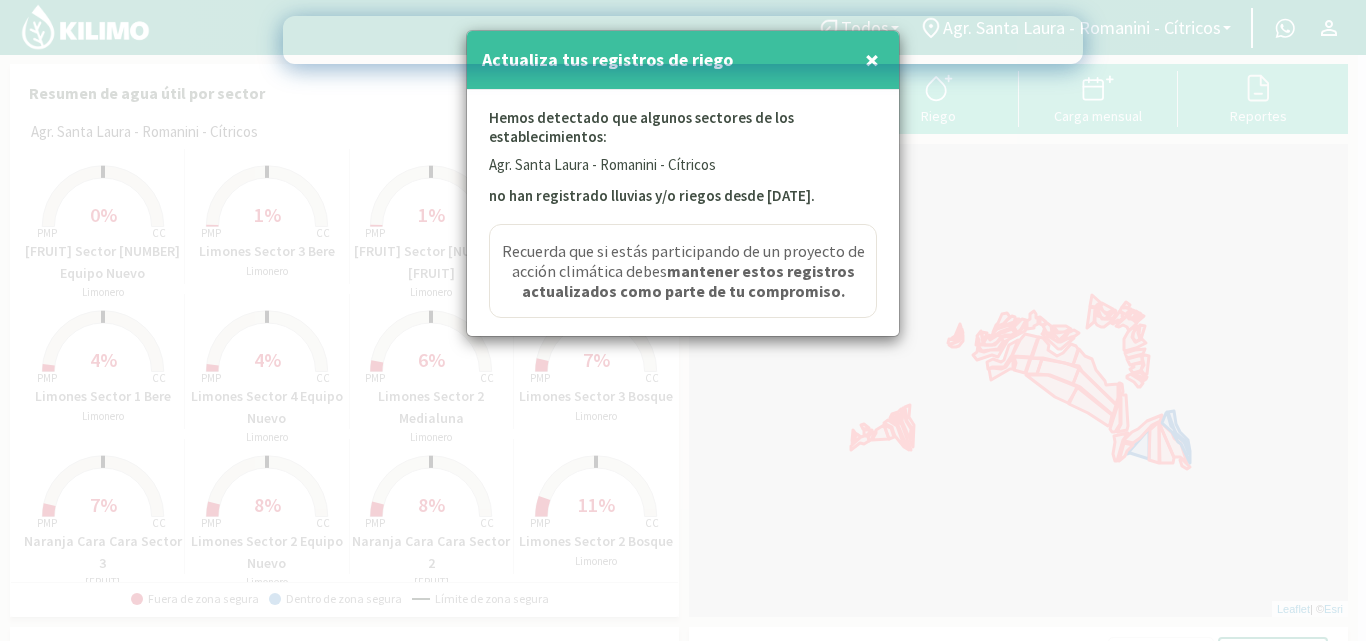 scroll, scrollTop: 10, scrollLeft: 0, axis: vertical 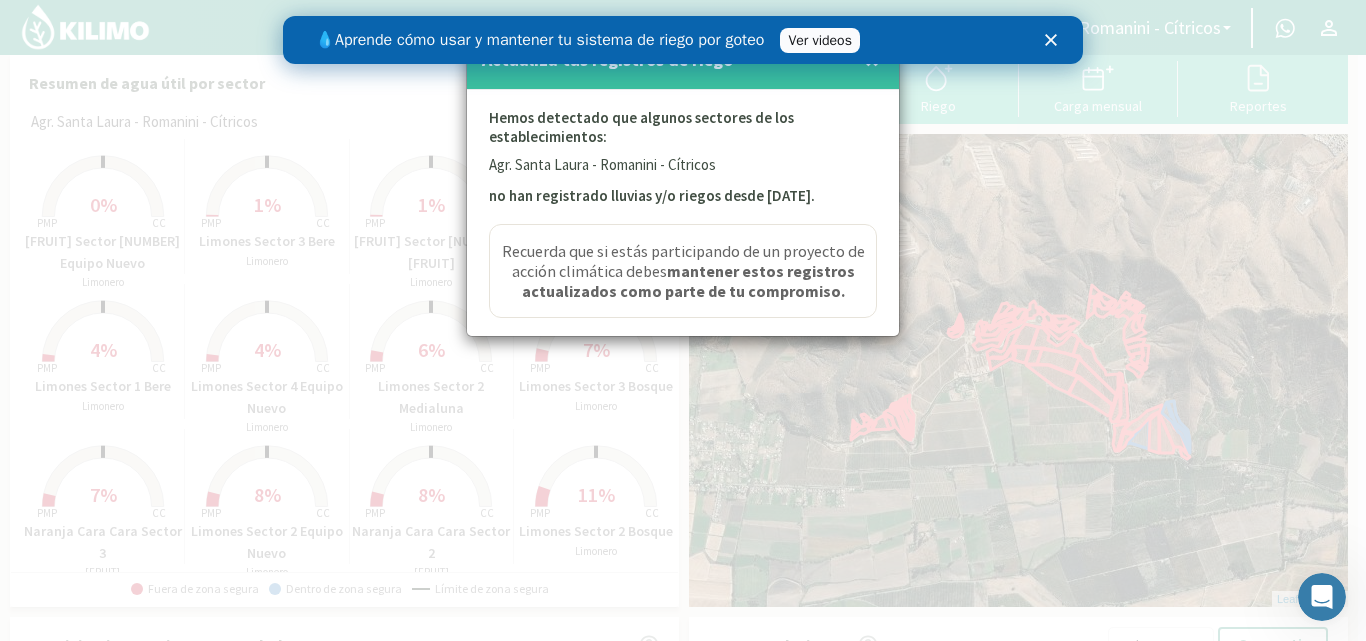 click at bounding box center (683, 320) 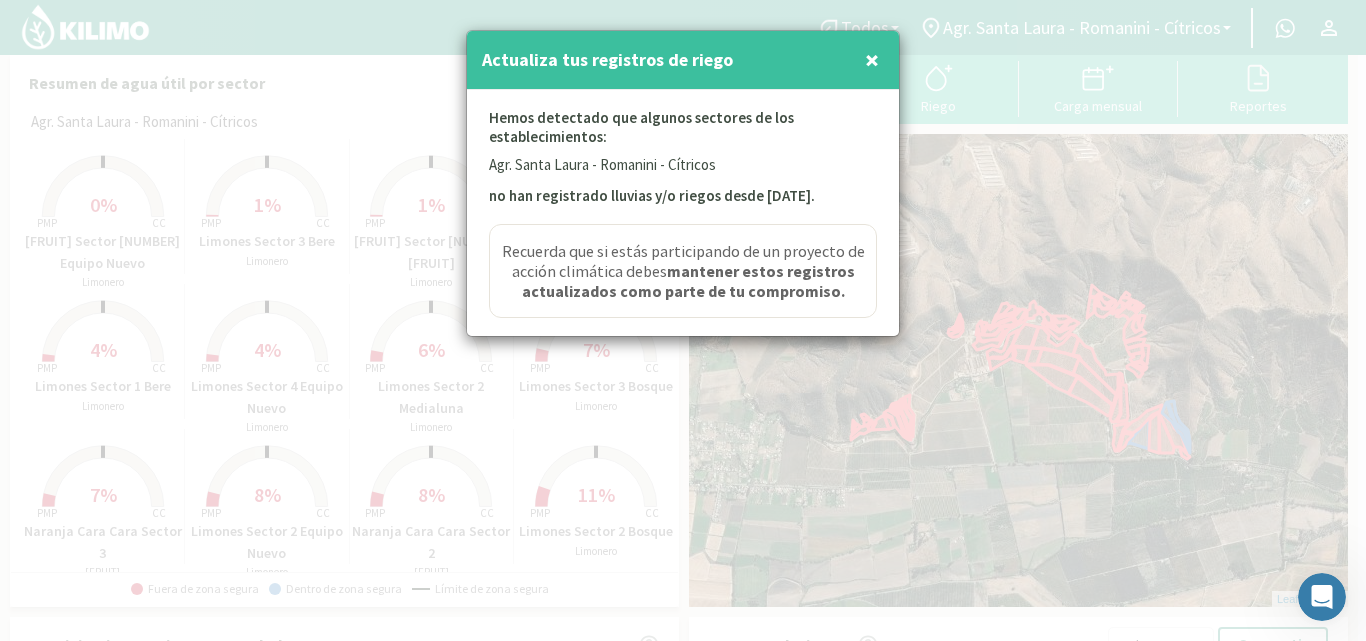 click on "×" at bounding box center (872, 60) 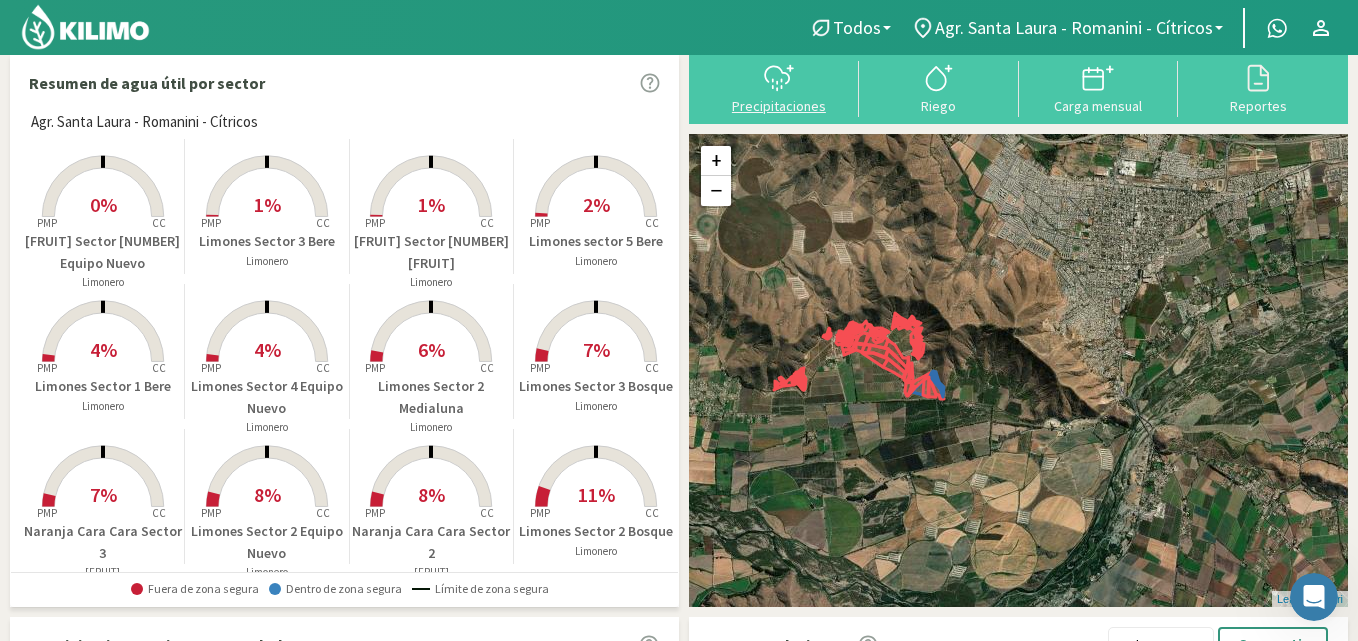 click 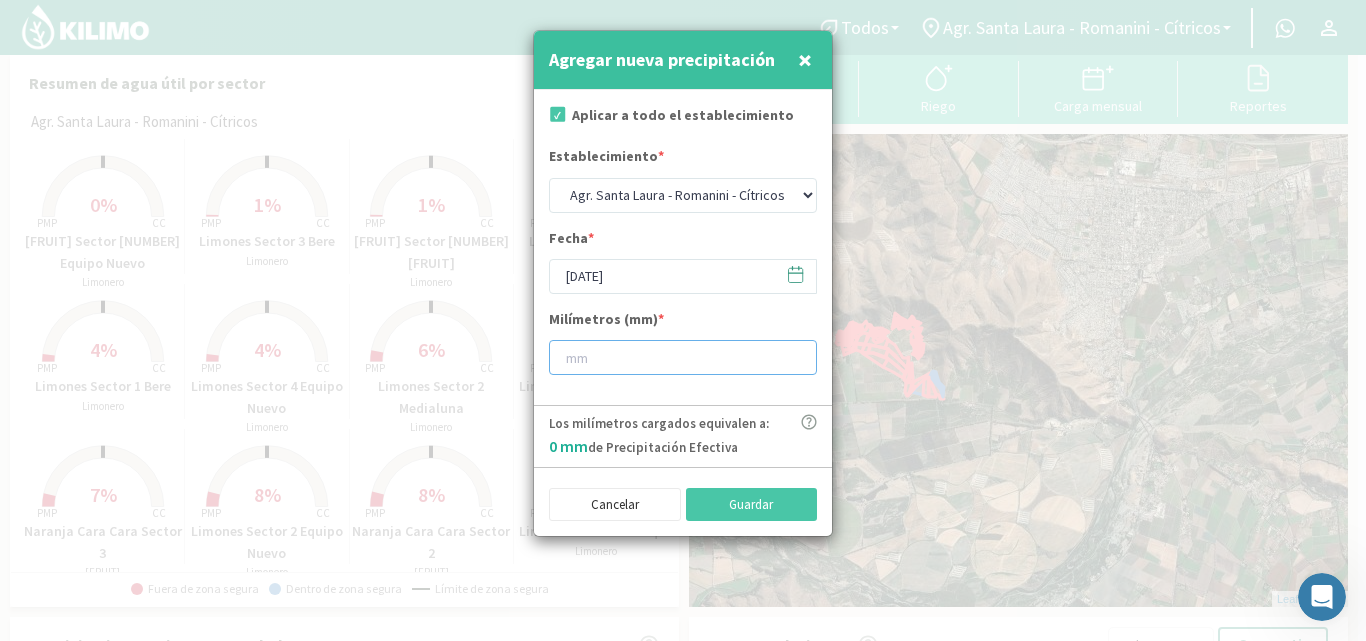 click at bounding box center [683, 357] 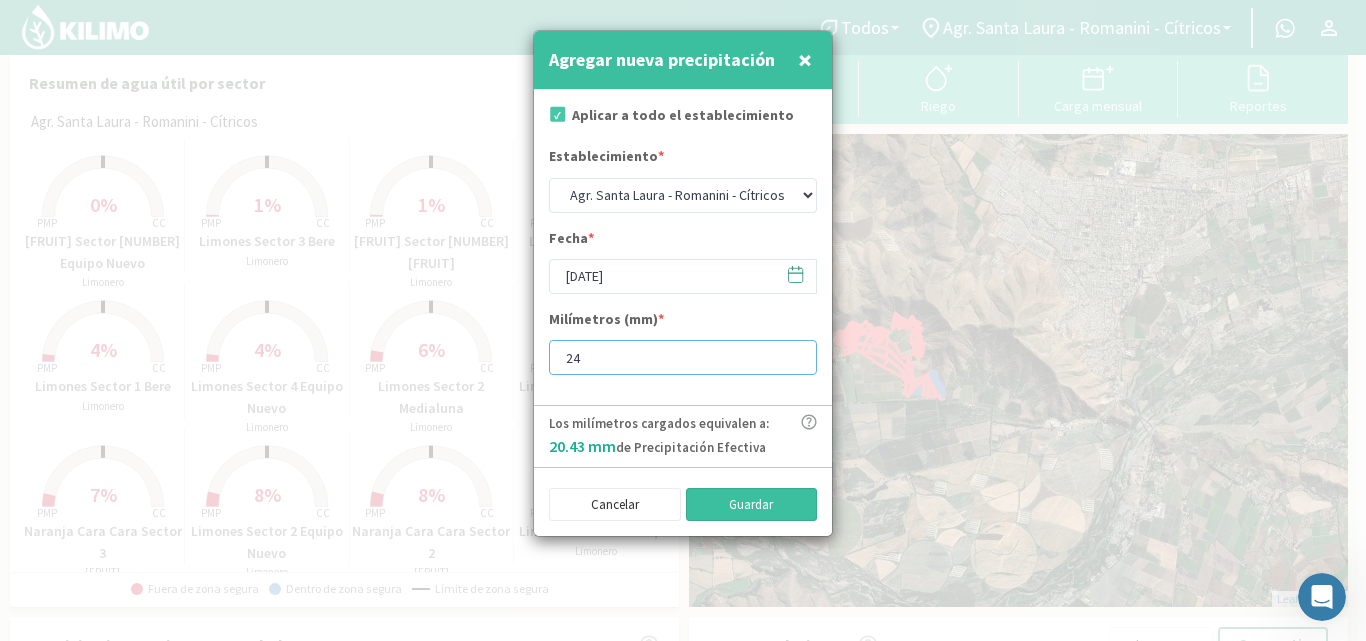 type on "24" 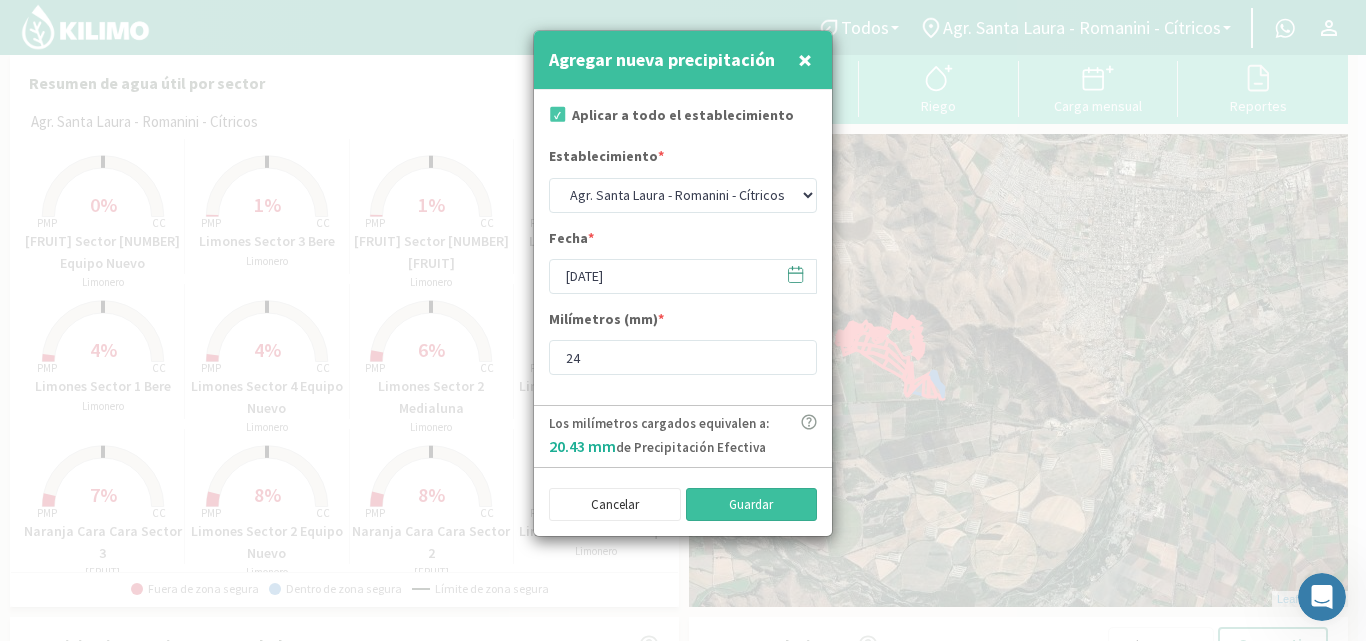 click on "Guardar" at bounding box center (752, 505) 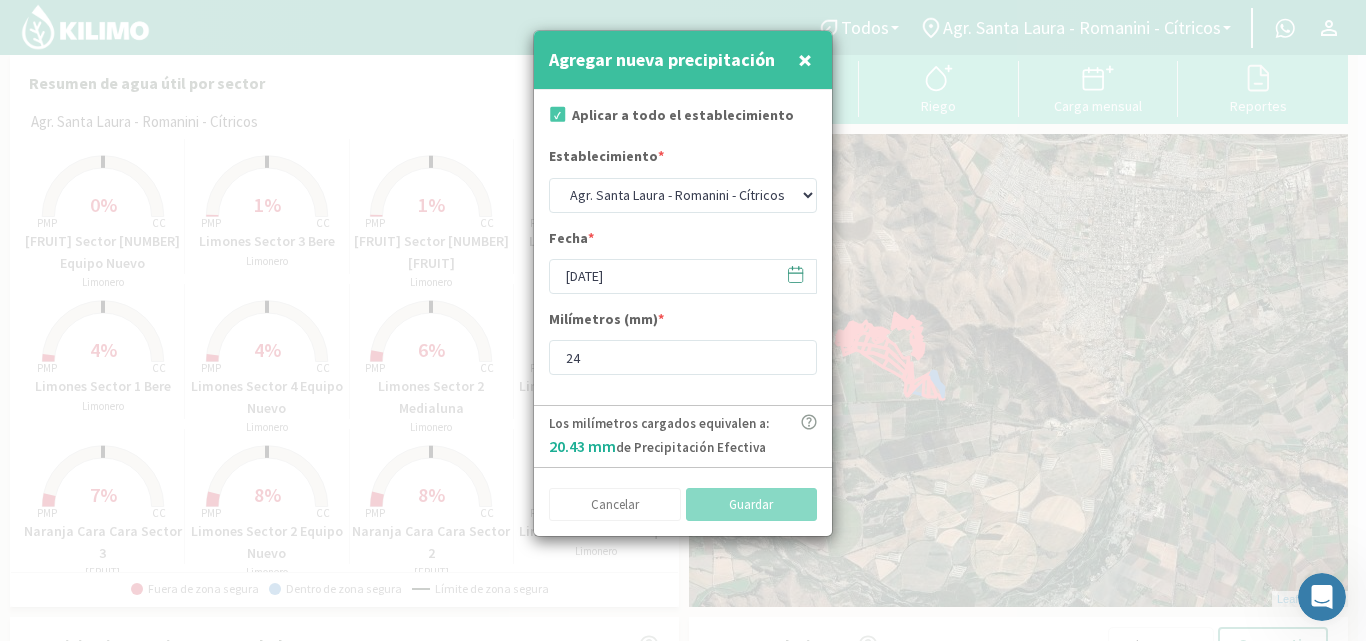 type 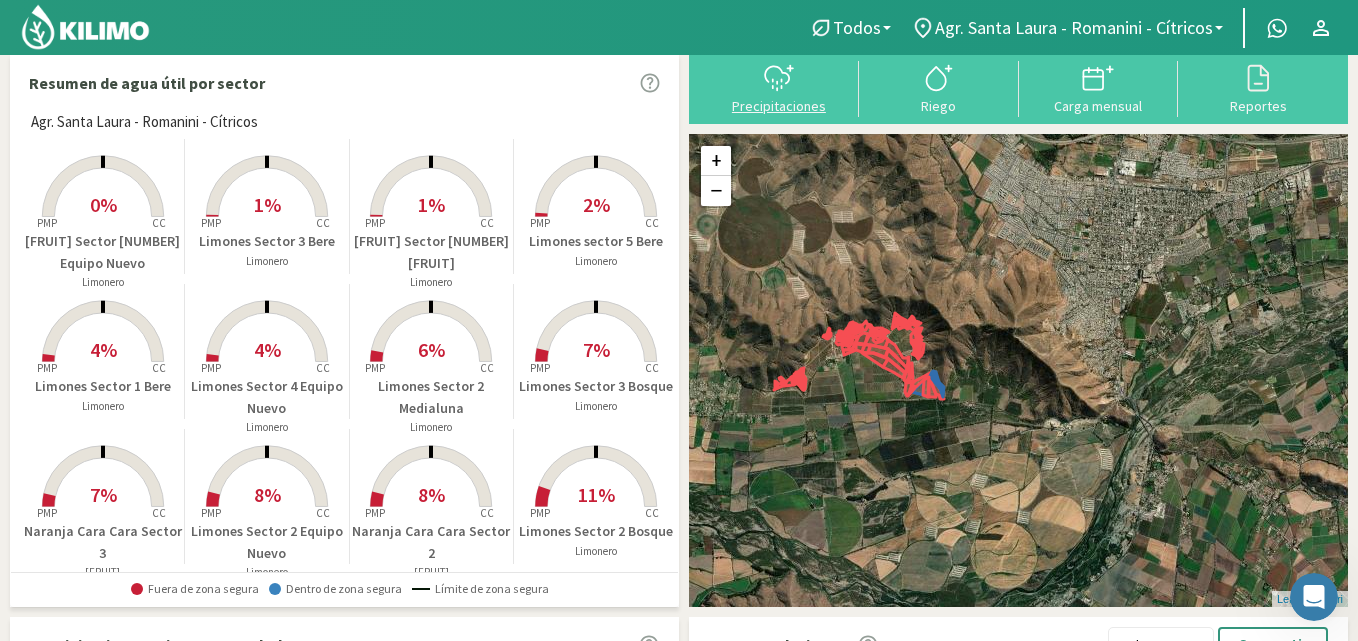 click 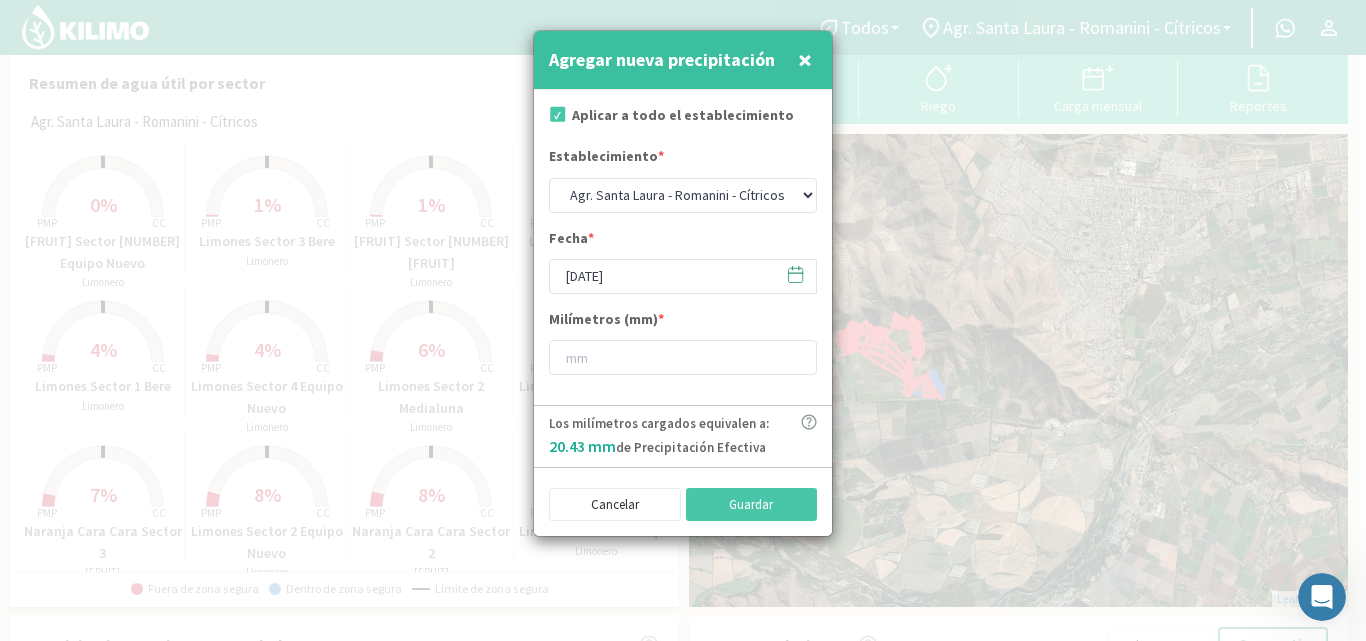 click 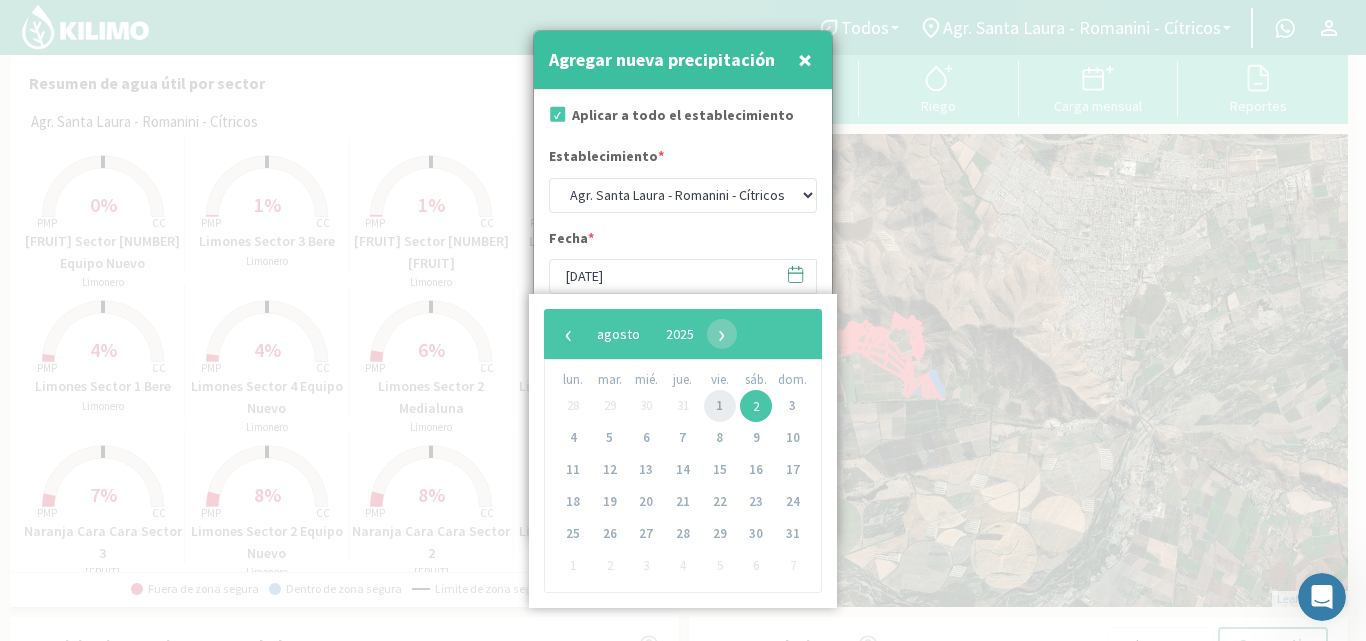 click on "1" 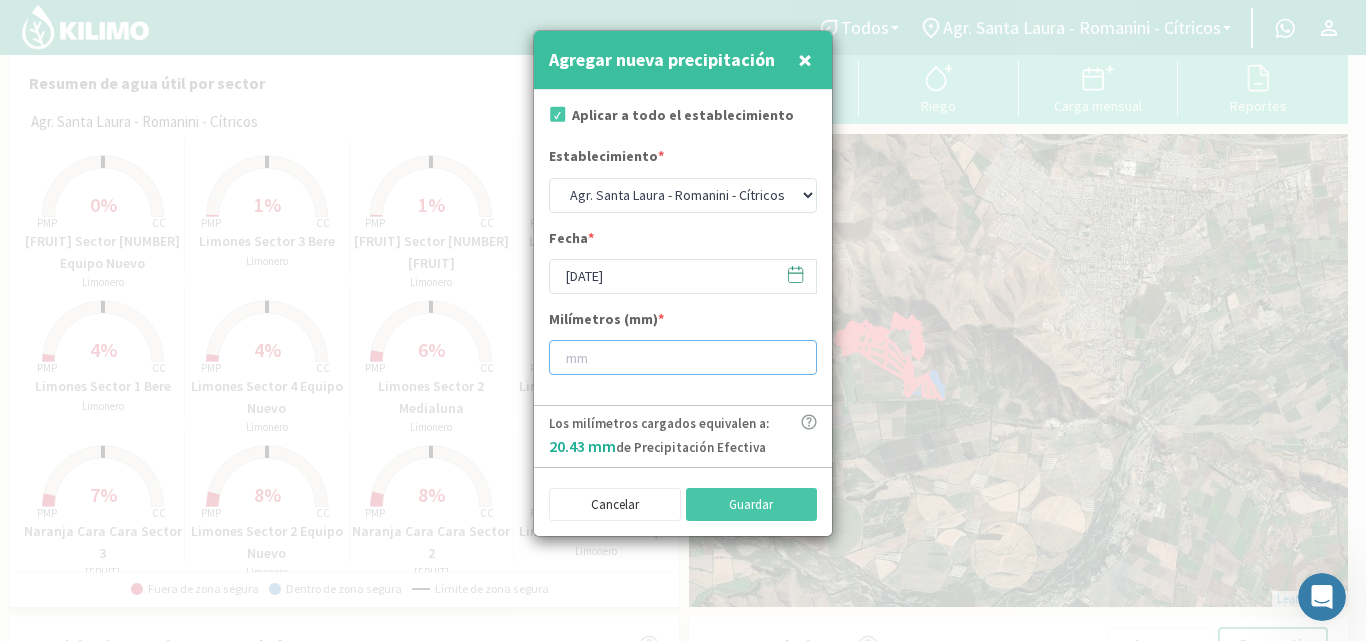 click at bounding box center [683, 357] 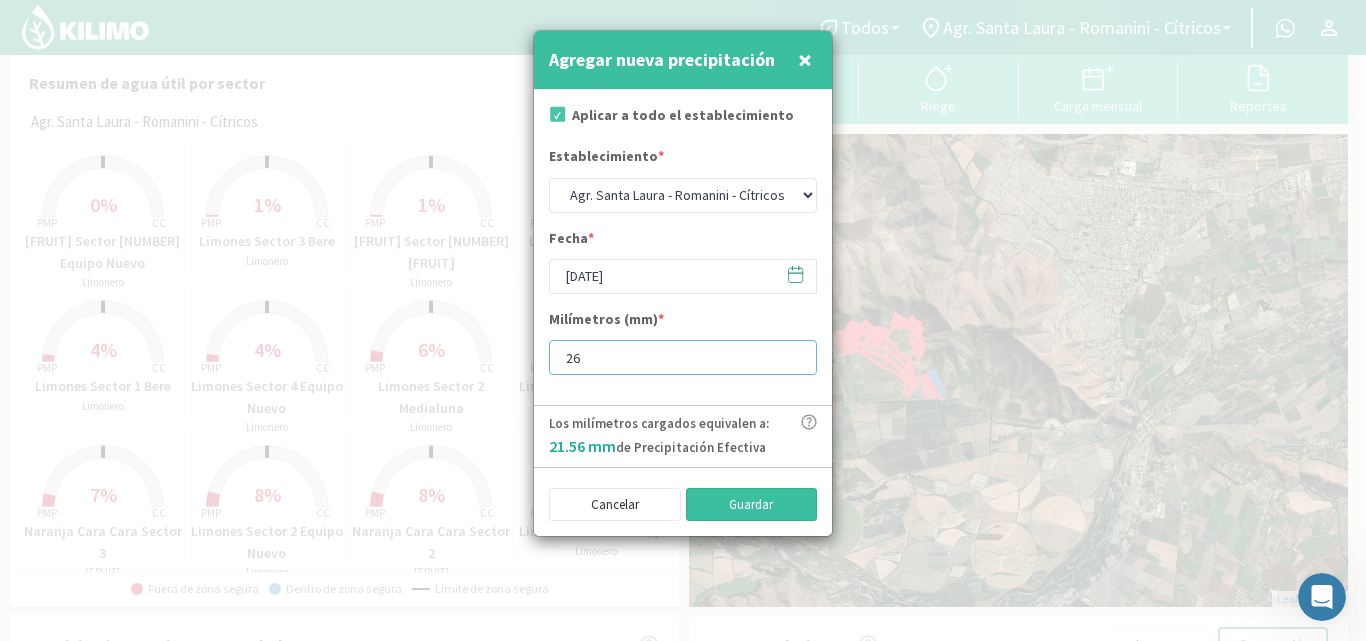 type on "26" 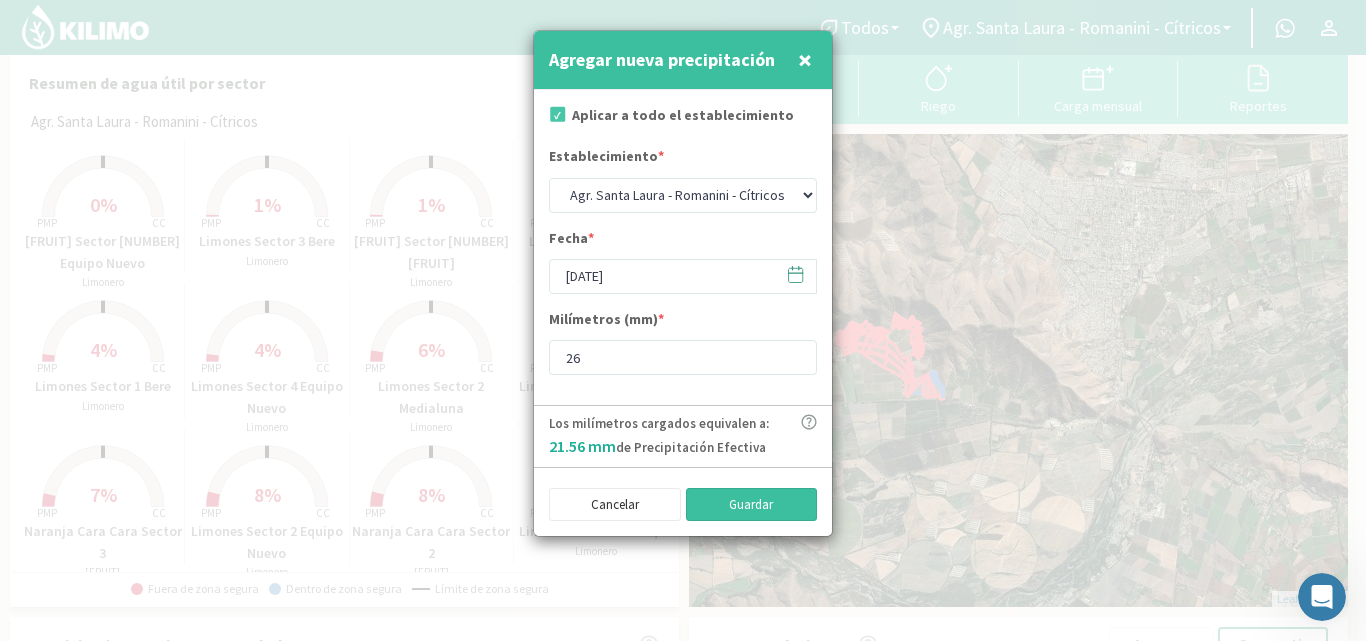 click on "Guardar" at bounding box center [752, 505] 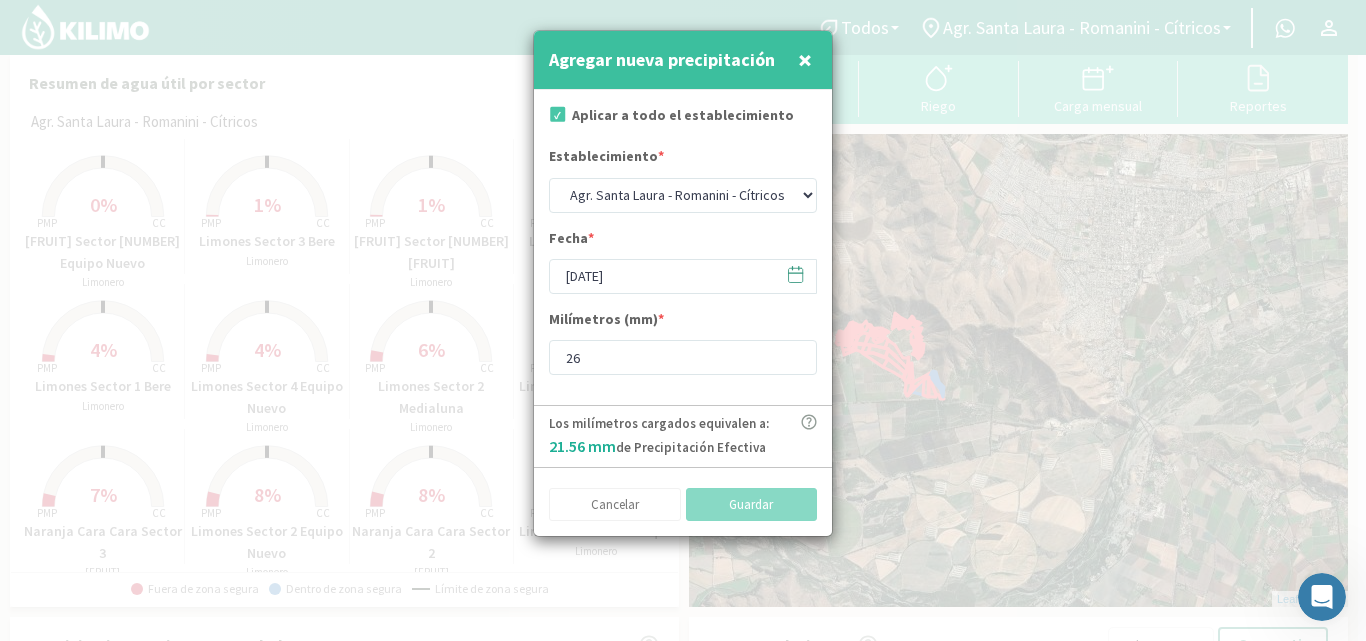 type on "[DATE]" 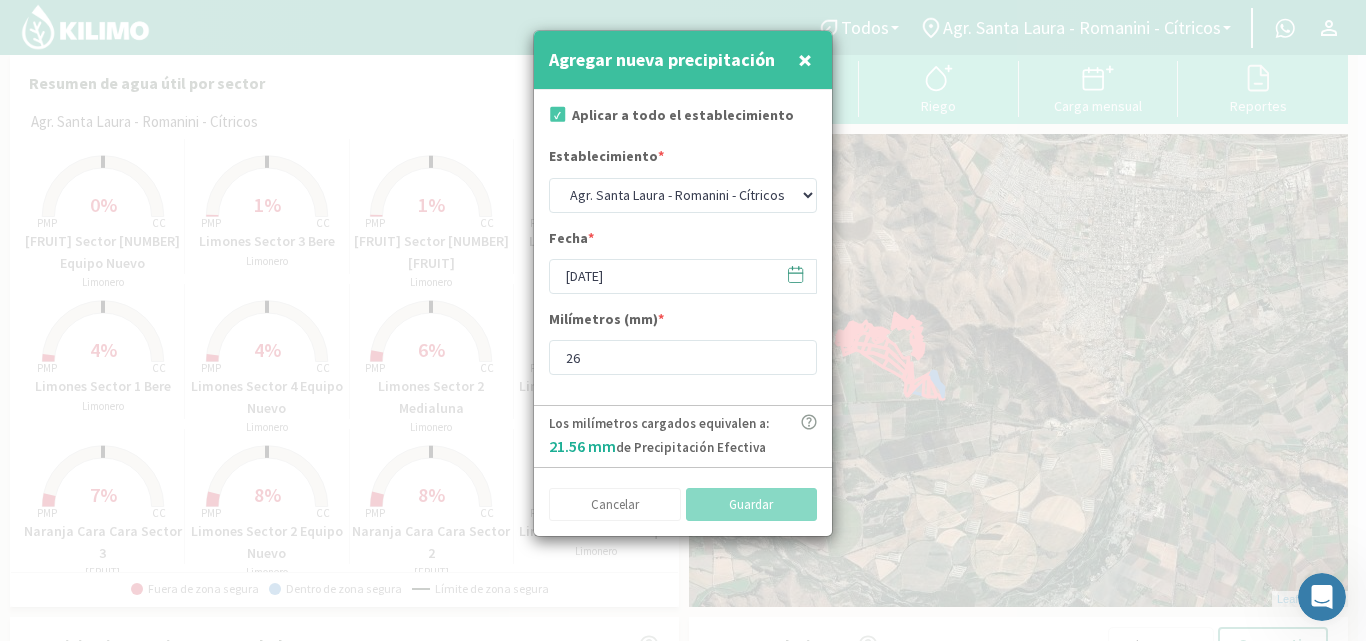 type 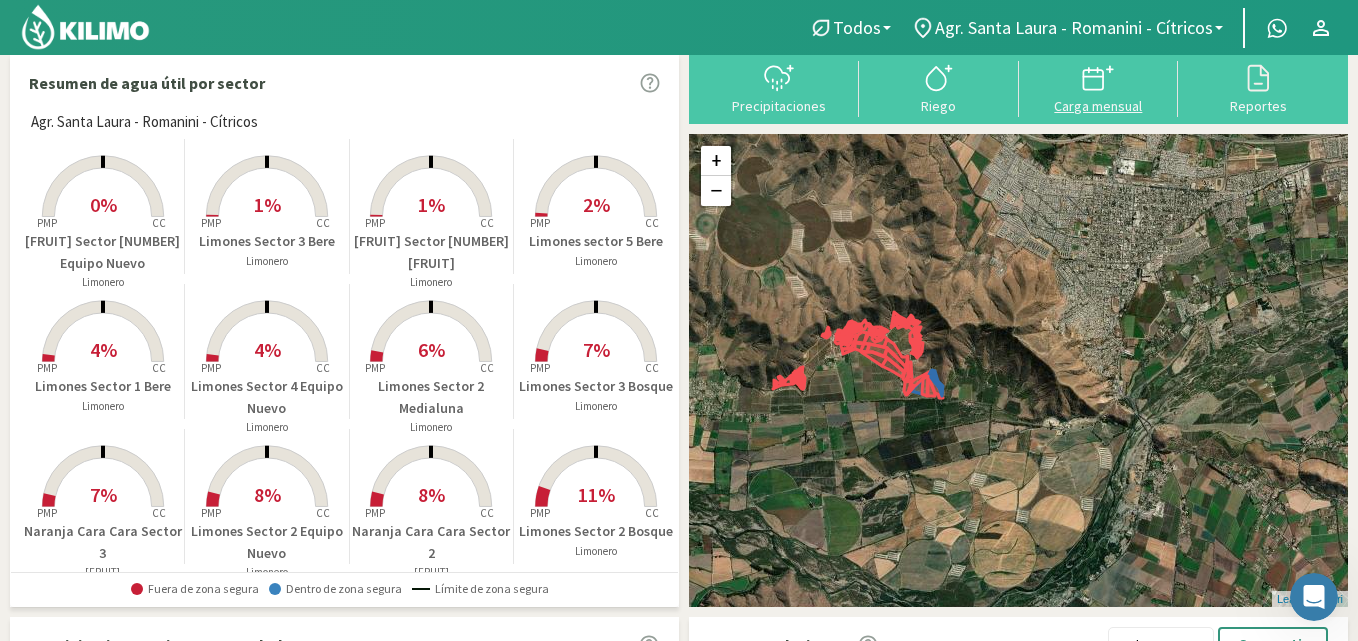 click 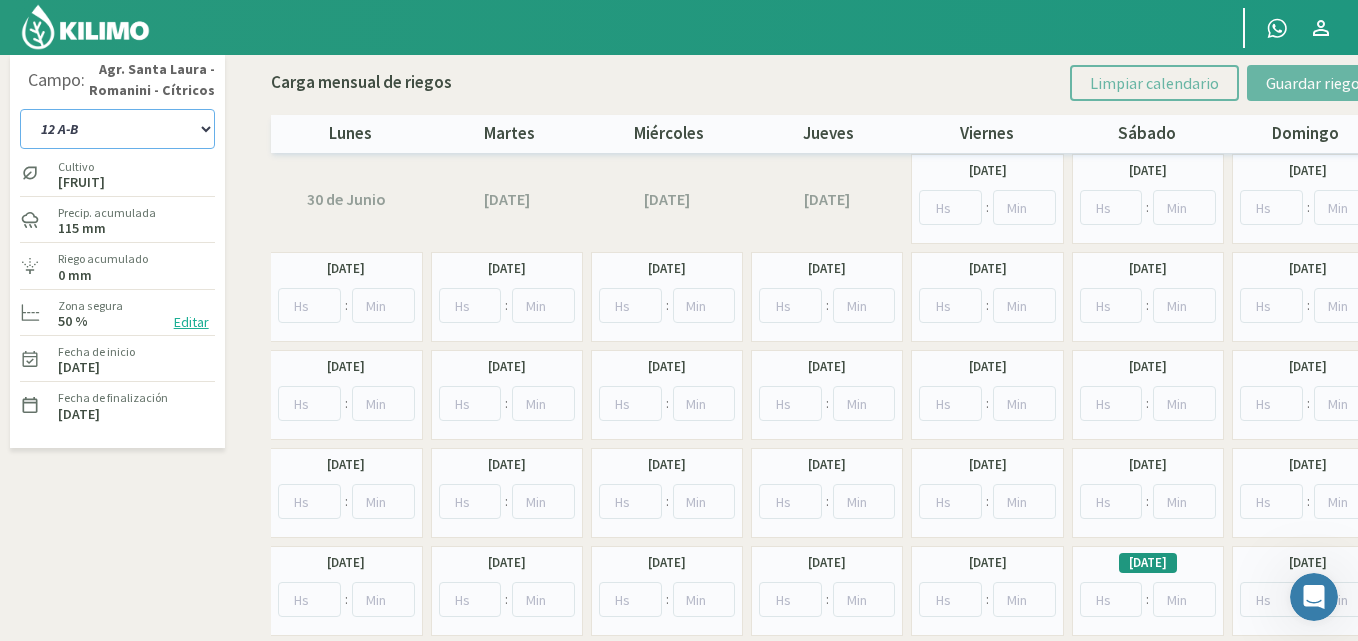 click on "12 A-B   14 -A [FRUIT] [VARIETY] Parent   14 -B [FRUIT] [VARIETY]   Limones Sector 1 Bere   Limones Sector 1 Bosque   Limones Sector 1 Equipo Nuevo   Limones Sector 1 Medialuna   Limones Sector 2 Bere   Limones Sector 2 Bosque   Limones Sector 2 Equipo Nuevo   Limones Sector 2 Medialuna   Limones Sector 3 Bere   Limones Sector 3 Bosque   Limones Sector 3 Equipo Nuevo   Limones Sector 3 Medialuna   Limones Sector 4 Bere   Limones Sector 4 Bombas elevadoras   Limones Sector 4 Equipo Nuevo   Limones Sector 4 Medialuna   Limones sector 5 Bere   Limones Sector 5 Equipo Nuevo   Limones Sector 5 Medialuna   Naranja Cara Cara Sector 1   Naranja Cara Cara Sector 2   Naranja Cara Cara Sector 3   Naranja Olinda Valencia Sector 4   Naranja Sector 10 W. Parent   Naranja Sector 11 W. Parent   Naranjas Olinda Valencia Sector 5   Naranjas Olinda Valencia Sector 6" at bounding box center [117, 129] 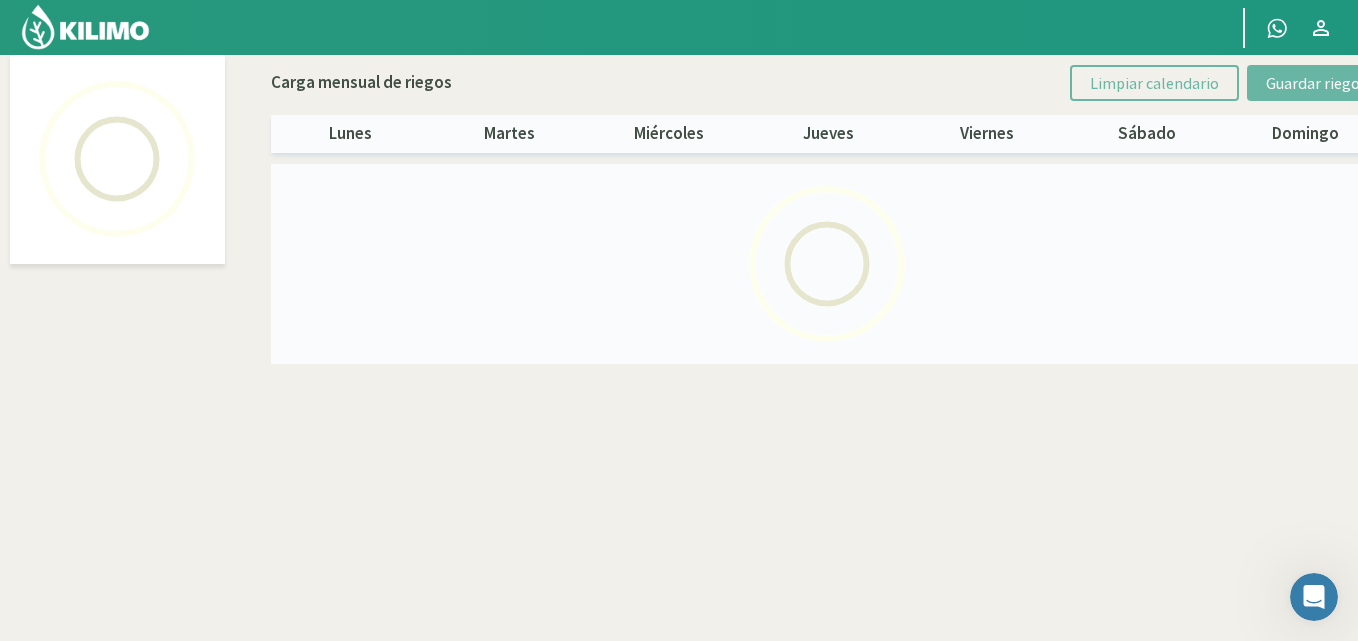 select on "4: Object" 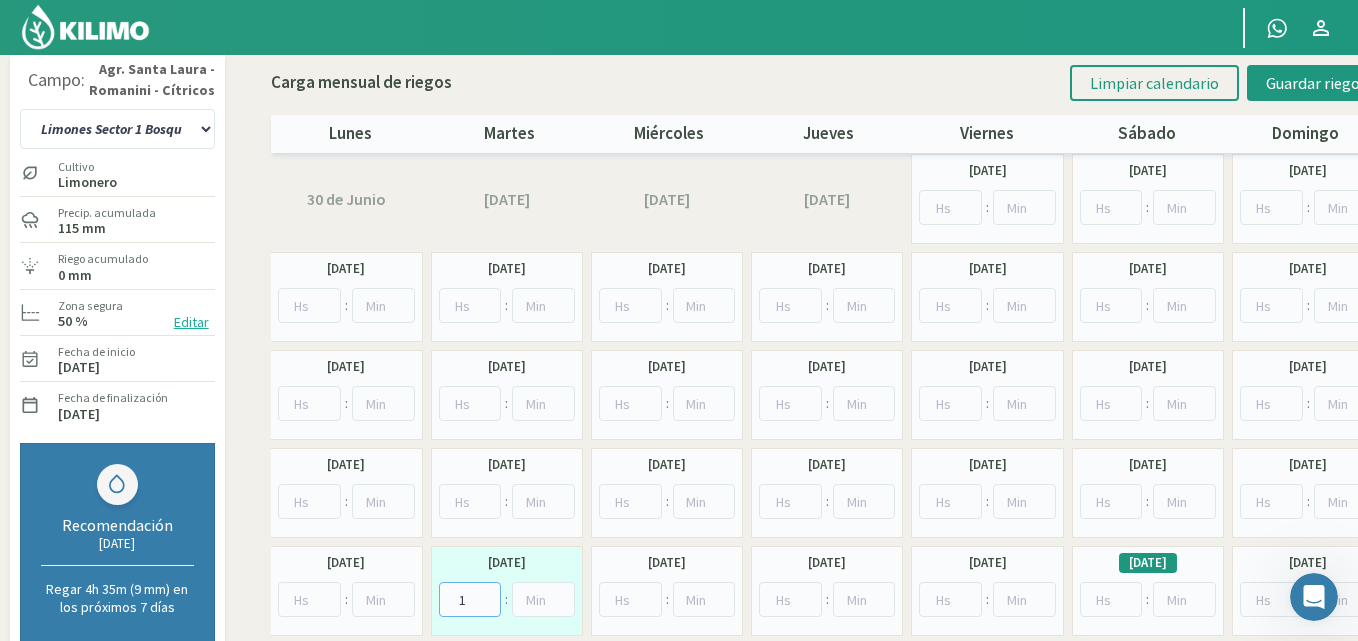 click on "1" at bounding box center [470, 599] 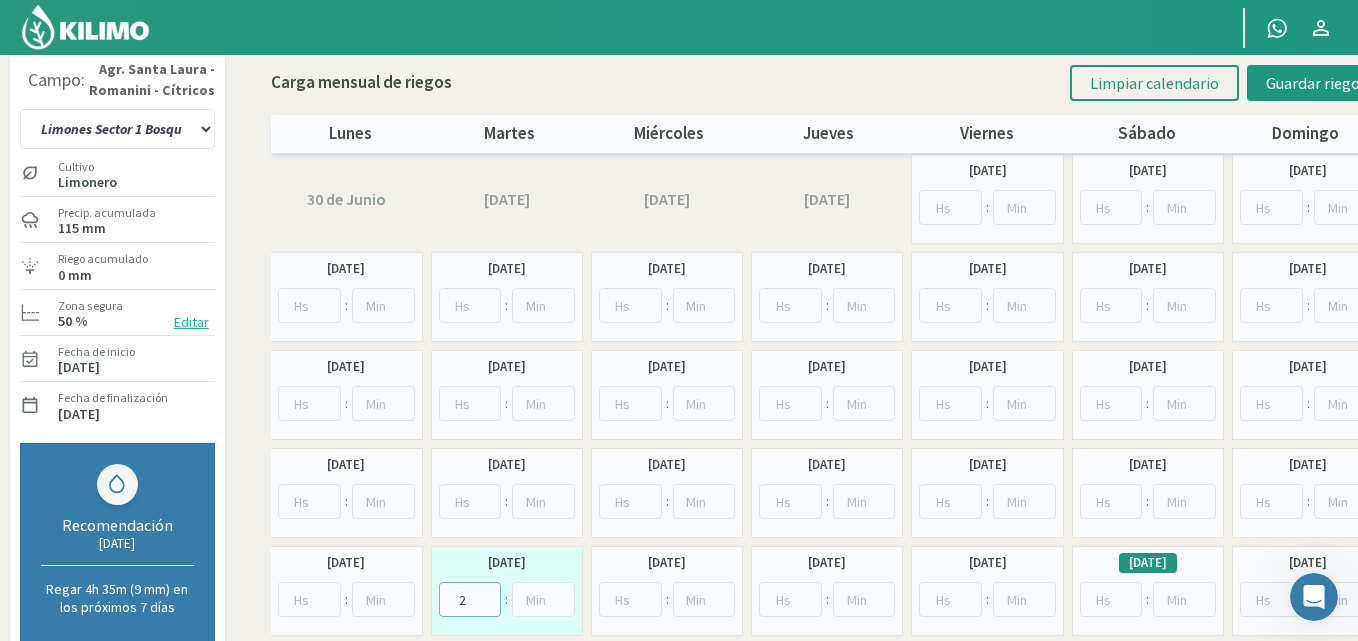 click on "2" at bounding box center (470, 599) 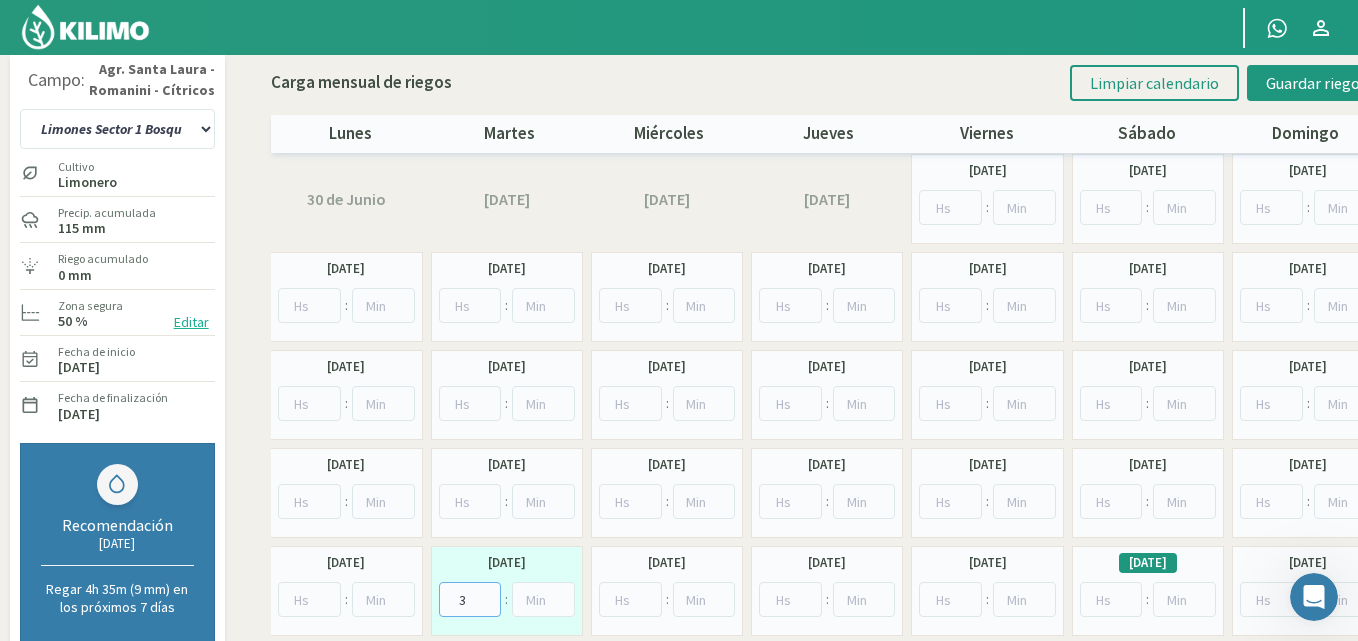 type on "3" 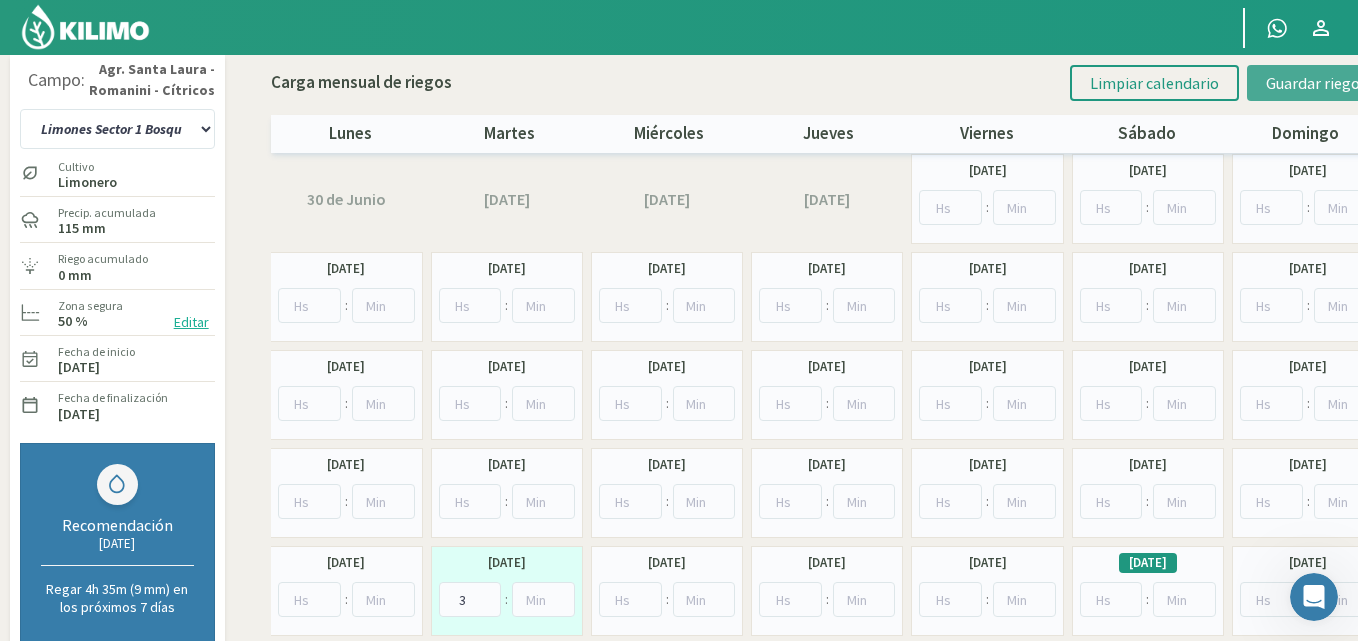 click on "Guardar riegos" at bounding box center (1316, 83) 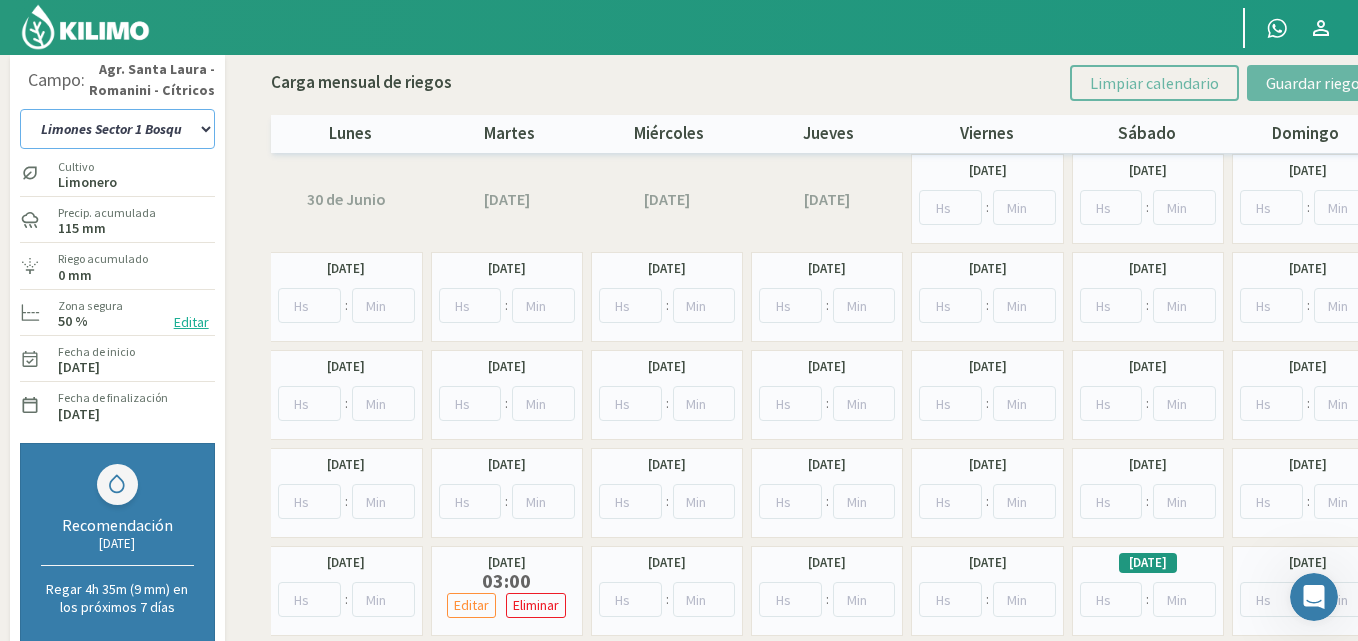 click on "12 A-B   14 -A [FRUIT] [VARIETY] Parent   14 -B [FRUIT] [VARIETY]   Limones Sector 1 Bere   Limones Sector 1 Bosque   Limones Sector 1 Equipo Nuevo   Limones Sector 1 Medialuna   Limones Sector 2 Bere   Limones Sector 2 Bosque   Limones Sector 2 Equipo Nuevo   Limones Sector 2 Medialuna   Limones Sector 3 Bere   Limones Sector 3 Bosque   Limones Sector 3 Equipo Nuevo   Limones Sector 3 Medialuna   Limones Sector 4 Bere   Limones Sector 4 Bombas elevadoras   Limones Sector 4 Equipo Nuevo   Limones Sector 4 Medialuna   Limones sector 5 Bere   Limones Sector 5 Equipo Nuevo   Limones Sector 5 Medialuna   Naranja Cara Cara Sector 1   Naranja Cara Cara Sector 2   Naranja Cara Cara Sector 3   Naranja Olinda Valencia Sector 4   Naranja Sector 10 W. Parent   Naranja Sector 11 W. Parent   Naranjas Olinda Valencia Sector 5   Naranjas Olinda Valencia Sector 6" at bounding box center (117, 129) 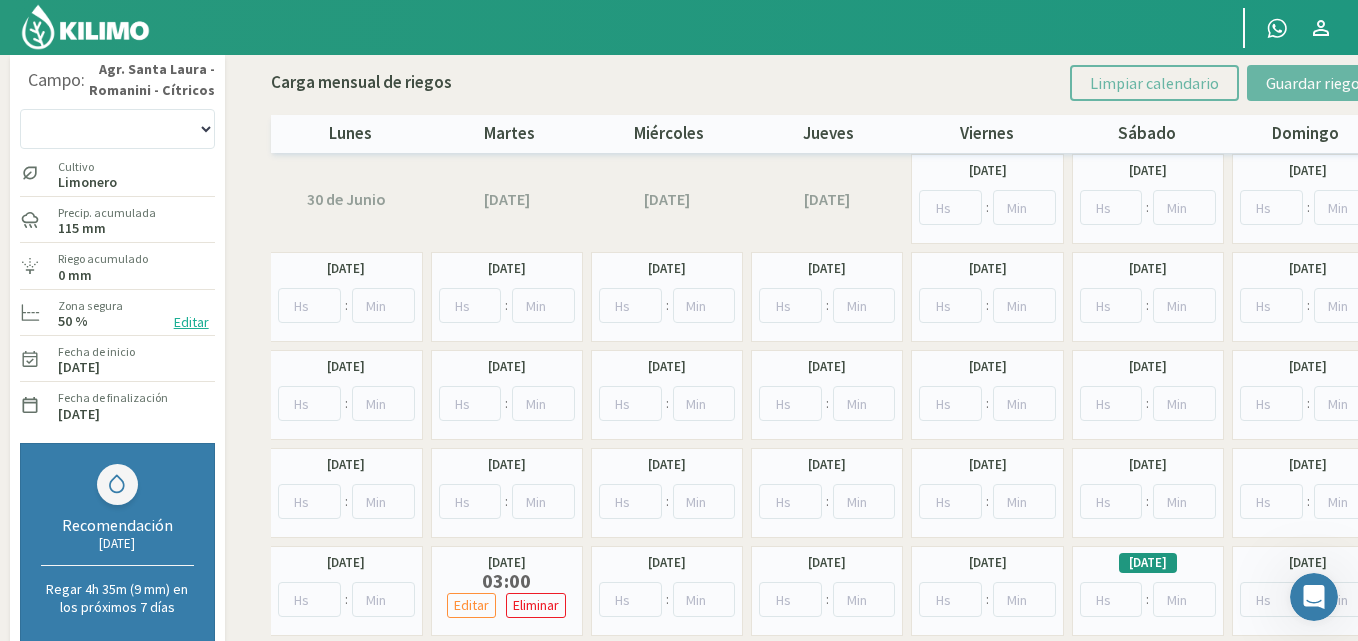 scroll, scrollTop: 115, scrollLeft: 0, axis: vertical 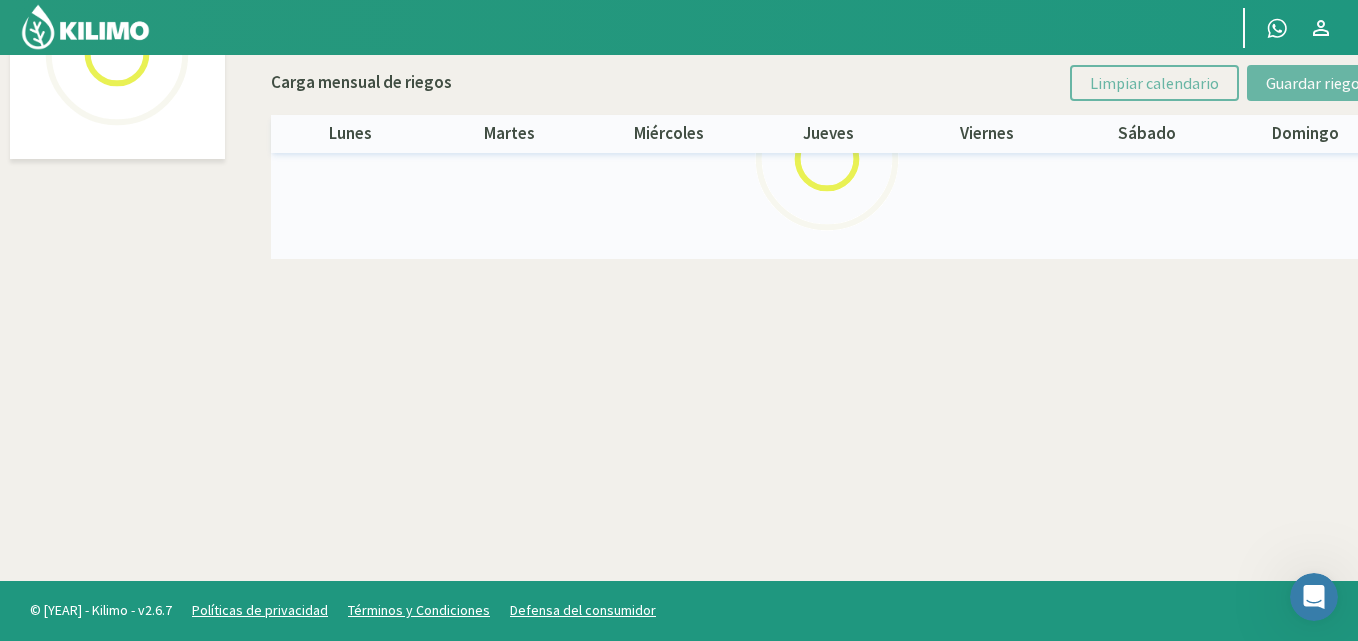 select on "5: Object" 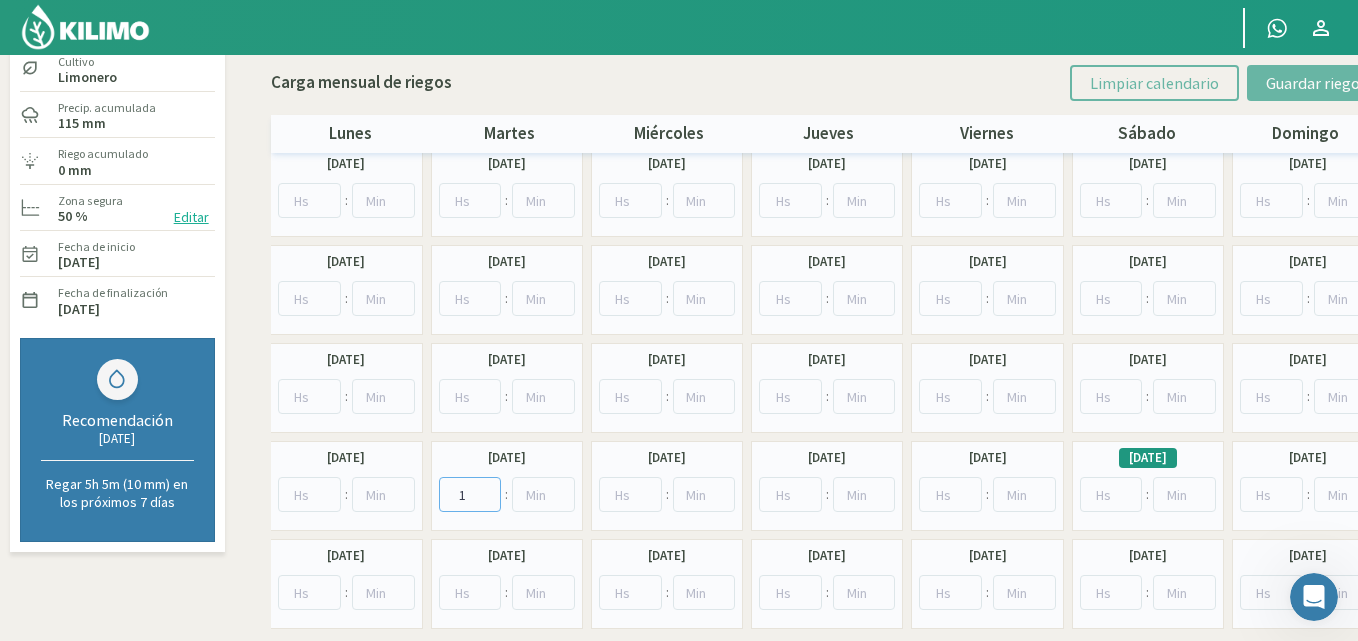 click on "1" at bounding box center (470, 494) 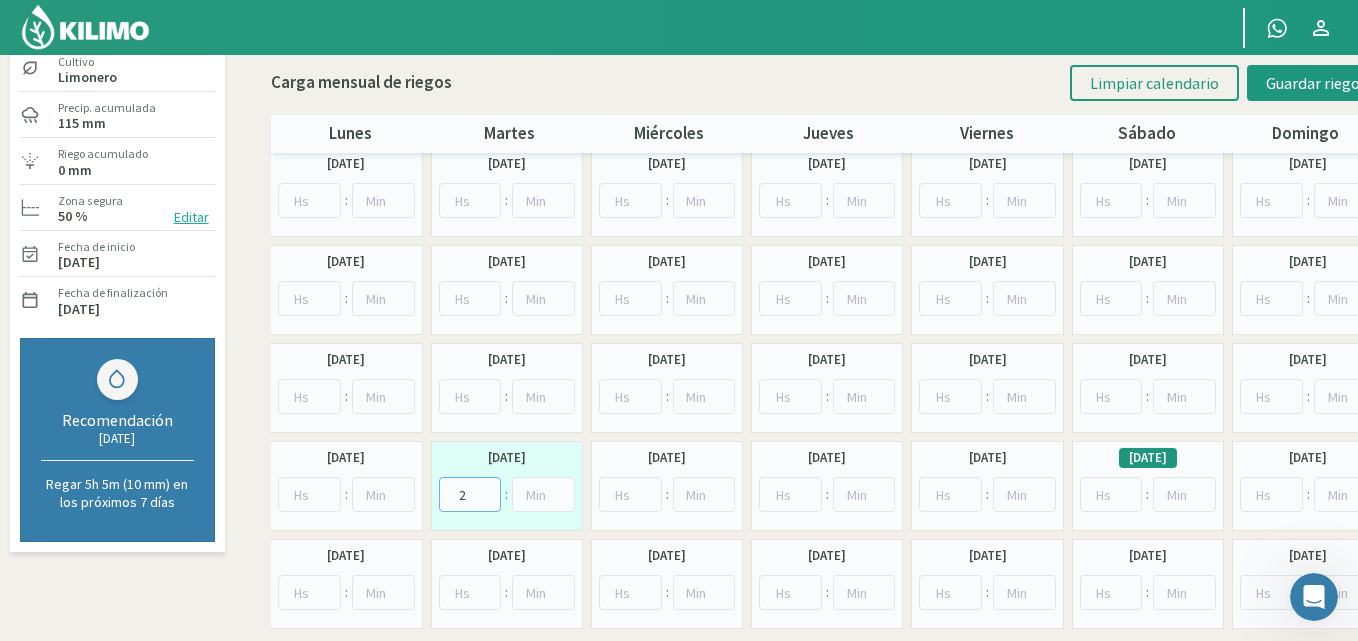click on "2" at bounding box center [470, 494] 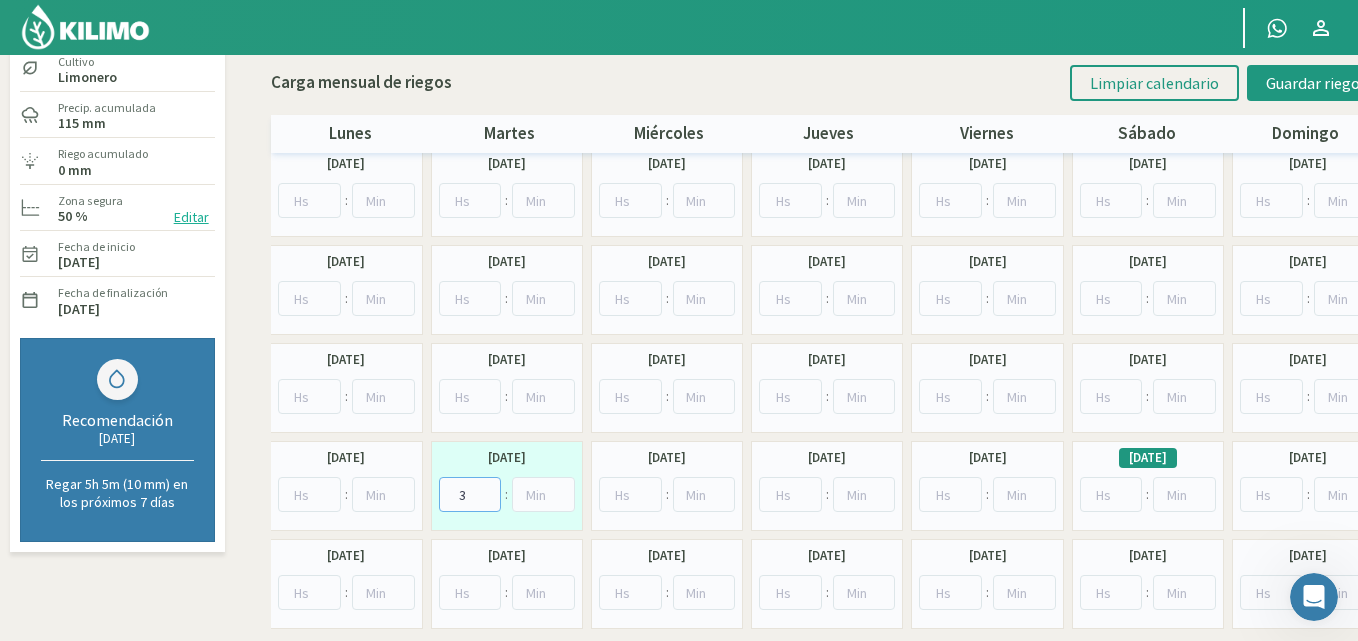 type on "3" 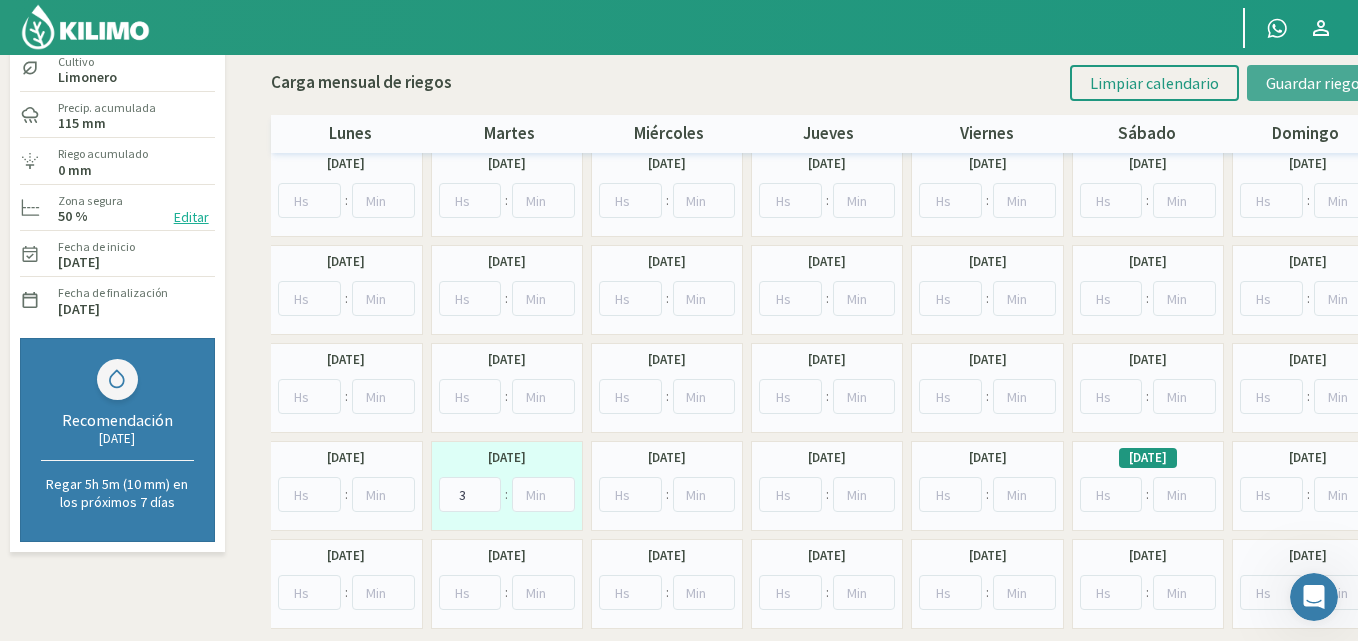 click on "Guardar riegos" at bounding box center (1316, 83) 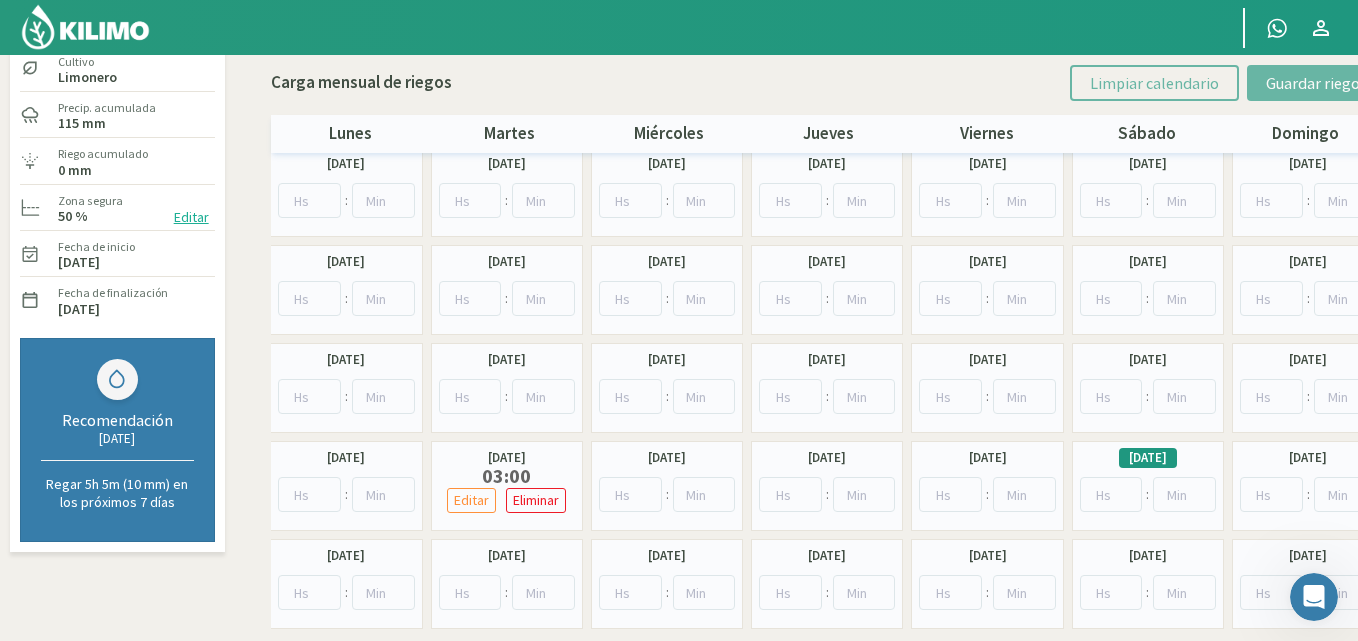 click on "Campo:  Agr. Santa Laura - Romanini - Cítricos  12 A-B   14 -A [FRUIT] [VARIETY] Parent   14 -B [FRUIT] [VARIETY]   Limones Sector 1 Bere   Limones Sector 1 Bosque   Limones Sector 1 Equipo Nuevo   Limones Sector 1 Medialuna   Limones Sector 2 Bere   Limones Sector 2 Bosque   Limones Sector 2 Equipo Nuevo   Limones Sector 2 Medialuna   Limones Sector 3 Bere   Limones Sector 3 Bosque   Limones Sector 3 Equipo Nuevo   Limones Sector 3 Medialuna   Limones Sector 4 Bere   Limones Sector 4 Bombas elevadoras   Limones Sector 4 Equipo Nuevo   Limones Sector 4 Medialuna   Limones sector 5 Bere   Limones Sector 5 Equipo Nuevo   Limones Sector 5 Medialuna   Naranja Cara Cara Sector 1   Naranja Cara Cara Sector 2   Naranja Cara Cara Sector 3   Naranja Olinda Valencia Sector 4   Naranja Sector 10 W. Parent   Naranja Sector 11 W. Parent   Naranjas Olinda Valencia Sector 5   Naranjas Olinda Valencia Sector 6
Cultivo  Limonero
Precip. acumulada   115 mm
Riego acumulado   0 mm
Zona segura" 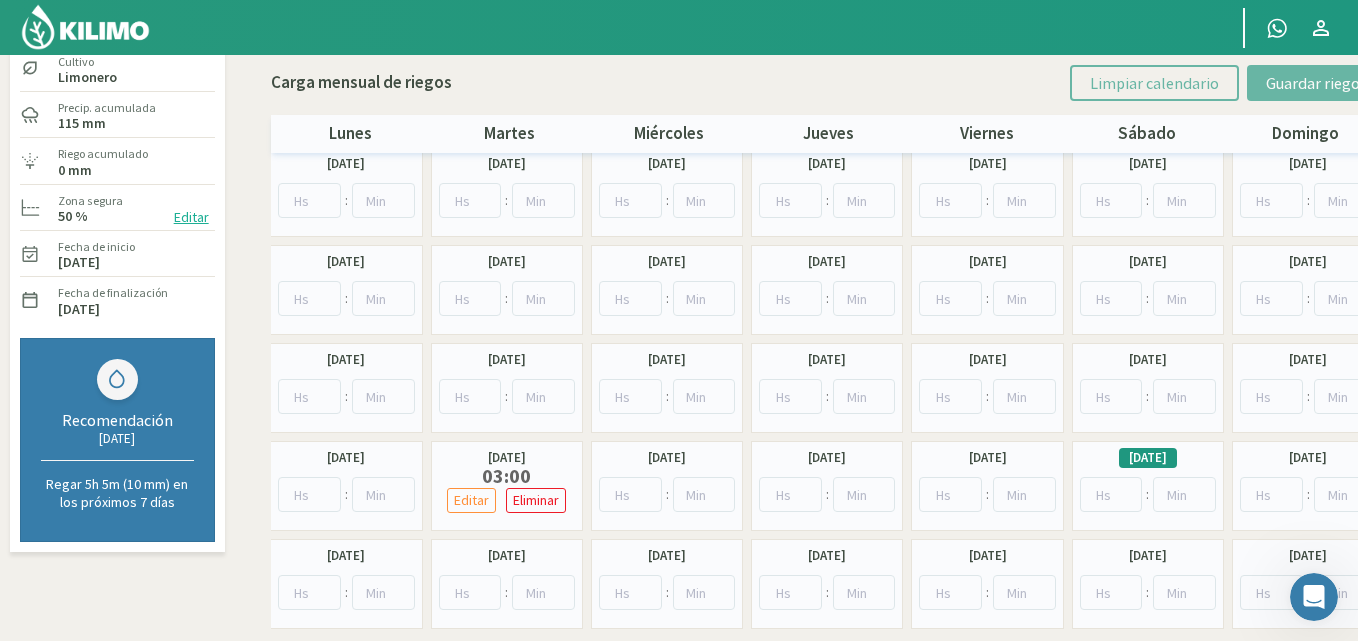 drag, startPoint x: 219, startPoint y: 221, endPoint x: 220, endPoint y: 243, distance: 22.022715 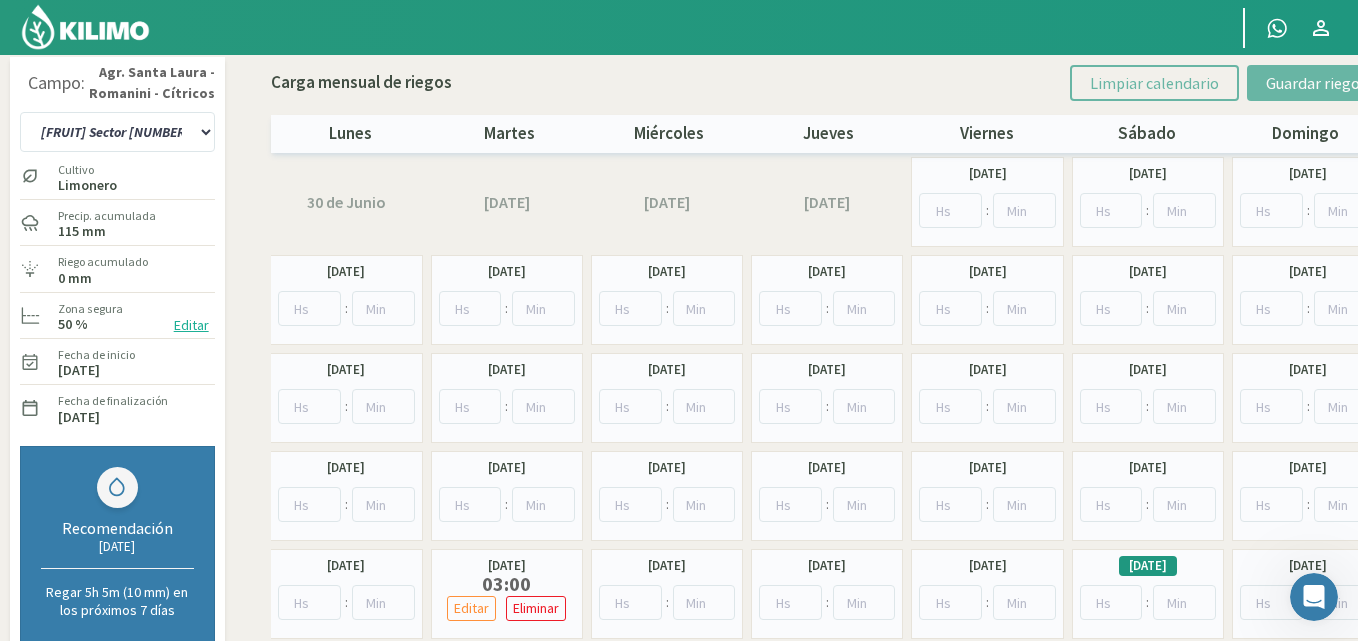 scroll, scrollTop: 0, scrollLeft: 0, axis: both 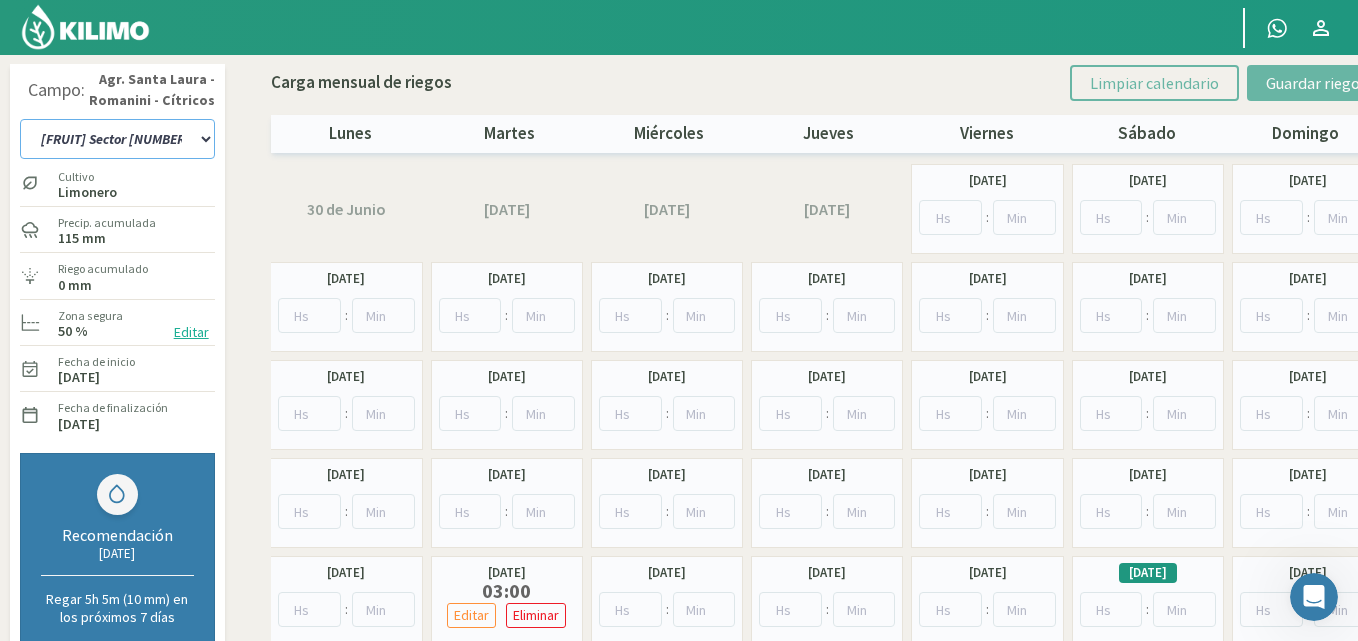 click on "12 A-B   14 -A [FRUIT] [VARIETY] Parent   14 -B [FRUIT] [VARIETY]   Limones Sector 1 Bere   Limones Sector 1 Bosque   Limones Sector 1 Equipo Nuevo   Limones Sector 1 Medialuna   Limones Sector 2 Bere   Limones Sector 2 Bosque   Limones Sector 2 Equipo Nuevo   Limones Sector 2 Medialuna   Limones Sector 3 Bere   Limones Sector 3 Bosque   Limones Sector 3 Equipo Nuevo   Limones Sector 3 Medialuna   Limones Sector 4 Bere   Limones Sector 4 Bombas elevadoras   Limones Sector 4 Equipo Nuevo   Limones Sector 4 Medialuna   Limones sector 5 Bere   Limones Sector 5 Equipo Nuevo   Limones Sector 5 Medialuna   Naranja Cara Cara Sector 1   Naranja Cara Cara Sector 2   Naranja Cara Cara Sector 3   Naranja Olinda Valencia Sector 4   Naranja Sector 10 W. Parent   Naranja Sector 11 W. Parent   Naranjas Olinda Valencia Sector 5   Naranjas Olinda Valencia Sector 6" at bounding box center (117, 139) 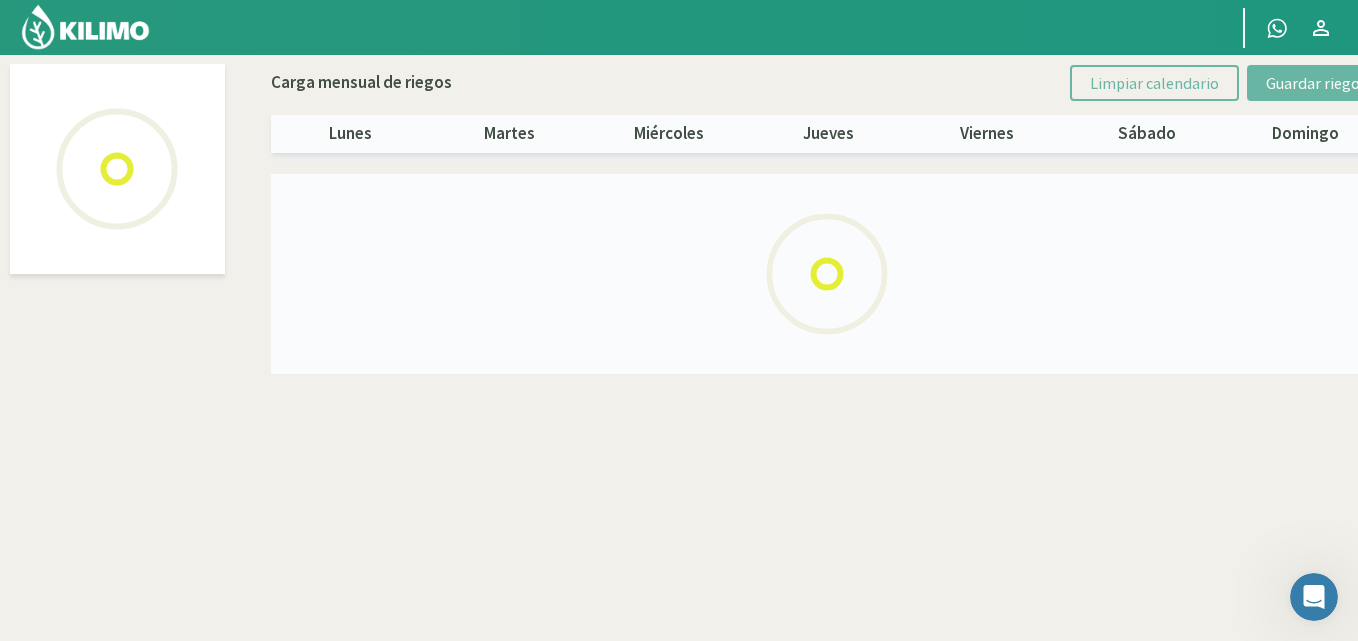 select on "6: Object" 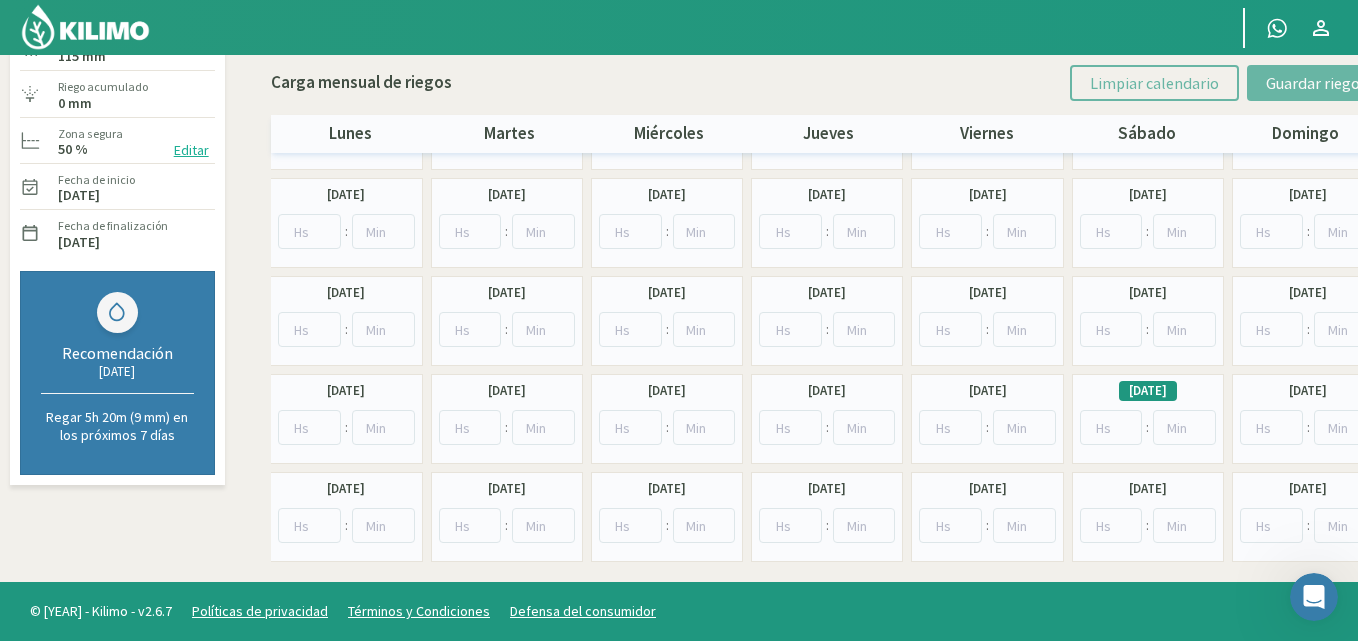 scroll, scrollTop: 183, scrollLeft: 0, axis: vertical 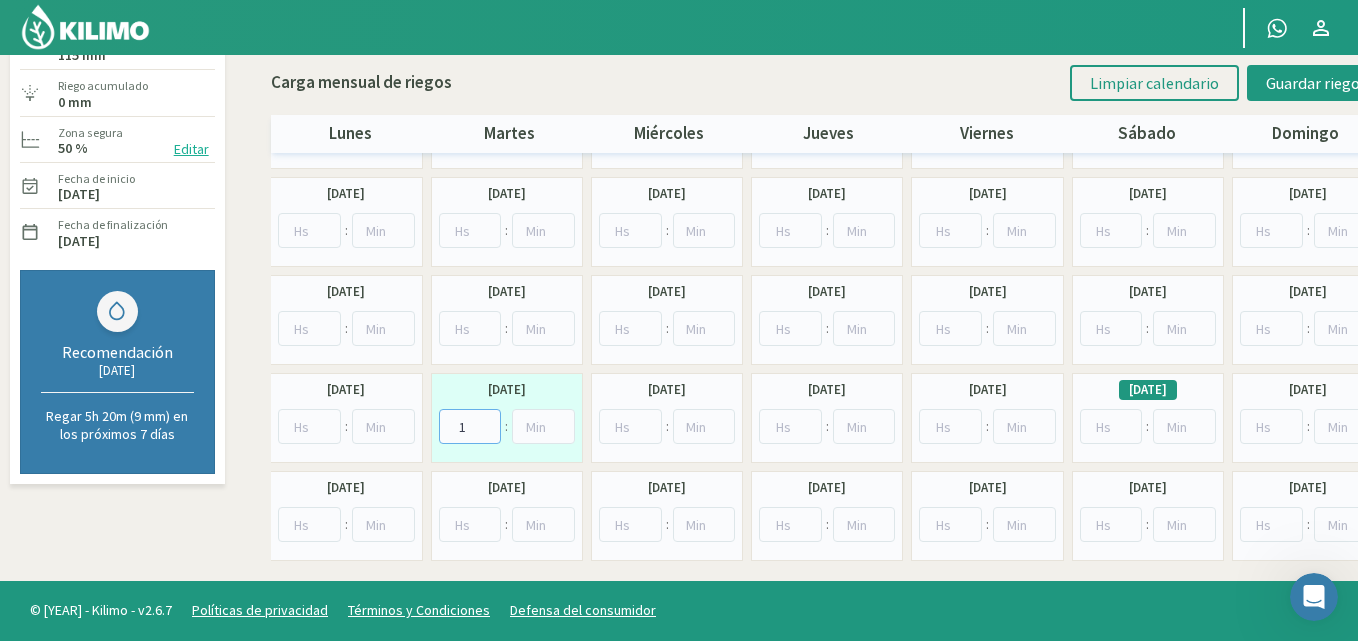 click on "1" at bounding box center (470, 426) 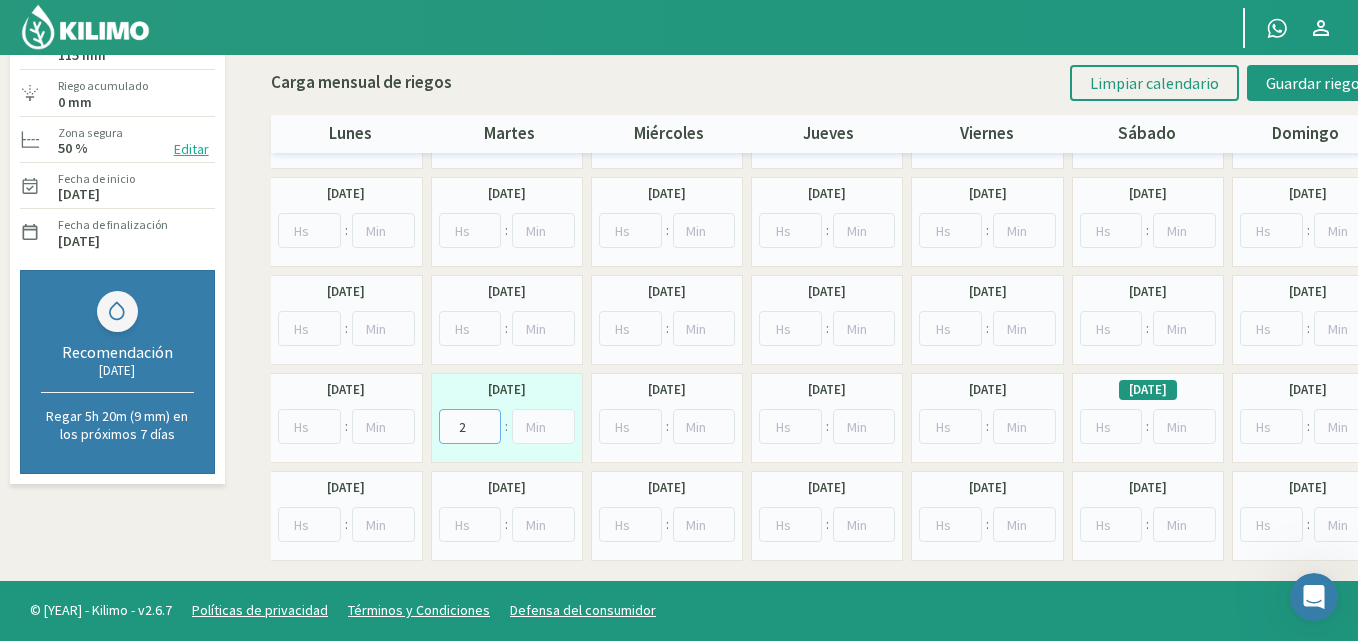 click on "2" at bounding box center (470, 426) 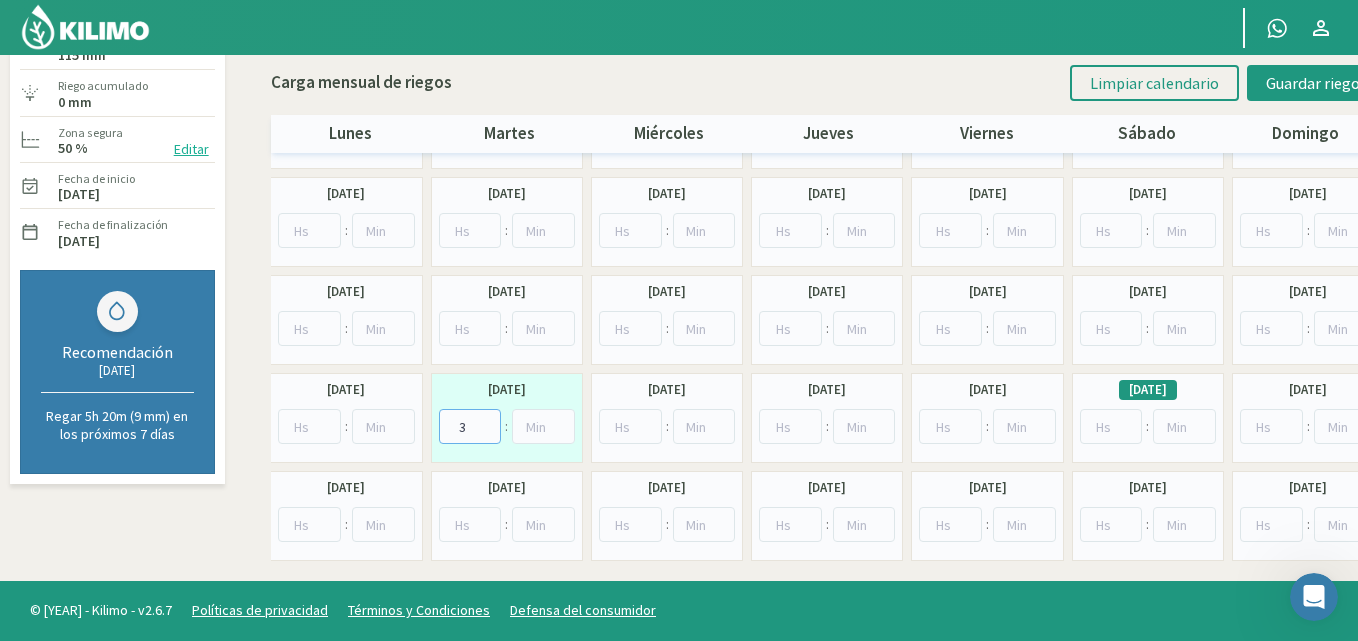 type on "3" 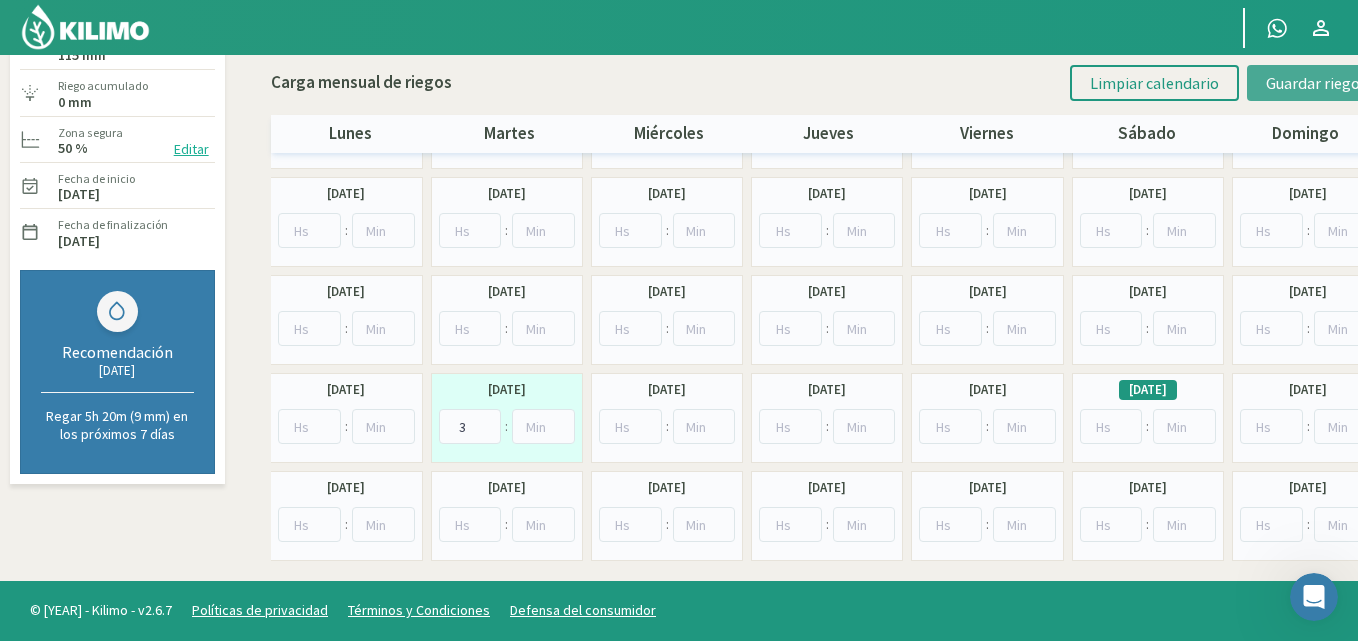 click on "Guardar riegos" at bounding box center (1316, 83) 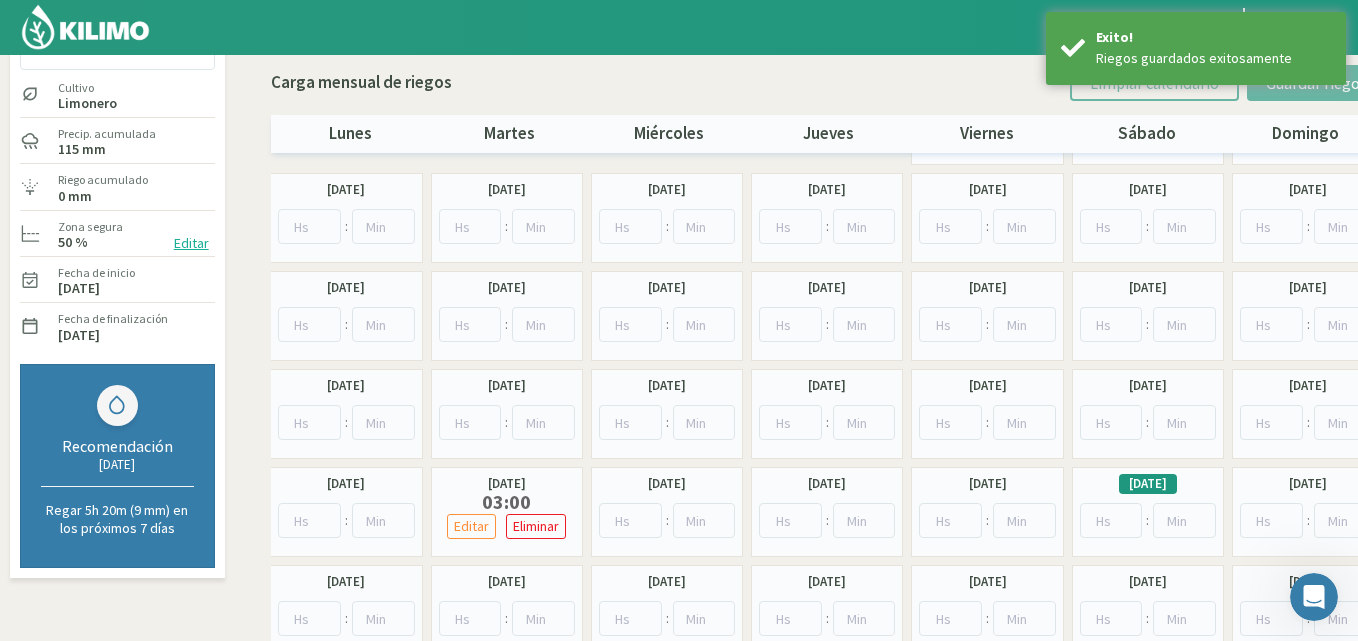 scroll, scrollTop: 0, scrollLeft: 0, axis: both 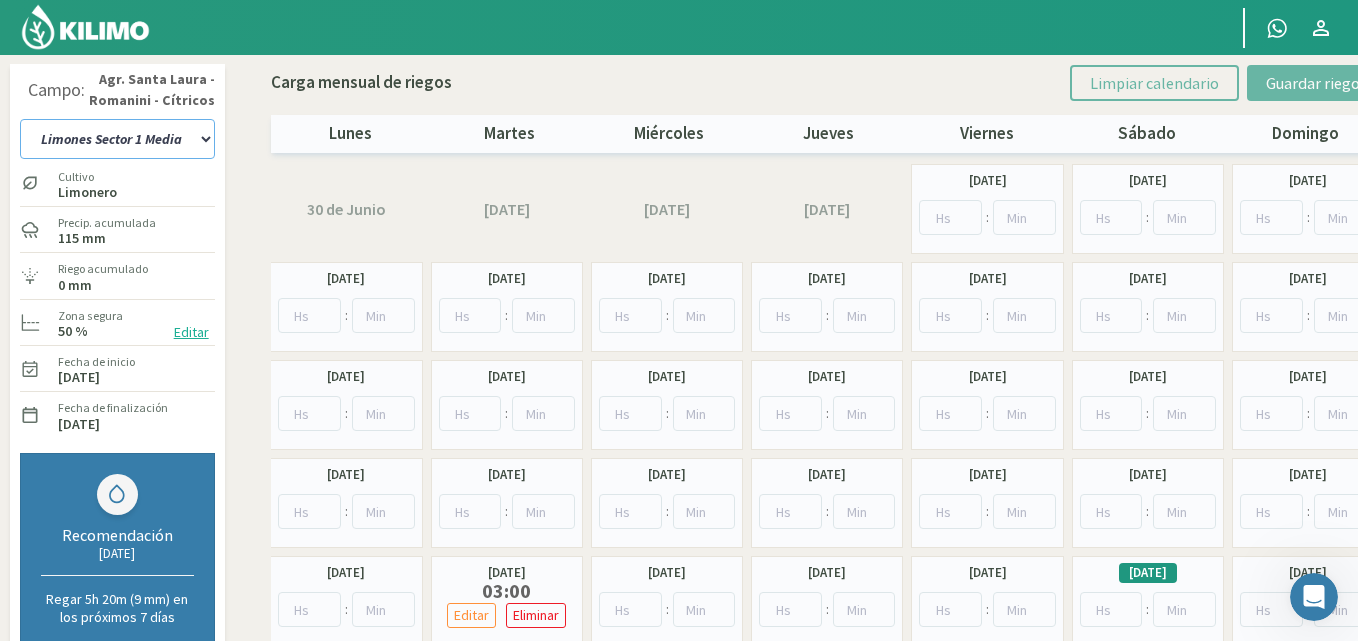 click on "12 A-B   14 -A [FRUIT] [VARIETY] Parent   14 -B [FRUIT] [VARIETY]   Limones Sector 1 Bere   Limones Sector 1 Bosque   Limones Sector 1 Equipo Nuevo   Limones Sector 1 Medialuna   Limones Sector 2 Bere   Limones Sector 2 Bosque   Limones Sector 2 Equipo Nuevo   Limones Sector 2 Medialuna   Limones Sector 3 Bere   Limones Sector 3 Bosque   Limones Sector 3 Equipo Nuevo   Limones Sector 3 Medialuna   Limones Sector 4 Bere   Limones Sector 4 Bombas elevadoras   Limones Sector 4 Equipo Nuevo   Limones Sector 4 Medialuna   Limones sector 5 Bere   Limones Sector 5 Equipo Nuevo   Limones Sector 5 Medialuna   Naranja Cara Cara Sector 1   Naranja Cara Cara Sector 2   Naranja Cara Cara Sector 3   Naranja Olinda Valencia Sector 4   Naranja Sector 10 W. Parent   Naranja Sector 11 W. Parent   Naranjas Olinda Valencia Sector 5   Naranjas Olinda Valencia Sector 6" at bounding box center [117, 139] 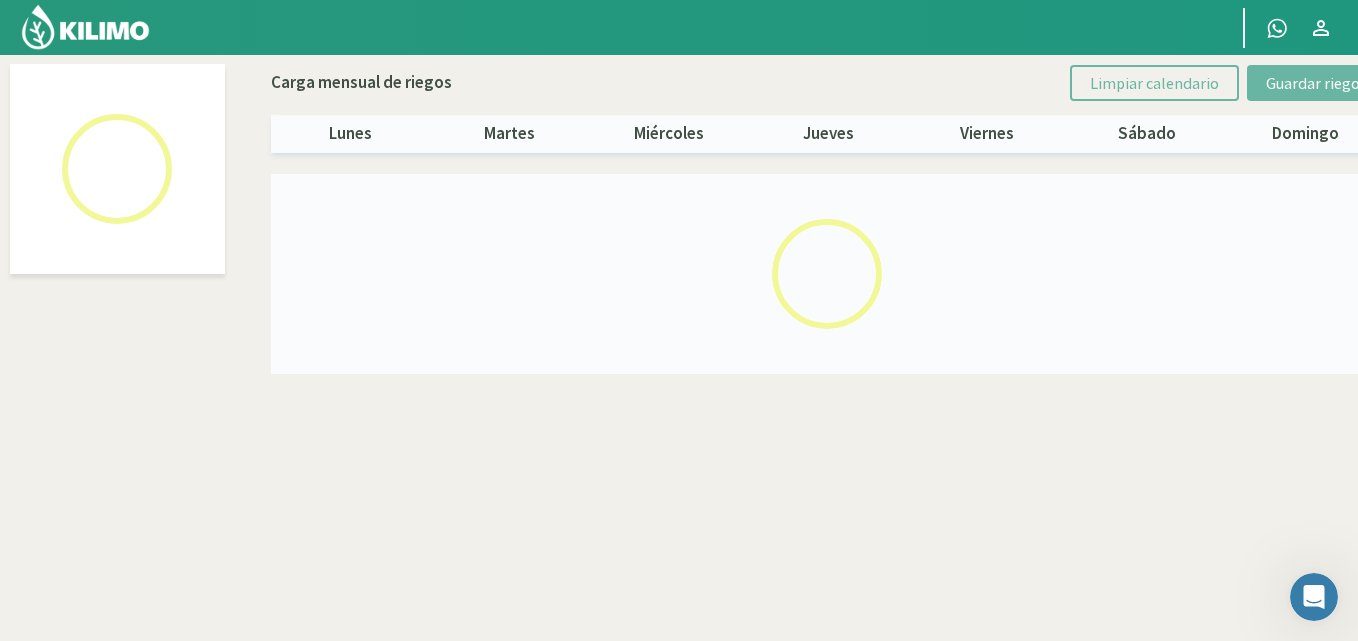 select on "8: Object" 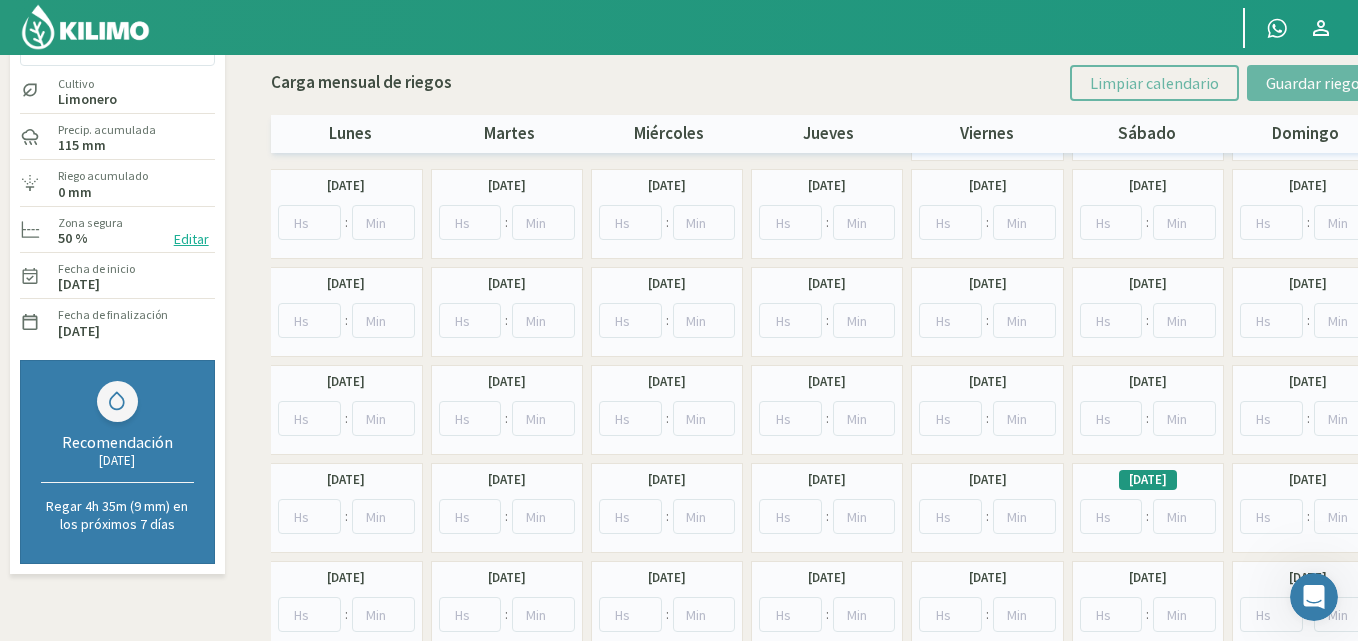 scroll, scrollTop: 183, scrollLeft: 0, axis: vertical 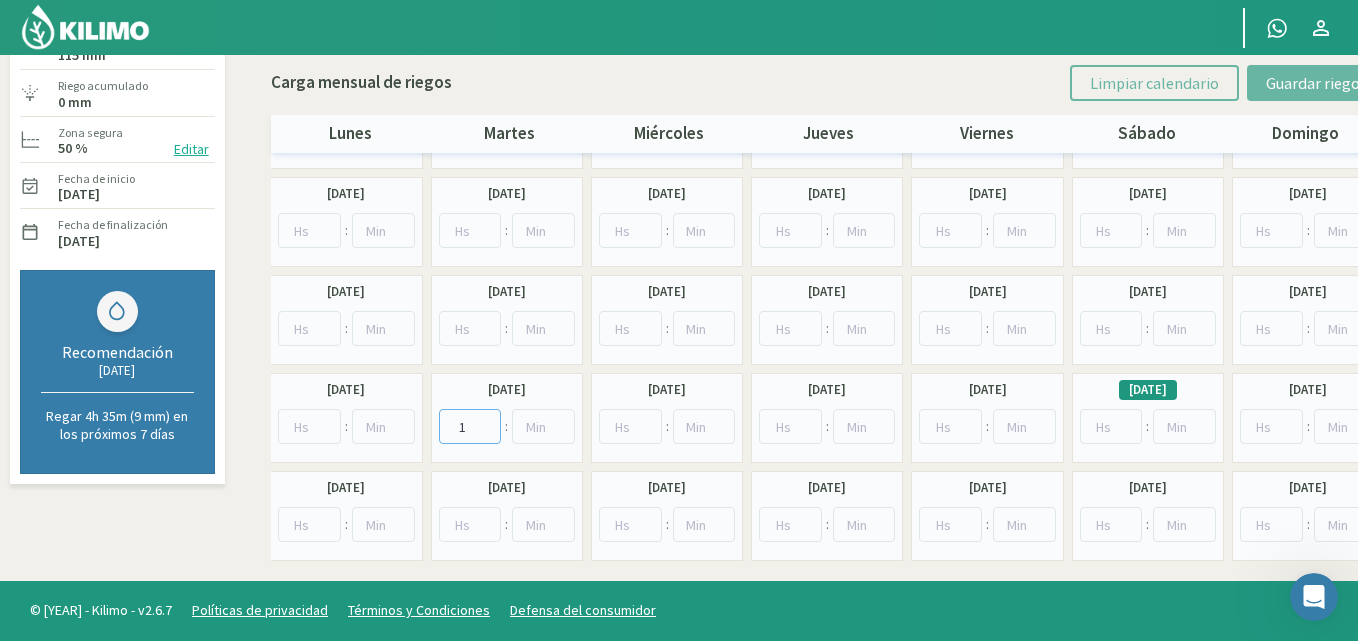 click on "1" at bounding box center [470, 426] 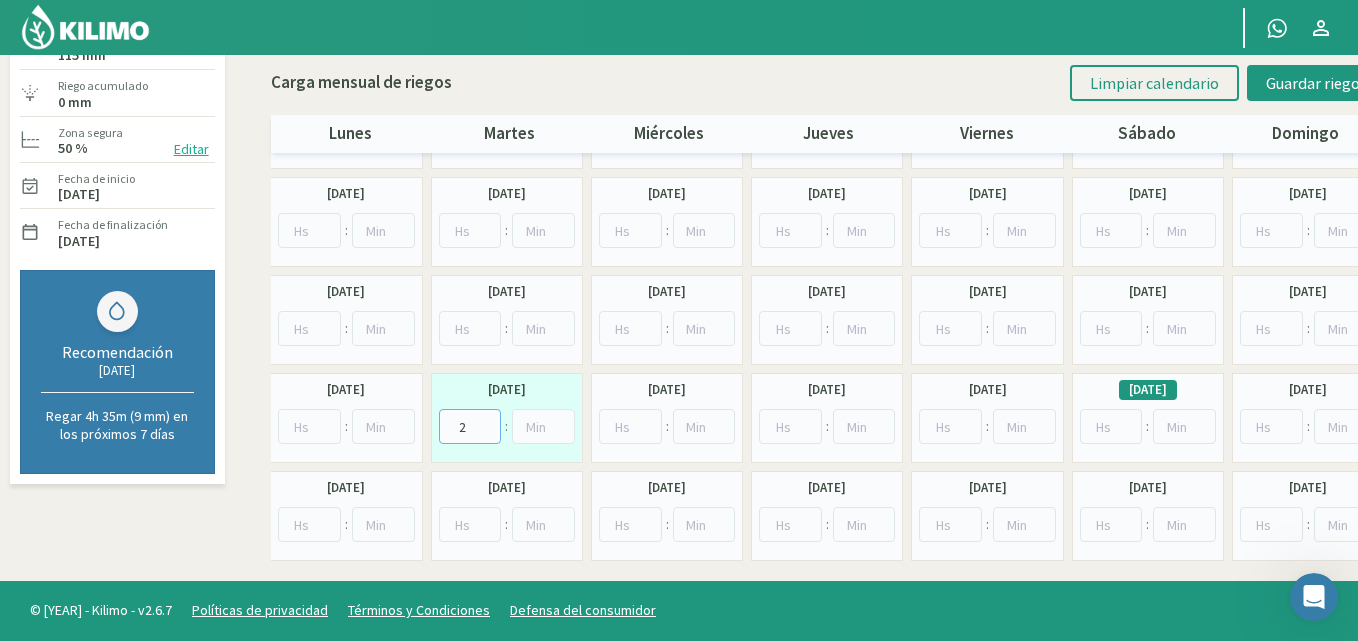 click on "2" at bounding box center [470, 426] 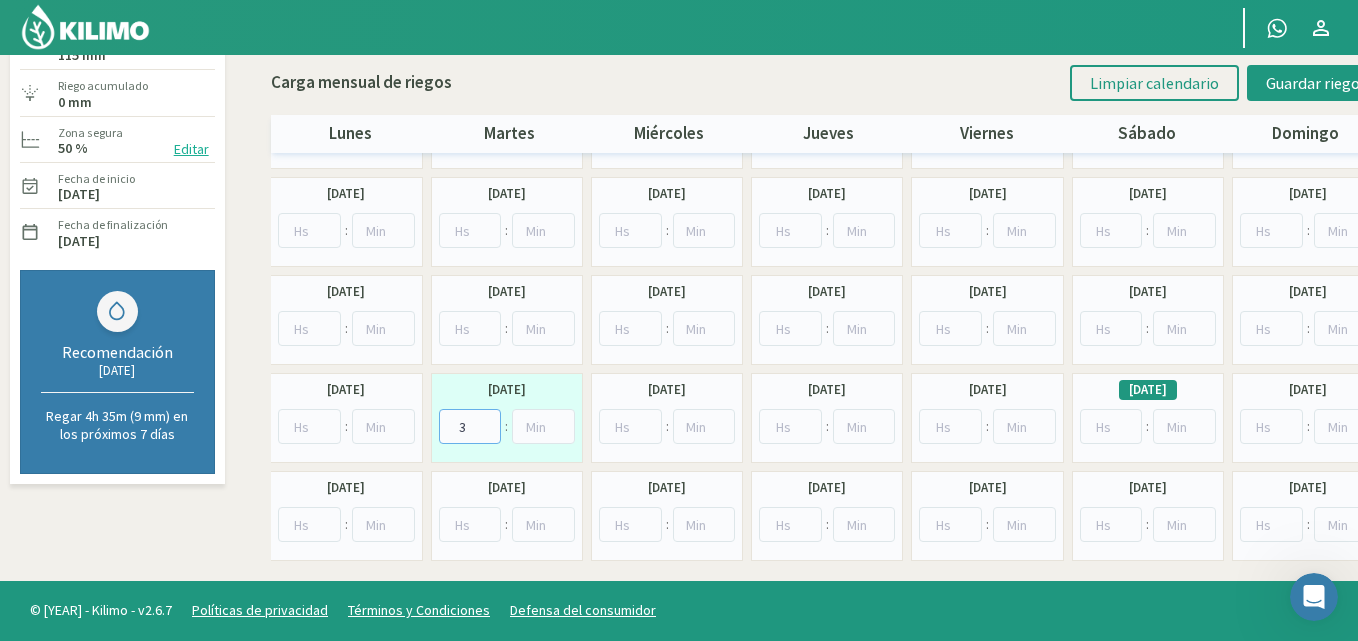 type on "3" 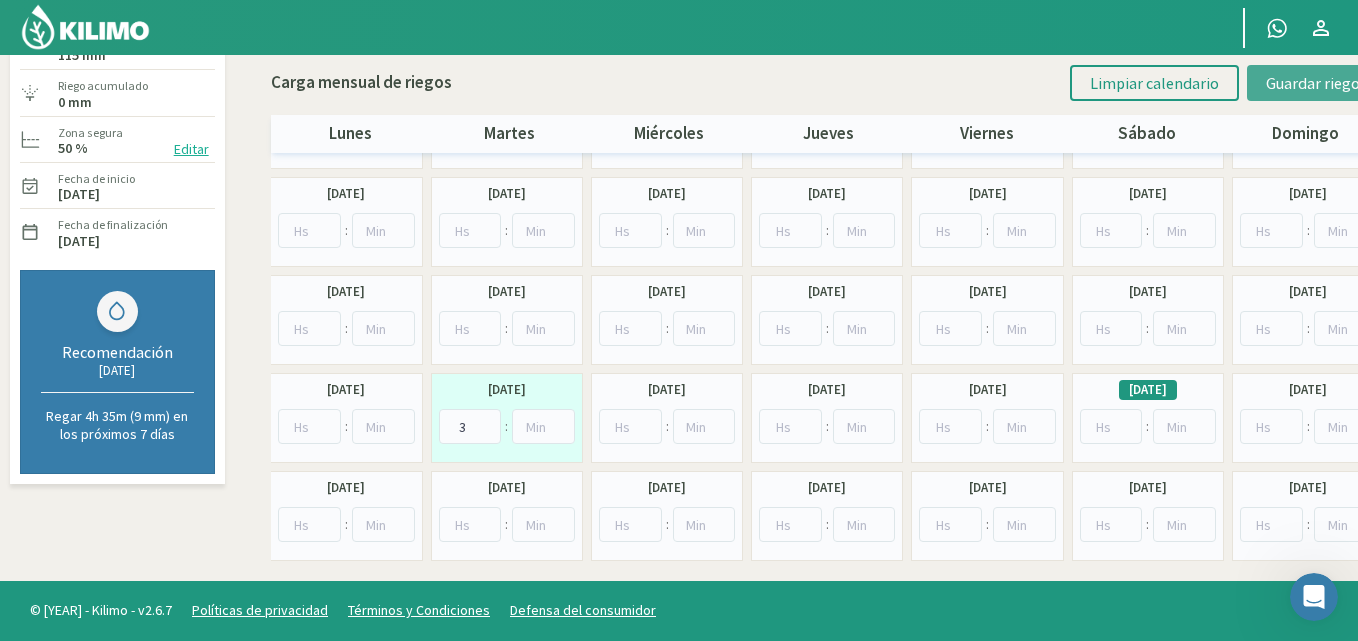 click on "Guardar riegos" at bounding box center [1316, 83] 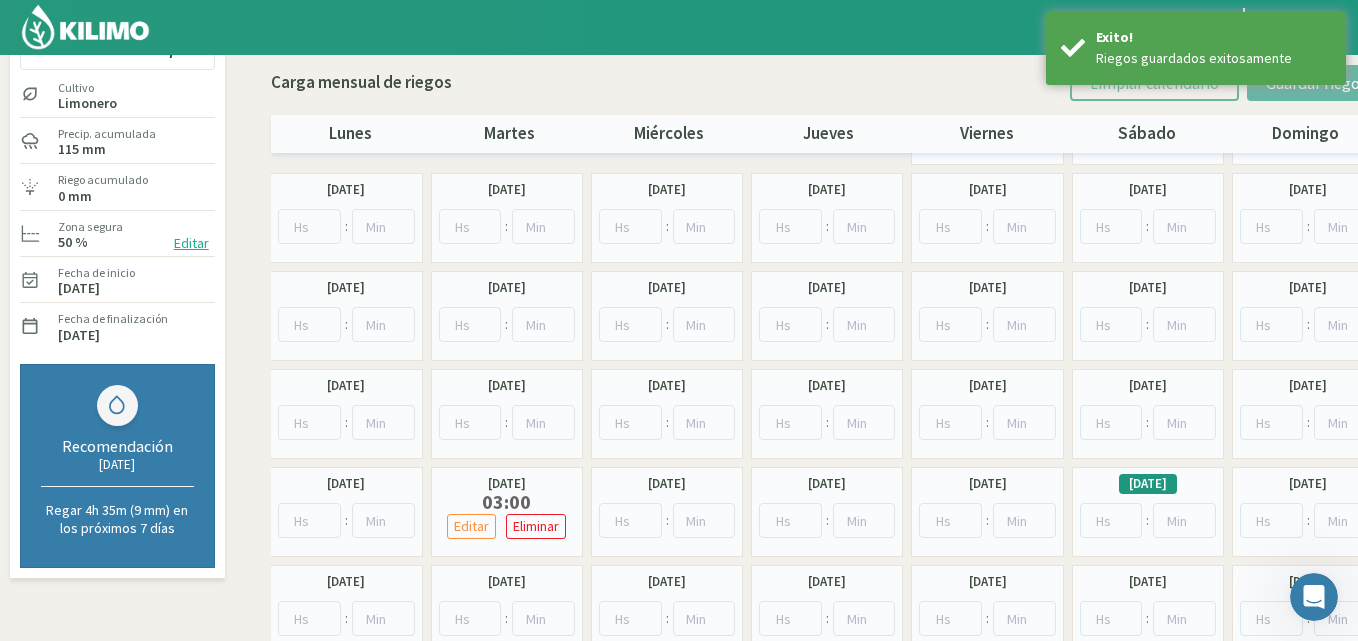 scroll, scrollTop: 0, scrollLeft: 0, axis: both 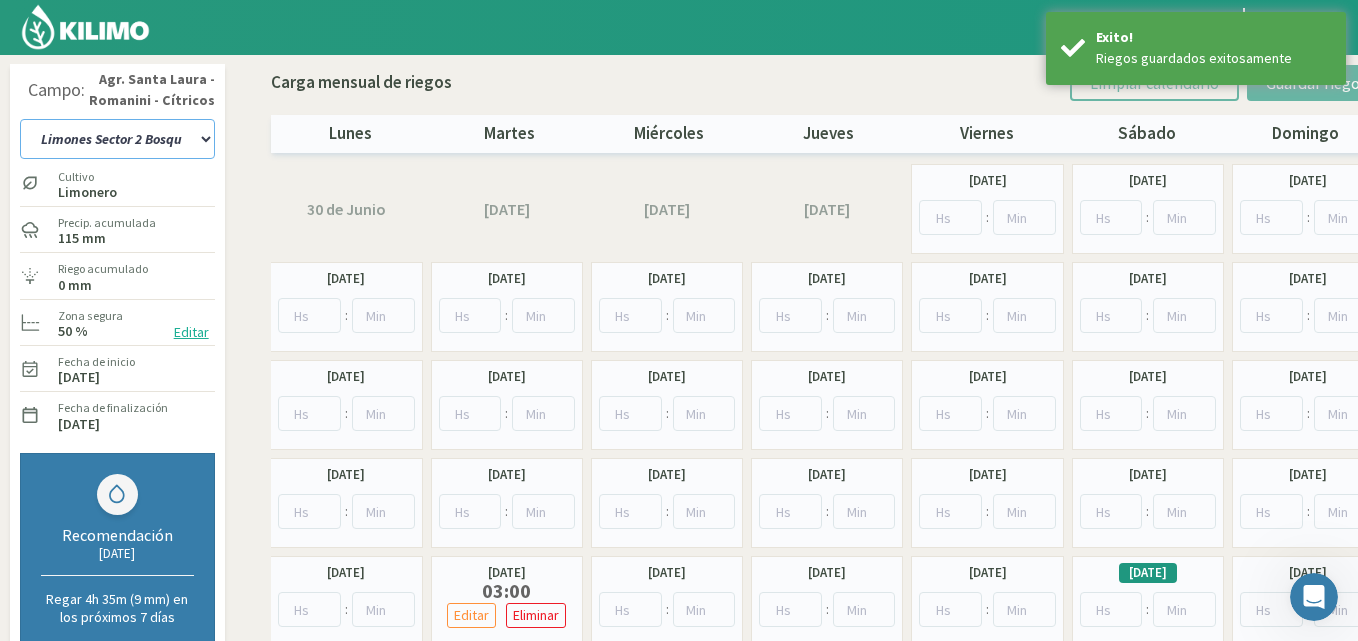 click on "12 A-B   14 -A [FRUIT] [VARIETY] Parent   14 -B [FRUIT] [VARIETY]   Limones Sector 1 Bere   Limones Sector 1 Bosque   Limones Sector 1 Equipo Nuevo   Limones Sector 1 Medialuna   Limones Sector 2 Bere   Limones Sector 2 Bosque   Limones Sector 2 Equipo Nuevo   Limones Sector 2 Medialuna   Limones Sector 3 Bere   Limones Sector 3 Bosque   Limones Sector 3 Equipo Nuevo   Limones Sector 3 Medialuna   Limones Sector 4 Bere   Limones Sector 4 Bombas elevadoras   Limones Sector 4 Equipo Nuevo   Limones Sector 4 Medialuna   Limones sector 5 Bere   Limones Sector 5 Equipo Nuevo   Limones Sector 5 Medialuna   Naranja Cara Cara Sector 1   Naranja Cara Cara Sector 2   Naranja Cara Cara Sector 3   Naranja Olinda Valencia Sector 4   Naranja Sector 10 W. Parent   Naranja Sector 11 W. Parent   Naranjas Olinda Valencia Sector 5   Naranjas Olinda Valencia Sector 6" at bounding box center (117, 139) 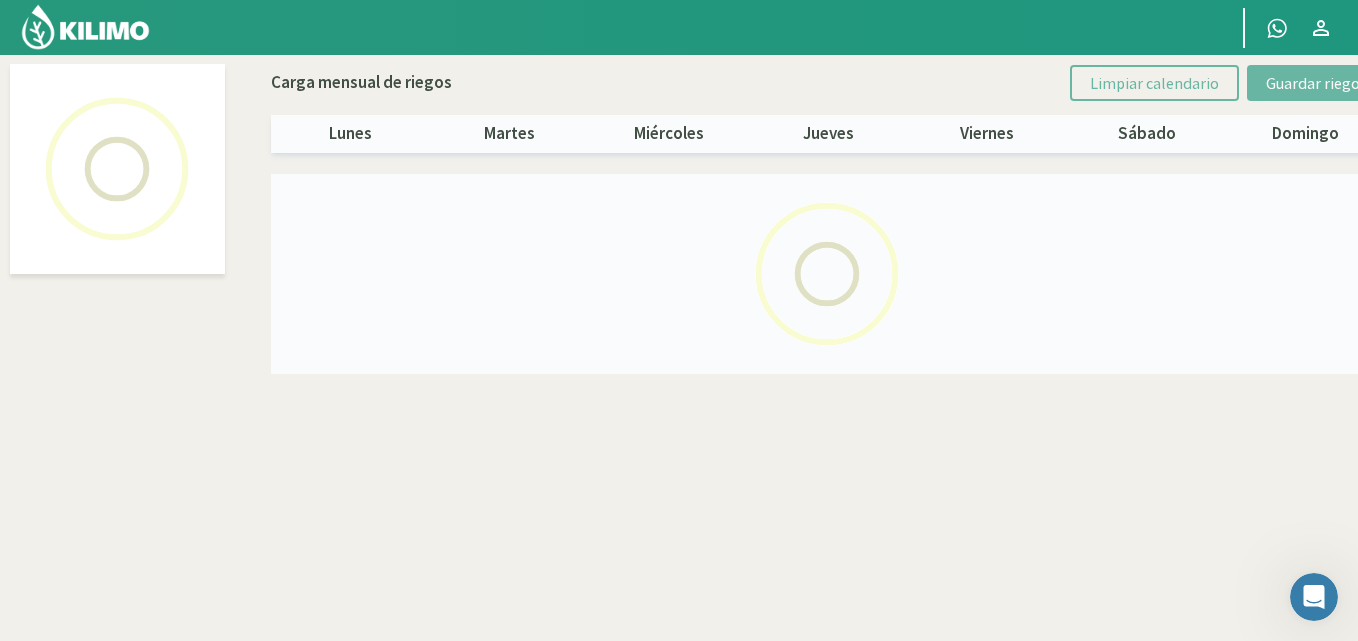select on "9: Object" 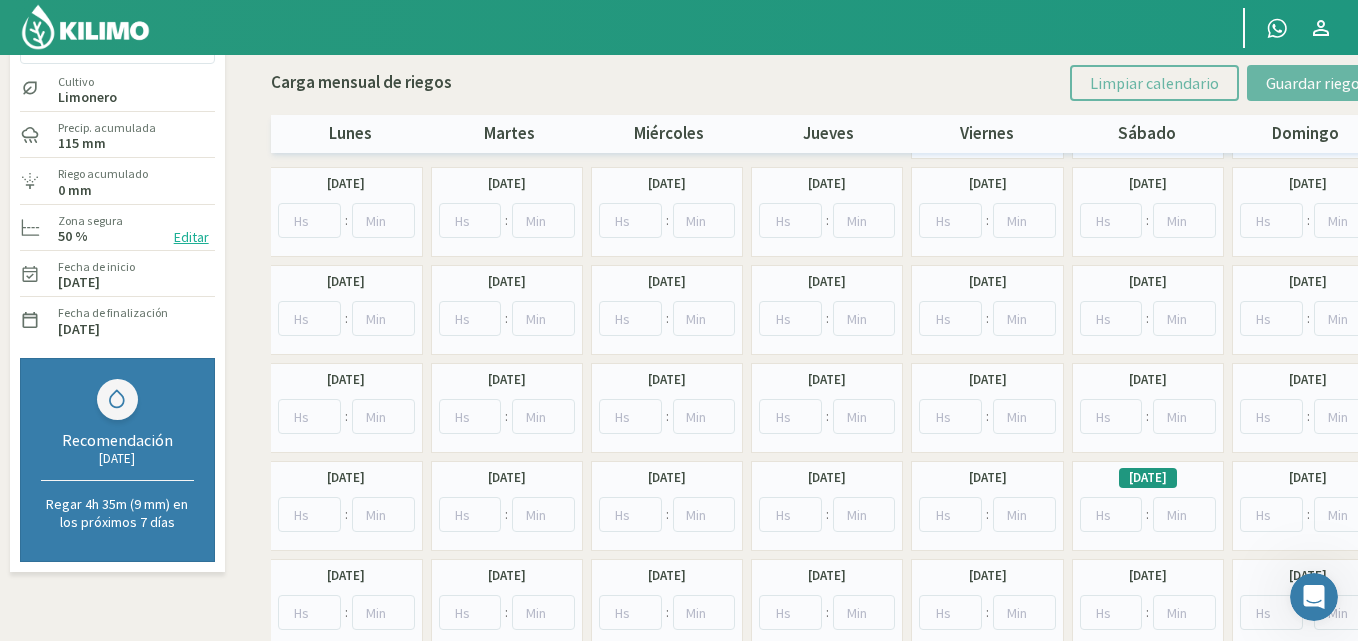 scroll, scrollTop: 183, scrollLeft: 0, axis: vertical 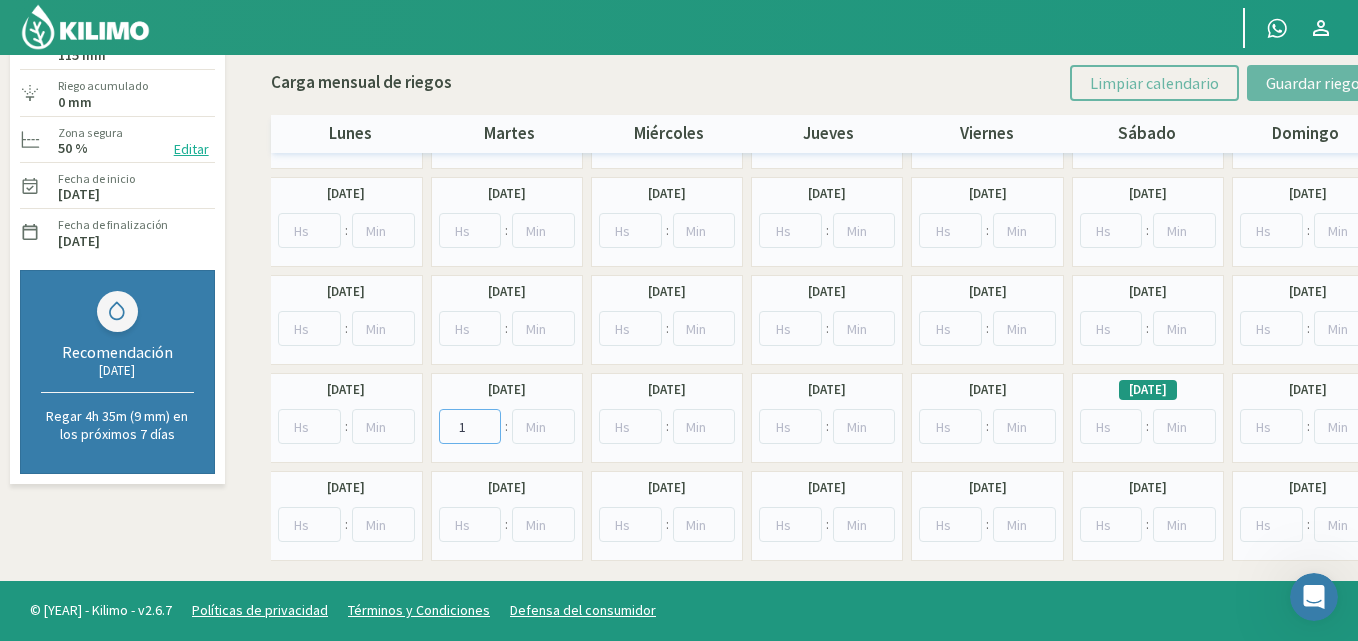 click on "1" at bounding box center (470, 426) 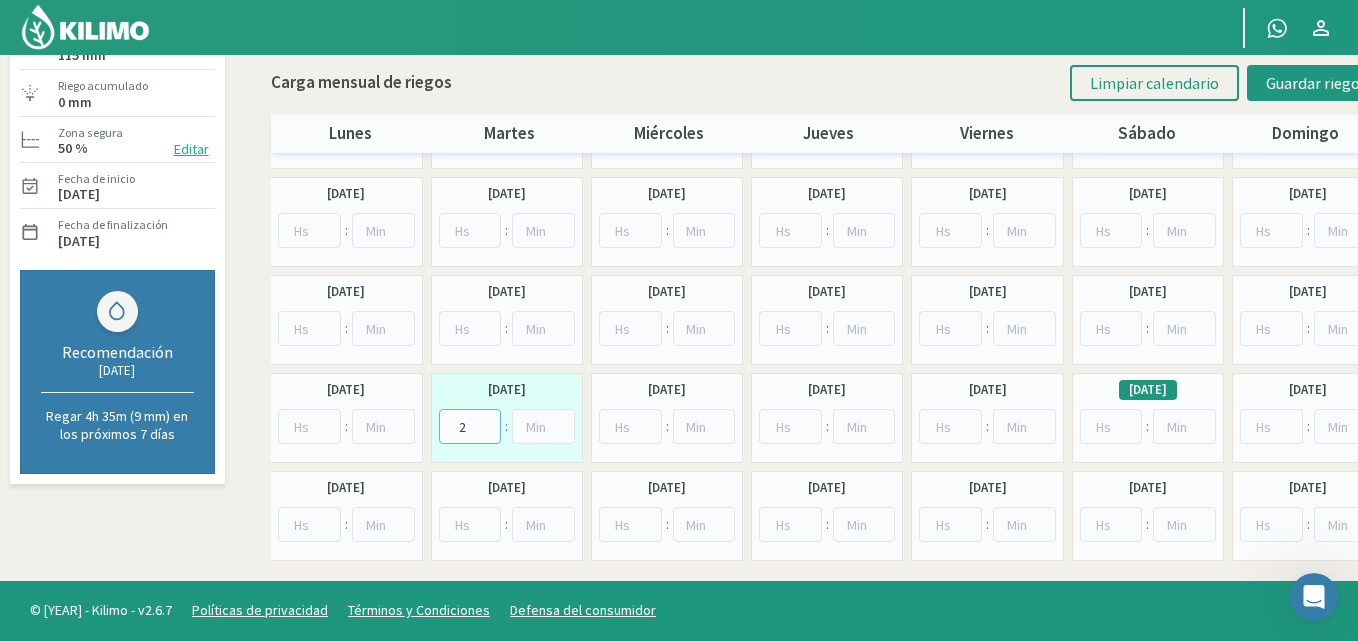 click on "2" at bounding box center (470, 426) 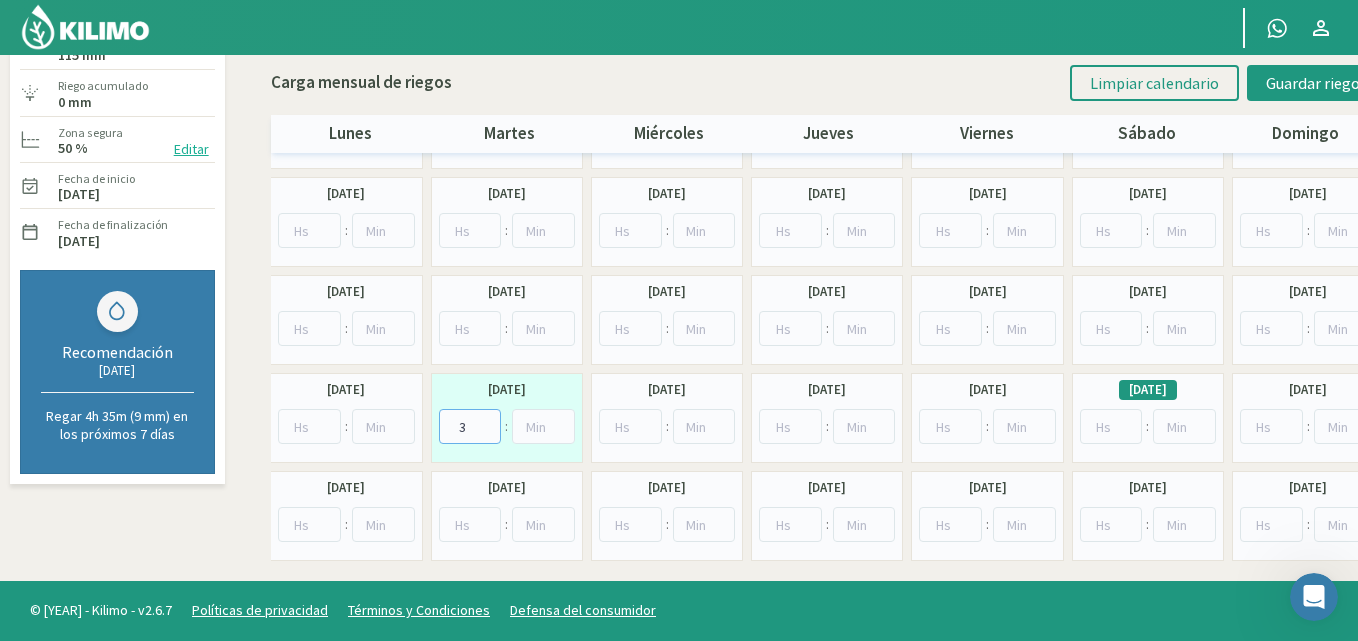 type on "3" 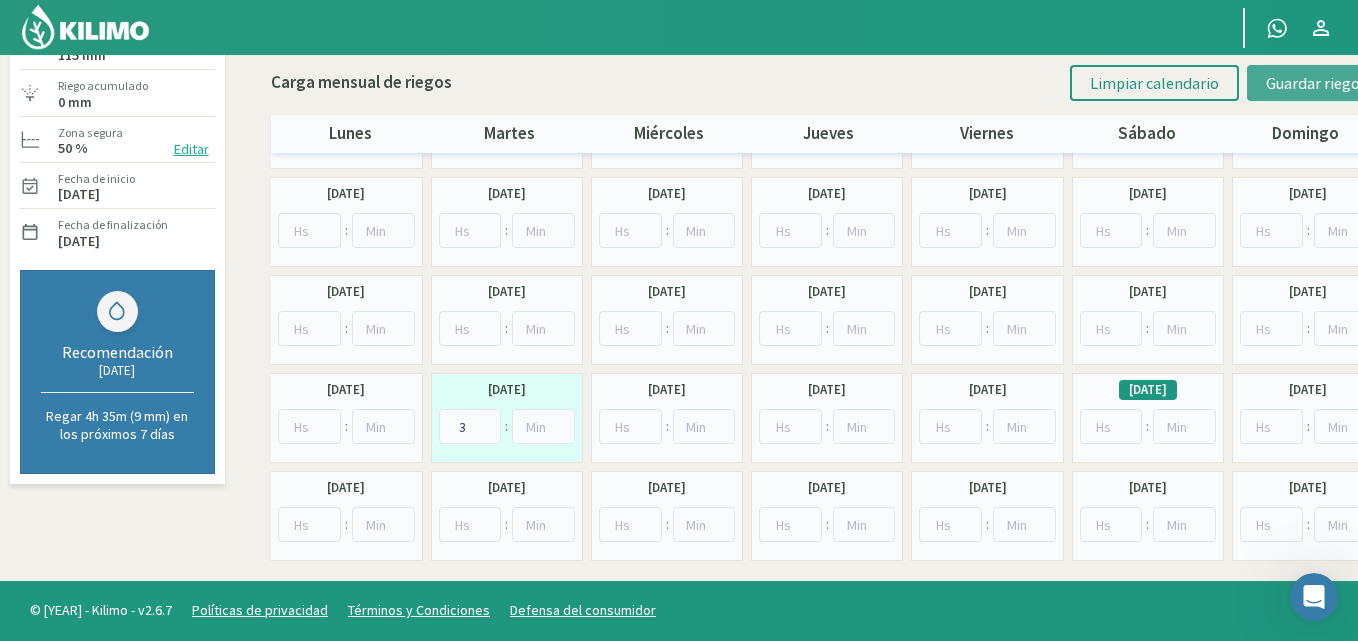 click on "Guardar riegos" at bounding box center (1316, 83) 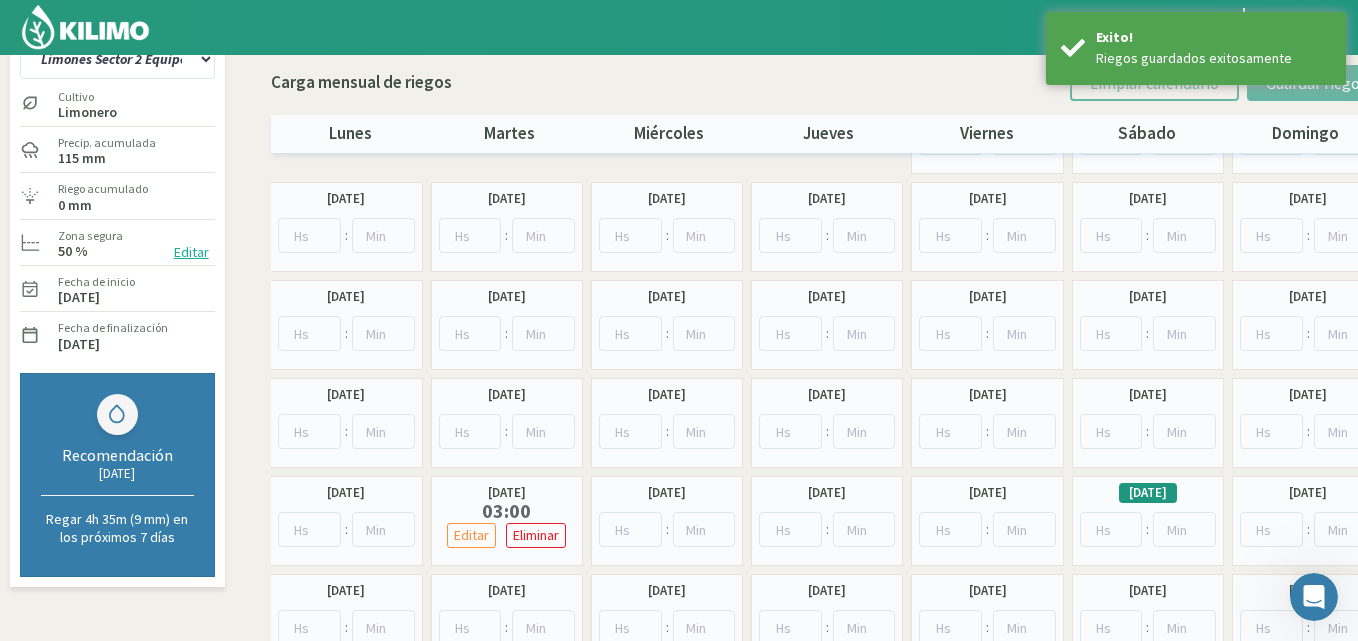 scroll, scrollTop: 0, scrollLeft: 0, axis: both 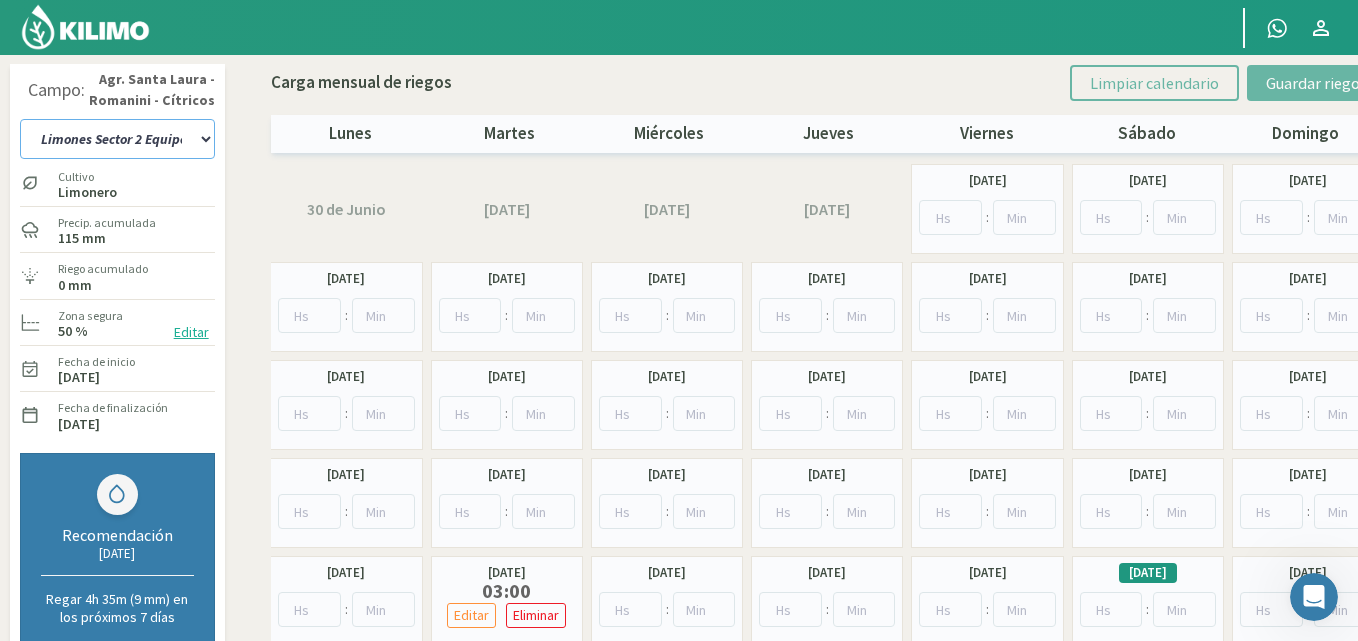 click on "12 A-B   14 -A [FRUIT] [VARIETY] Parent   14 -B [FRUIT] [VARIETY]   Limones Sector 1 Bere   Limones Sector 1 Bosque   Limones Sector 1 Equipo Nuevo   Limones Sector 1 Medialuna   Limones Sector 2 Bere   Limones Sector 2 Bosque   Limones Sector 2 Equipo Nuevo   Limones Sector 2 Medialuna   Limones Sector 3 Bere   Limones Sector 3 Bosque   Limones Sector 3 Equipo Nuevo   Limones Sector 3 Medialuna   Limones Sector 4 Bere   Limones Sector 4 Bombas elevadoras   Limones Sector 4 Equipo Nuevo   Limones Sector 4 Medialuna   Limones sector 5 Bere   Limones Sector 5 Equipo Nuevo   Limones Sector 5 Medialuna   Naranja Cara Cara Sector 1   Naranja Cara Cara Sector 2   Naranja Cara Cara Sector 3   Naranja Olinda Valencia Sector 4   Naranja Sector 10 W. Parent   Naranja Sector 11 W. Parent   Naranjas Olinda Valencia Sector 5   Naranjas Olinda Valencia Sector 6" at bounding box center [117, 139] 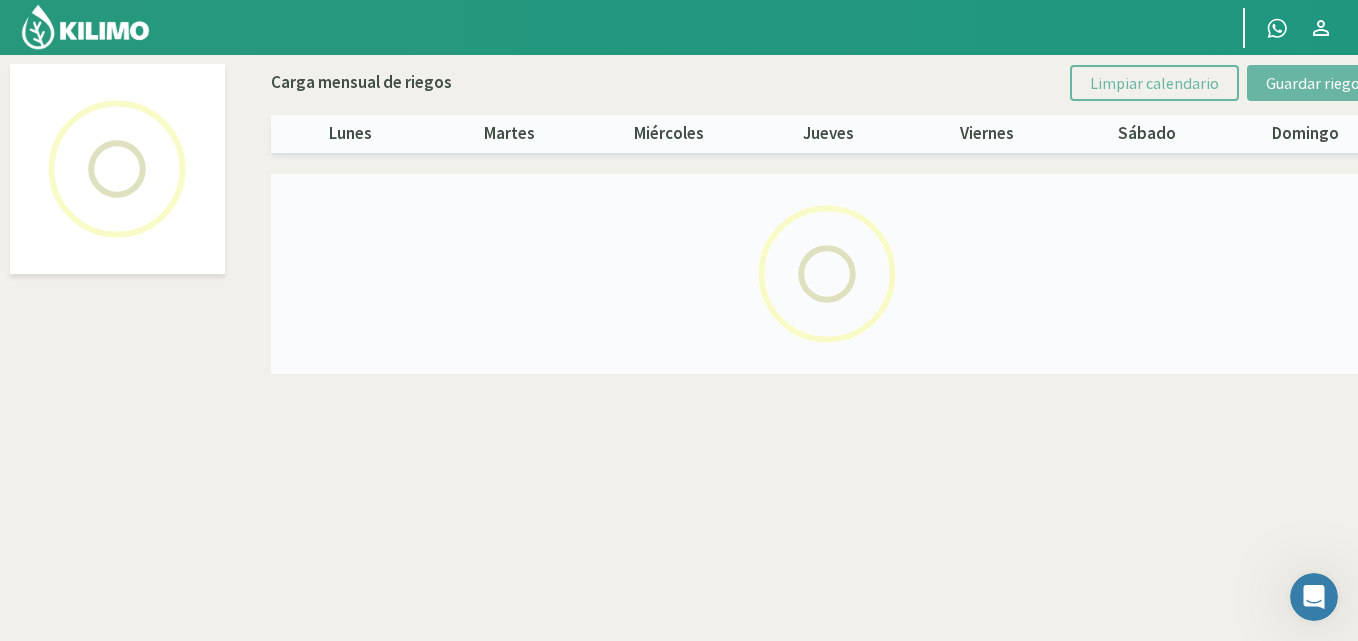 select on "10: Object" 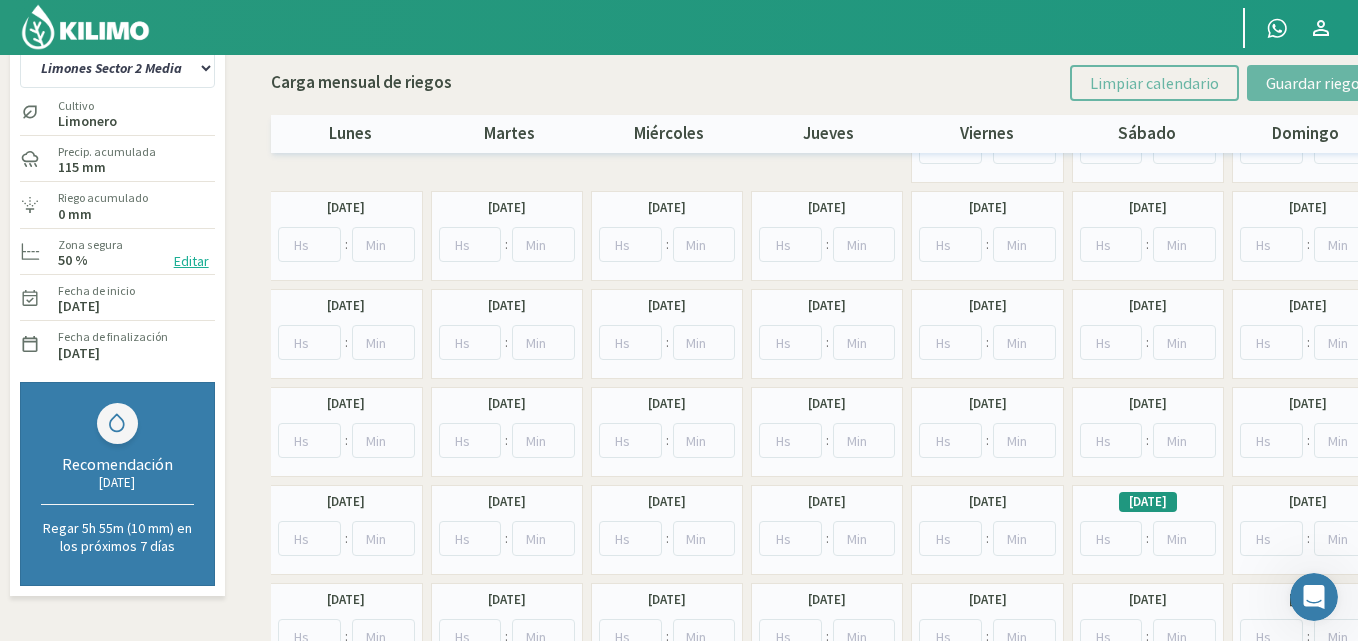 scroll, scrollTop: 183, scrollLeft: 0, axis: vertical 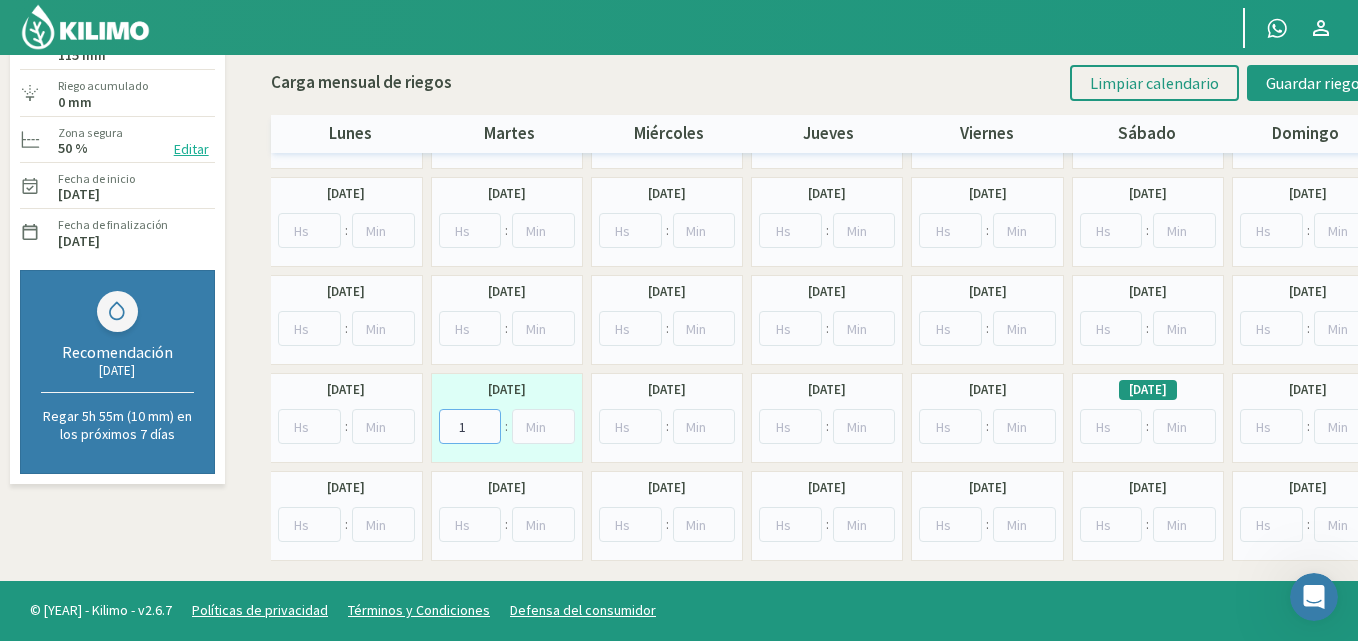 click on "1" at bounding box center [470, 426] 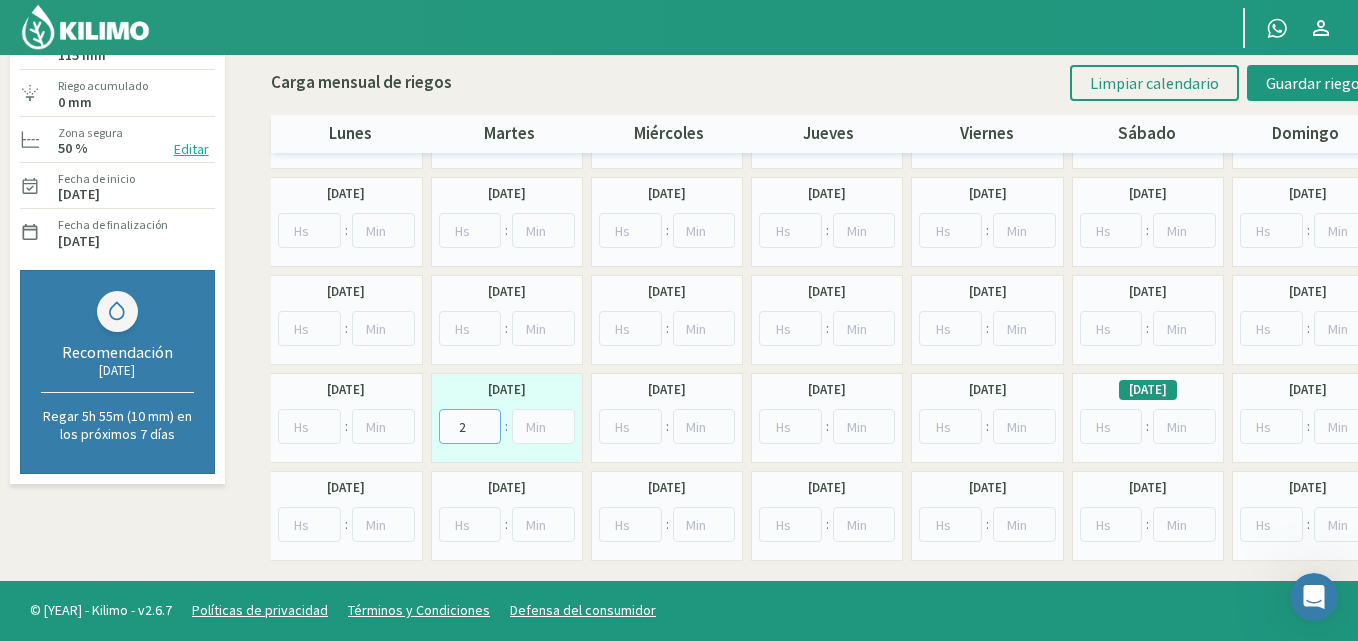 click on "2" at bounding box center (470, 426) 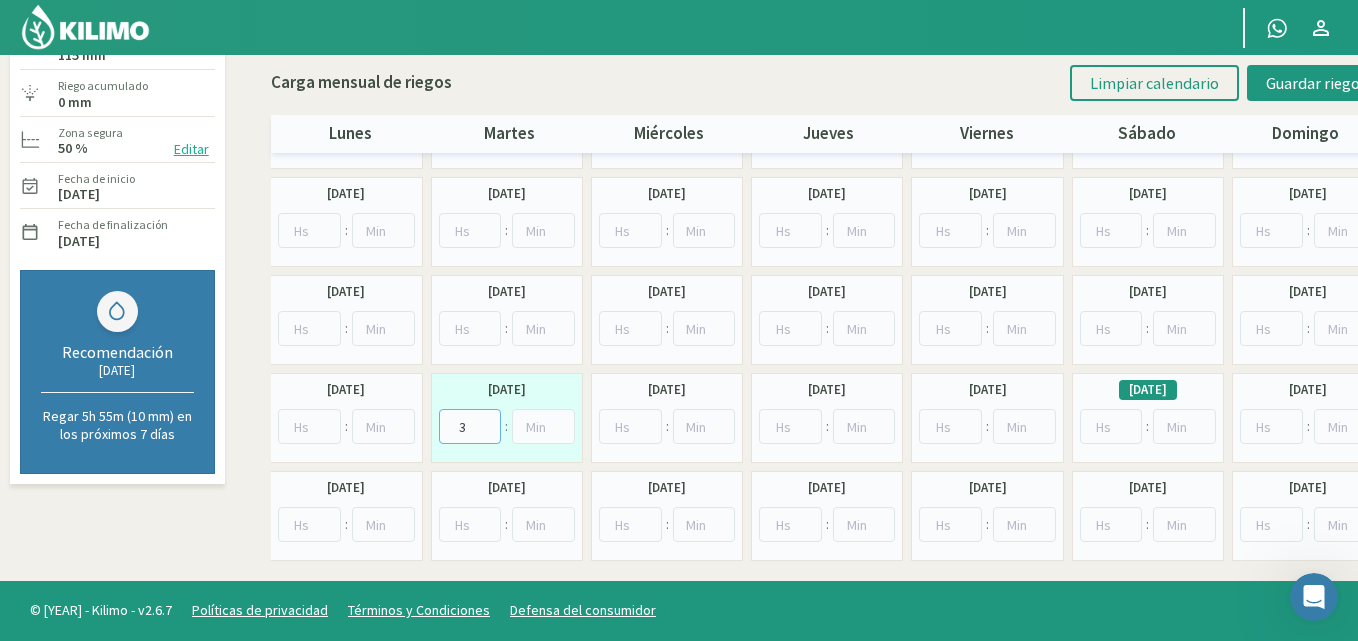 type on "3" 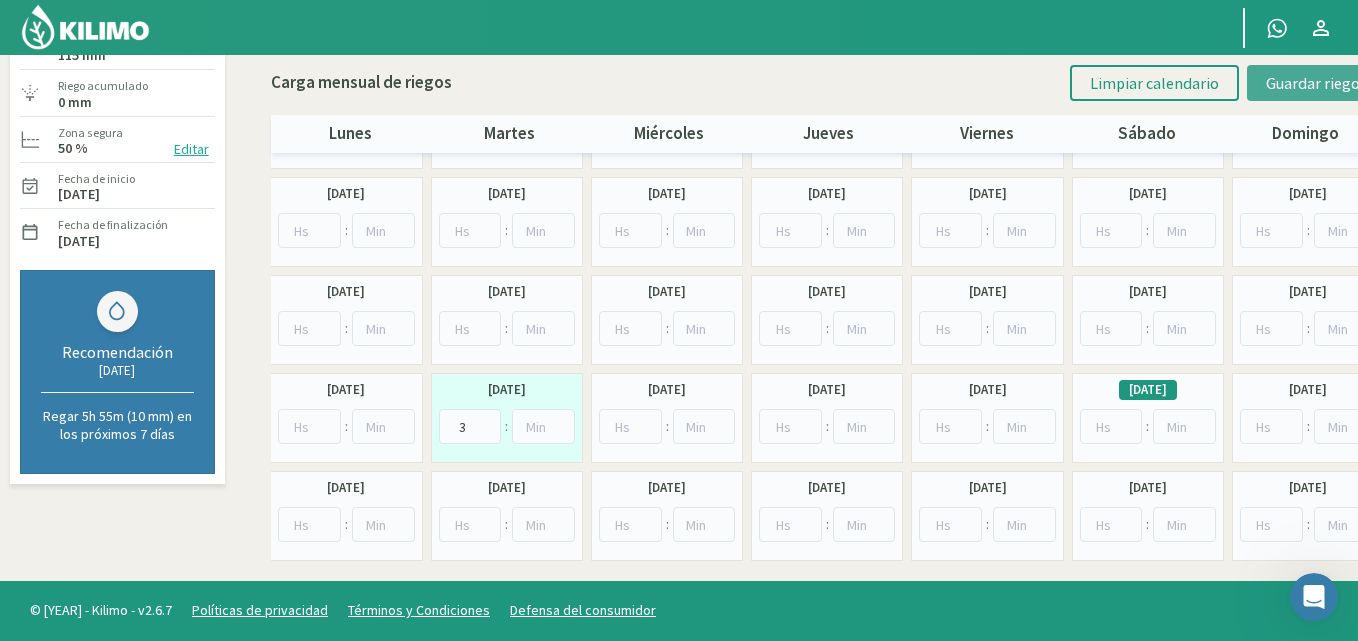 click on "Guardar riegos" at bounding box center [1316, 83] 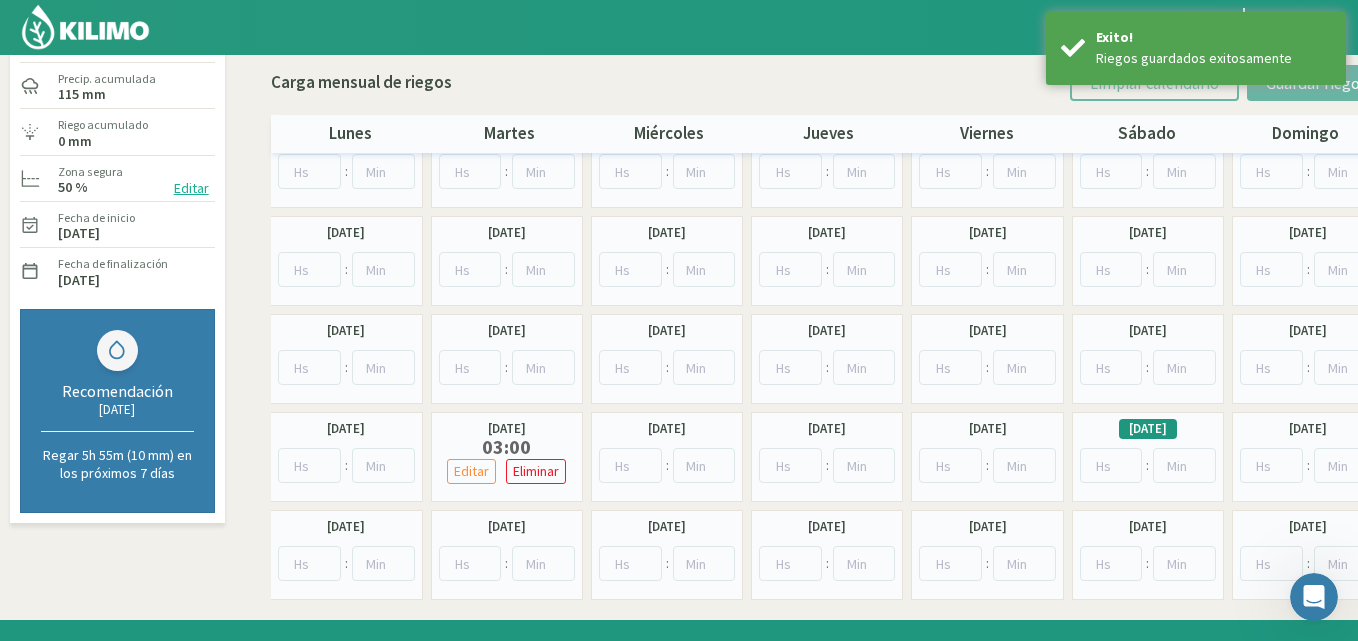 scroll, scrollTop: 0, scrollLeft: 0, axis: both 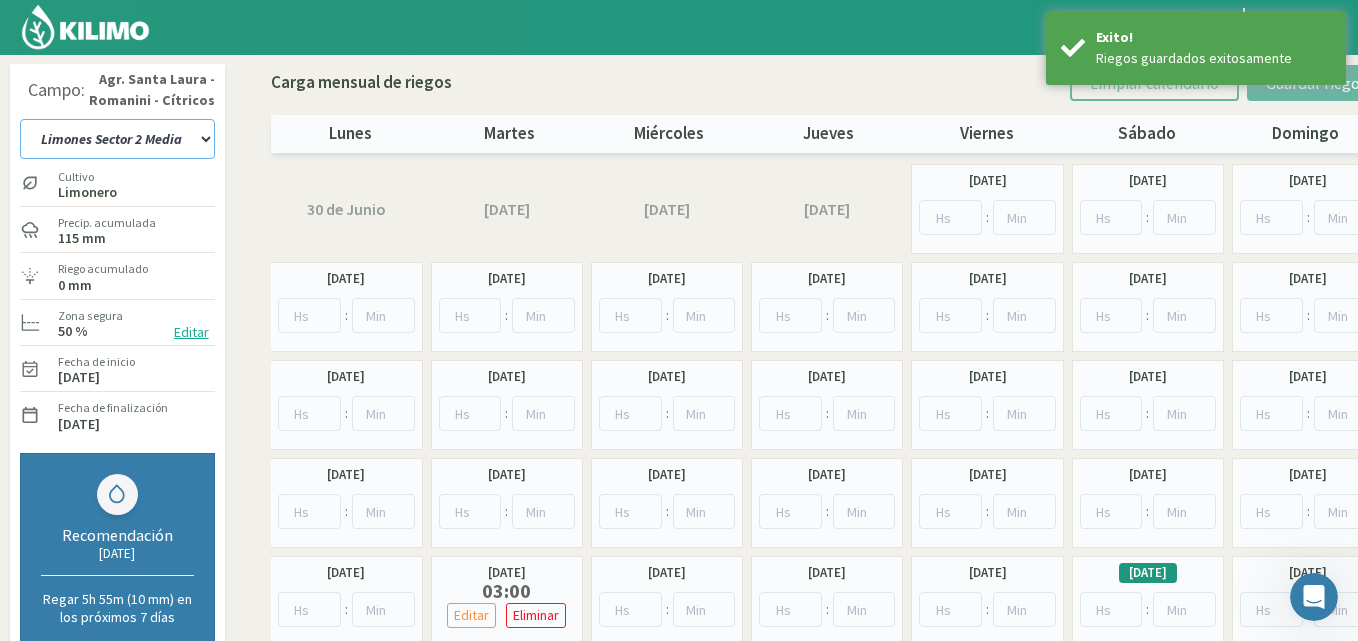 click on "12 A-B   14 -A [FRUIT] [VARIETY] Parent   14 -B [FRUIT] [VARIETY]   Limones Sector 1 Bere   Limones Sector 1 Bosque   Limones Sector 1 Equipo Nuevo   Limones Sector 1 Medialuna   Limones Sector 2 Bere   Limones Sector 2 Bosque   Limones Sector 2 Equipo Nuevo   Limones Sector 2 Medialuna   Limones Sector 3 Bere   Limones Sector 3 Bosque   Limones Sector 3 Equipo Nuevo   Limones Sector 3 Medialuna   Limones Sector 4 Bere   Limones Sector 4 Bombas elevadoras   Limones Sector 4 Equipo Nuevo   Limones Sector 4 Medialuna   Limones sector 5 Bere   Limones Sector 5 Equipo Nuevo   Limones Sector 5 Medialuna   Naranja Cara Cara Sector 1   Naranja Cara Cara Sector 2   Naranja Cara Cara Sector 3   Naranja Olinda Valencia Sector 4   Naranja Sector 10 W. Parent   Naranja Sector 11 W. Parent   Naranjas Olinda Valencia Sector 5   Naranjas Olinda Valencia Sector 6" at bounding box center [117, 139] 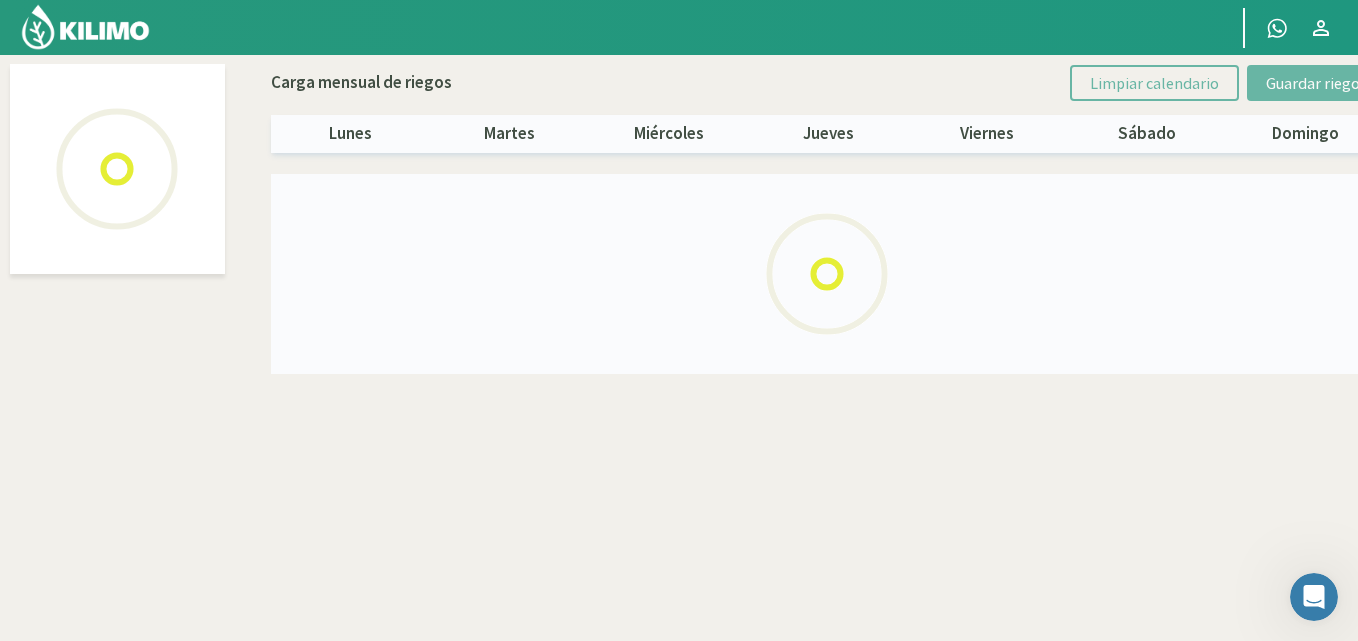 select on "12: Object" 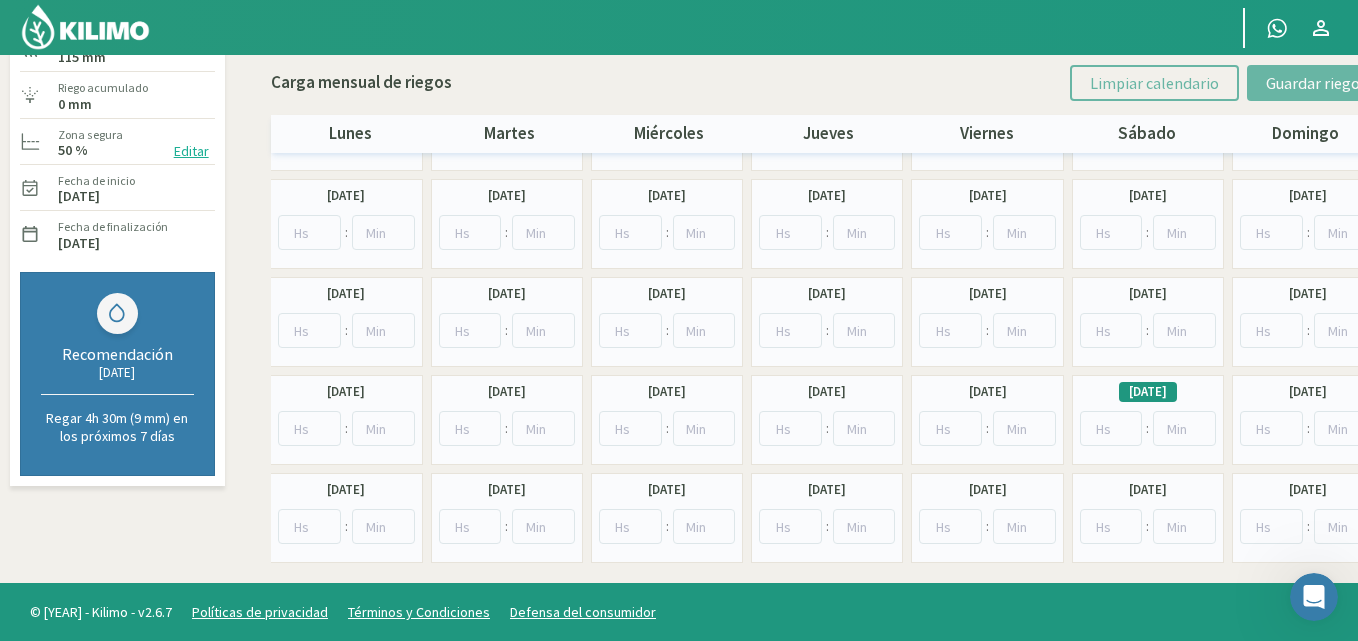 scroll, scrollTop: 183, scrollLeft: 0, axis: vertical 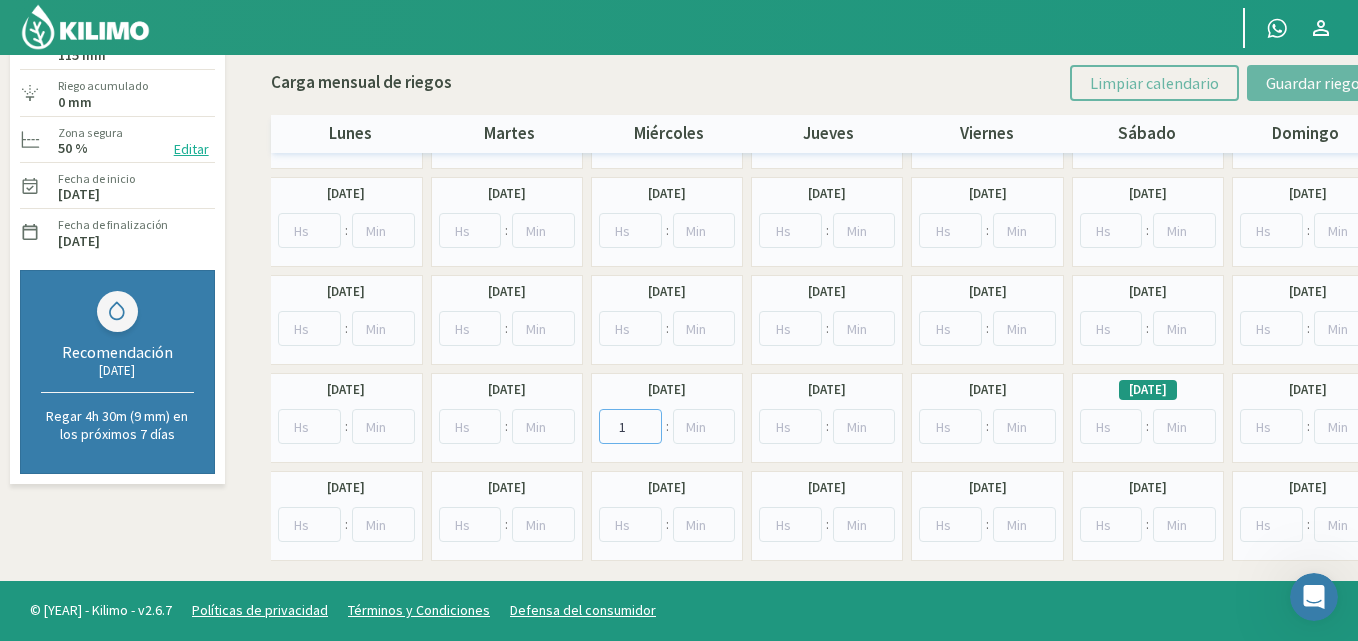 click on "1" at bounding box center (630, 426) 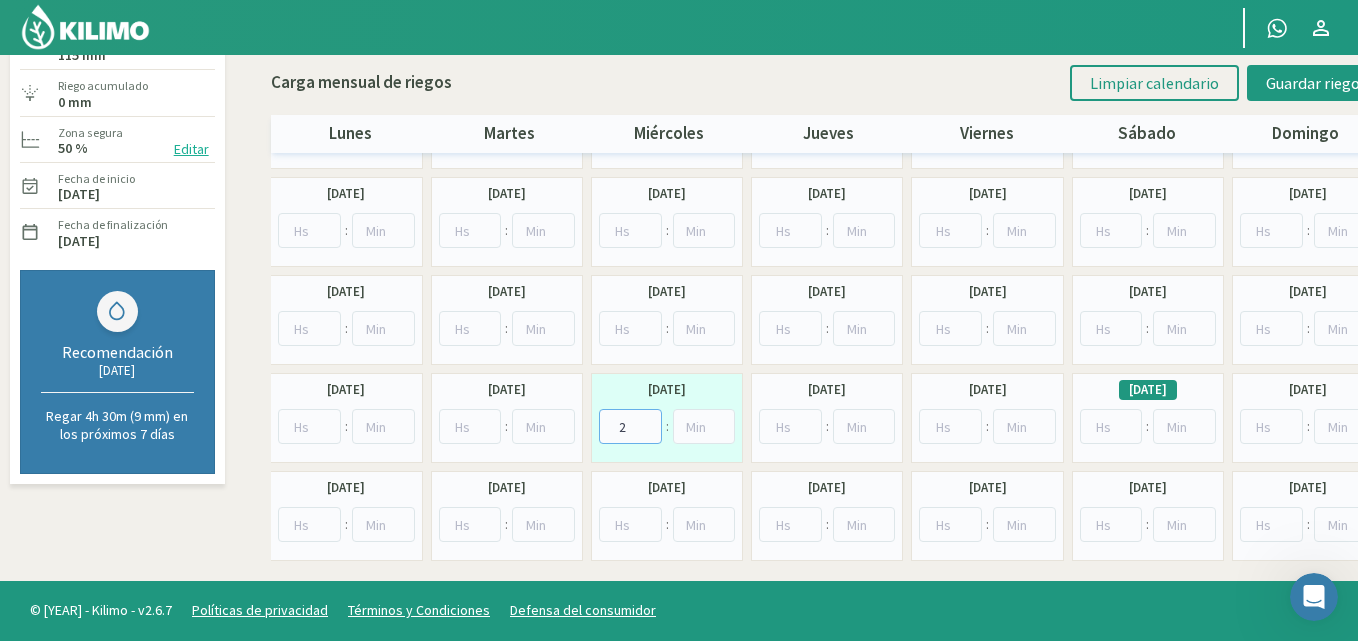 click on "2" at bounding box center [630, 426] 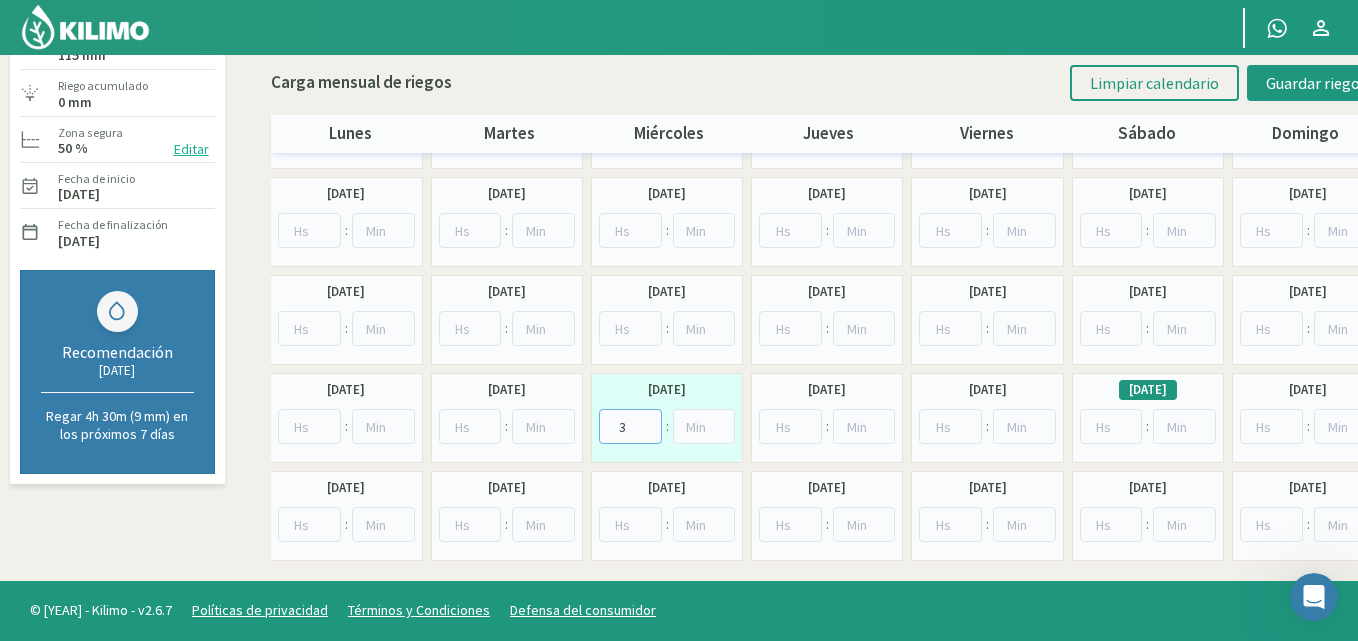 type on "3" 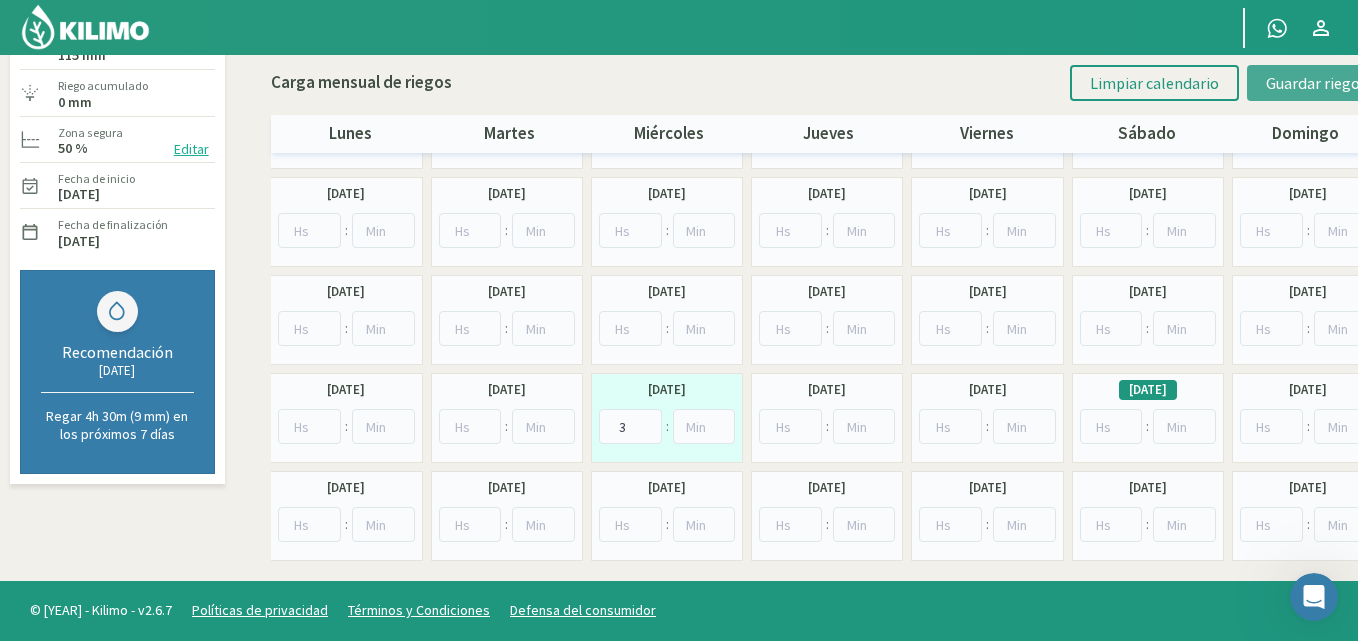 click on "Guardar riegos" at bounding box center (1316, 83) 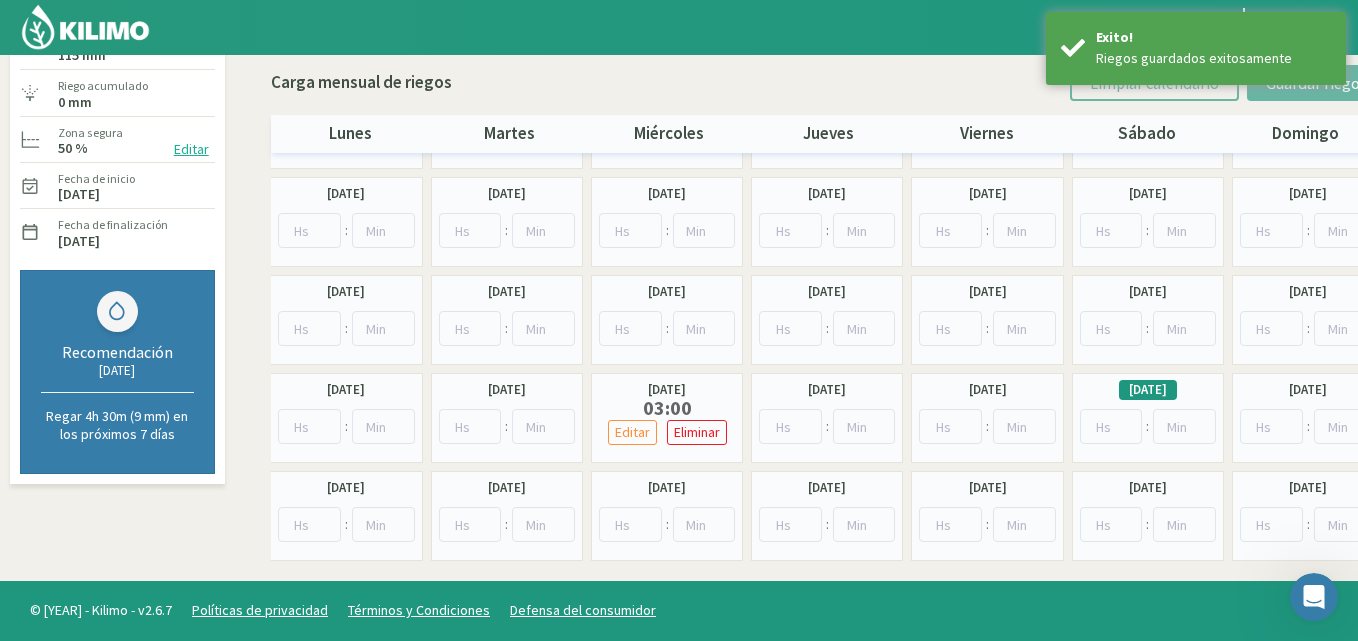 scroll, scrollTop: 0, scrollLeft: 0, axis: both 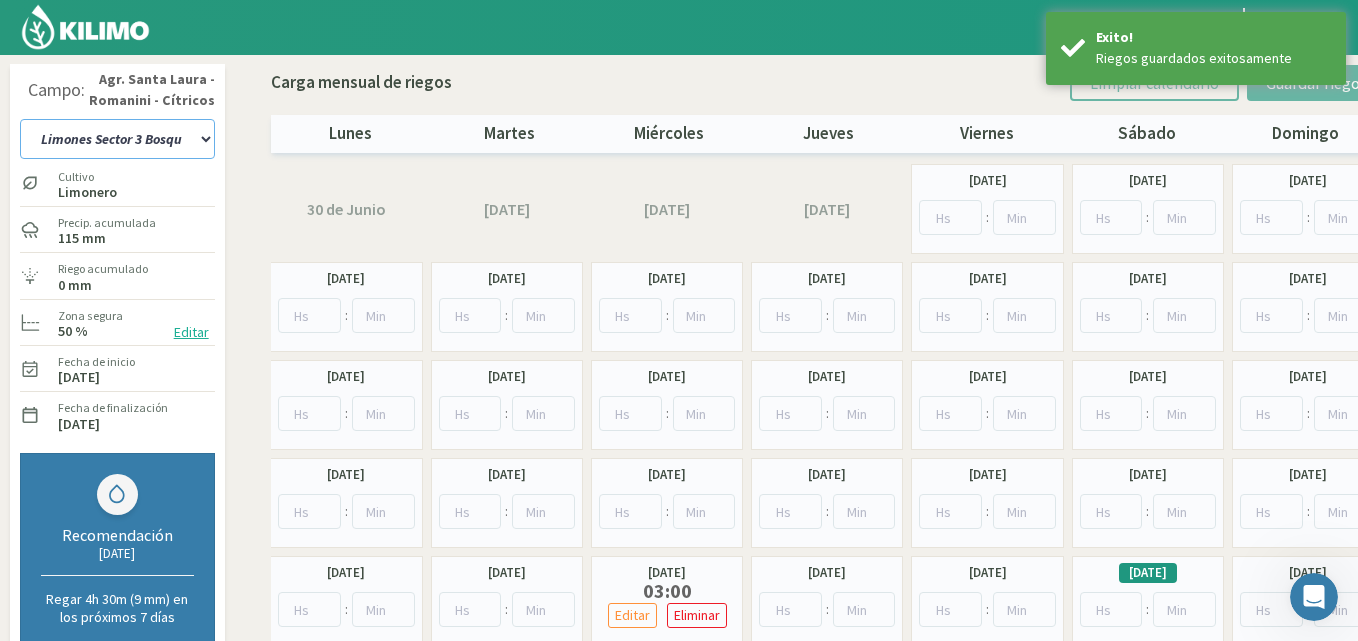click on "12 A-B   14 -A [FRUIT] [VARIETY] Parent   14 -B [FRUIT] [VARIETY]   Limones Sector 1 Bere   Limones Sector 1 Bosque   Limones Sector 1 Equipo Nuevo   Limones Sector 1 Medialuna   Limones Sector 2 Bere   Limones Sector 2 Bosque   Limones Sector 2 Equipo Nuevo   Limones Sector 2 Medialuna   Limones Sector 3 Bere   Limones Sector 3 Bosque   Limones Sector 3 Equipo Nuevo   Limones Sector 3 Medialuna   Limones Sector 4 Bere   Limones Sector 4 Bombas elevadoras   Limones Sector 4 Equipo Nuevo   Limones Sector 4 Medialuna   Limones sector 5 Bere   Limones Sector 5 Equipo Nuevo   Limones Sector 5 Medialuna   Naranja Cara Cara Sector 1   Naranja Cara Cara Sector 2   Naranja Cara Cara Sector 3   Naranja Olinda Valencia Sector 4   Naranja Sector 10 W. Parent   Naranja Sector 11 W. Parent   Naranjas Olinda Valencia Sector 5   Naranjas Olinda Valencia Sector 6" at bounding box center [117, 139] 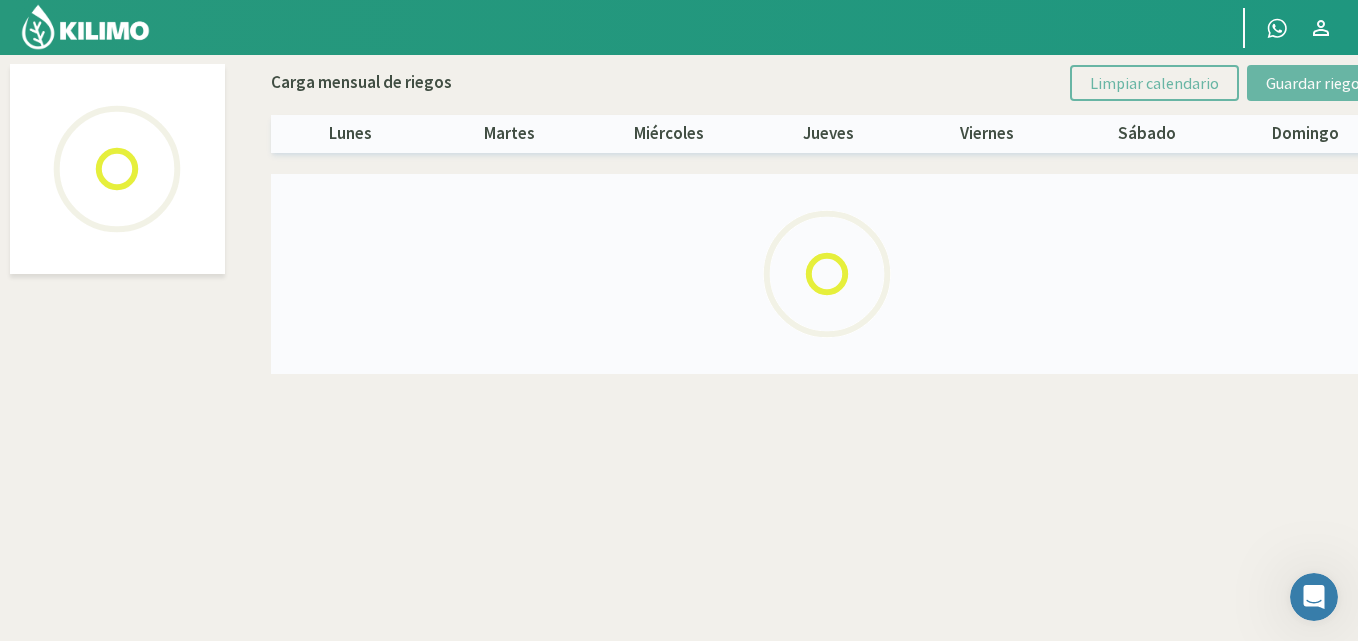 select on "13: Object" 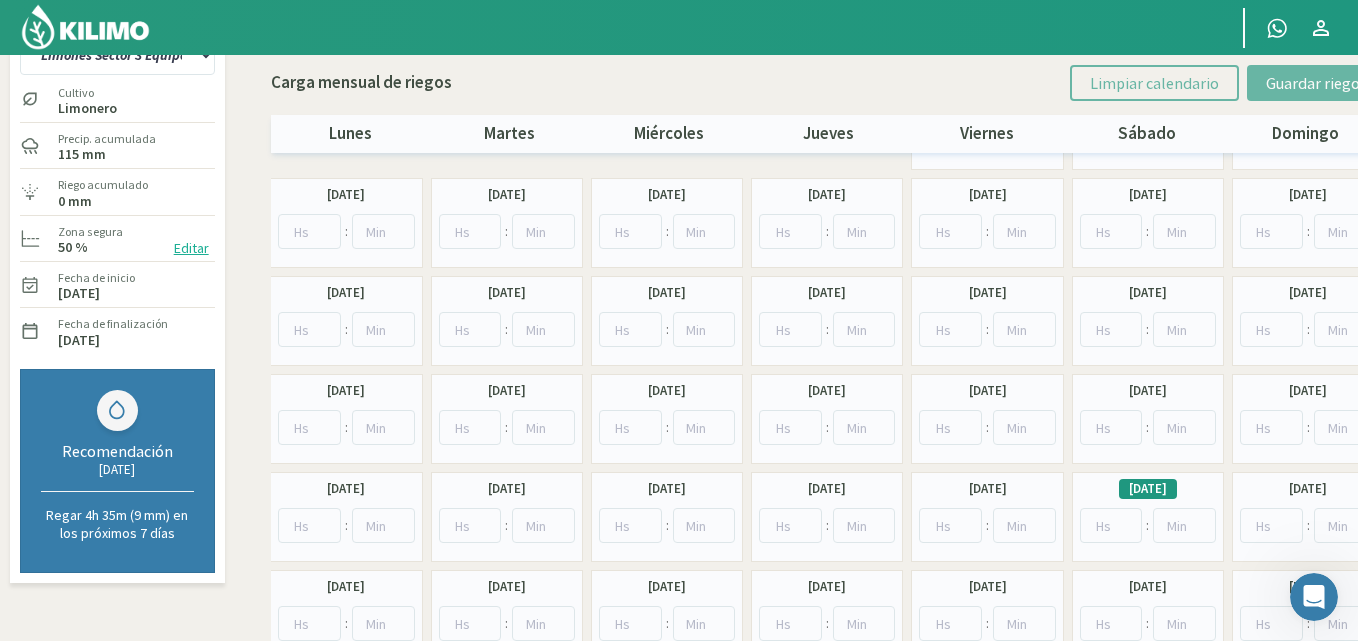 scroll, scrollTop: 183, scrollLeft: 0, axis: vertical 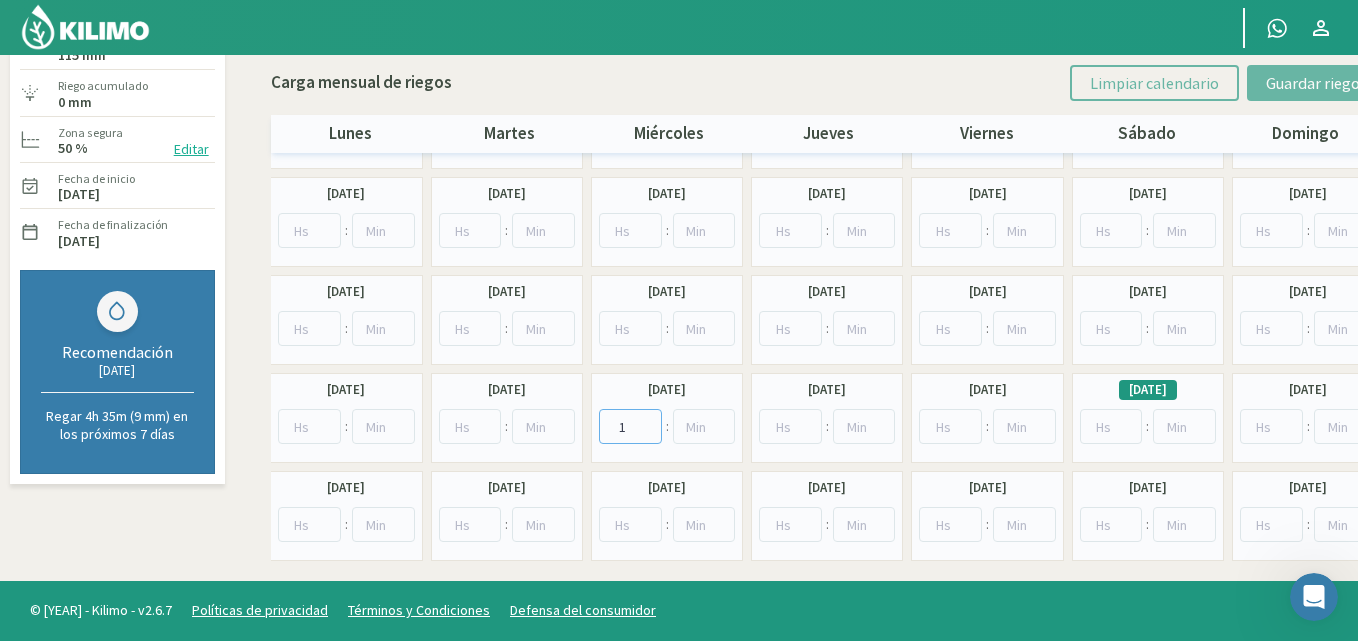 click on "1" at bounding box center (630, 426) 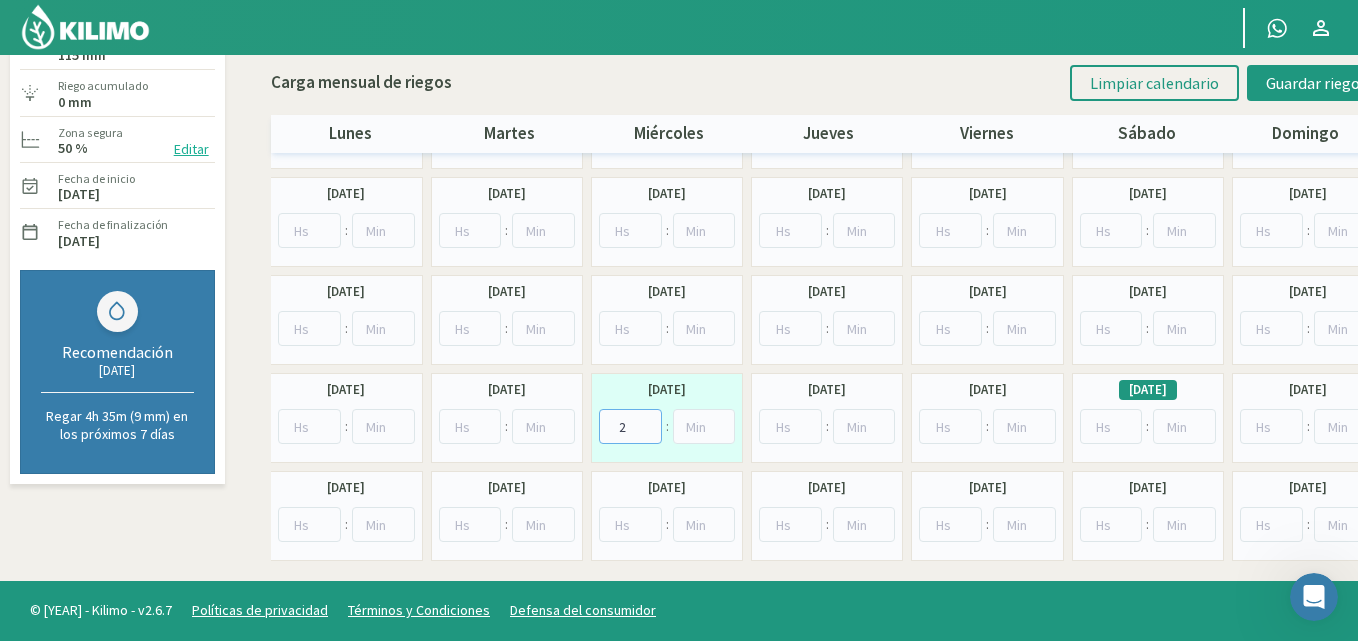click on "2" at bounding box center [630, 426] 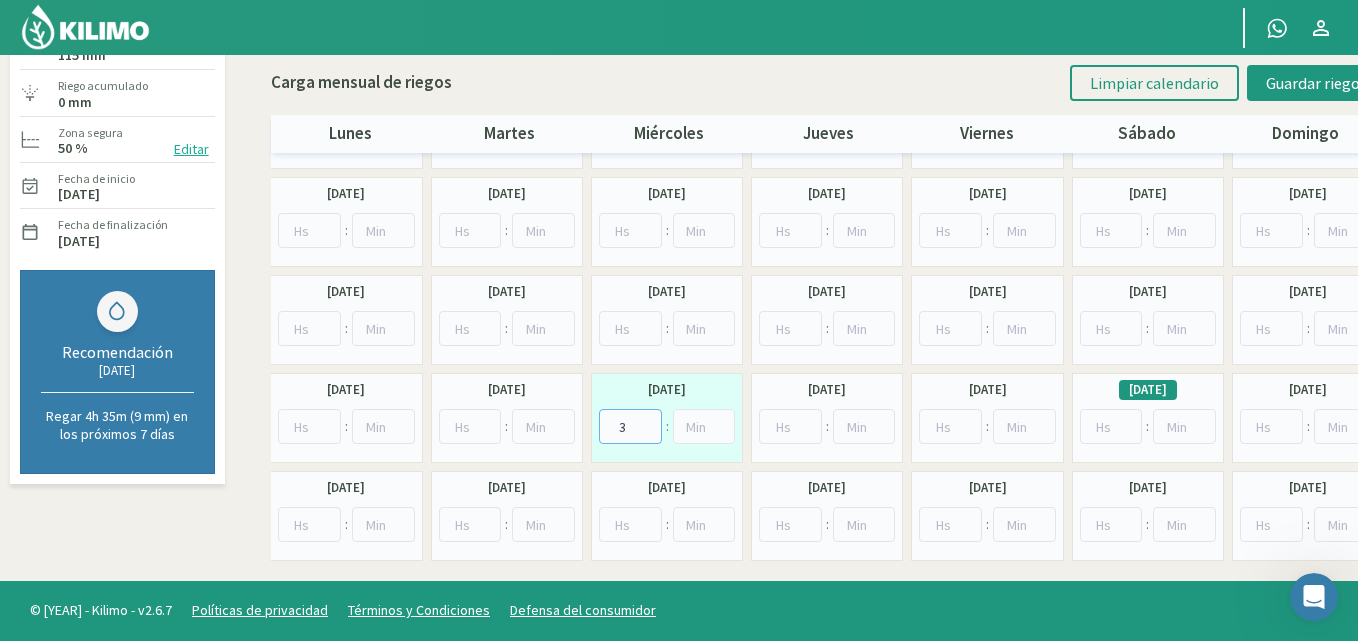 type on "3" 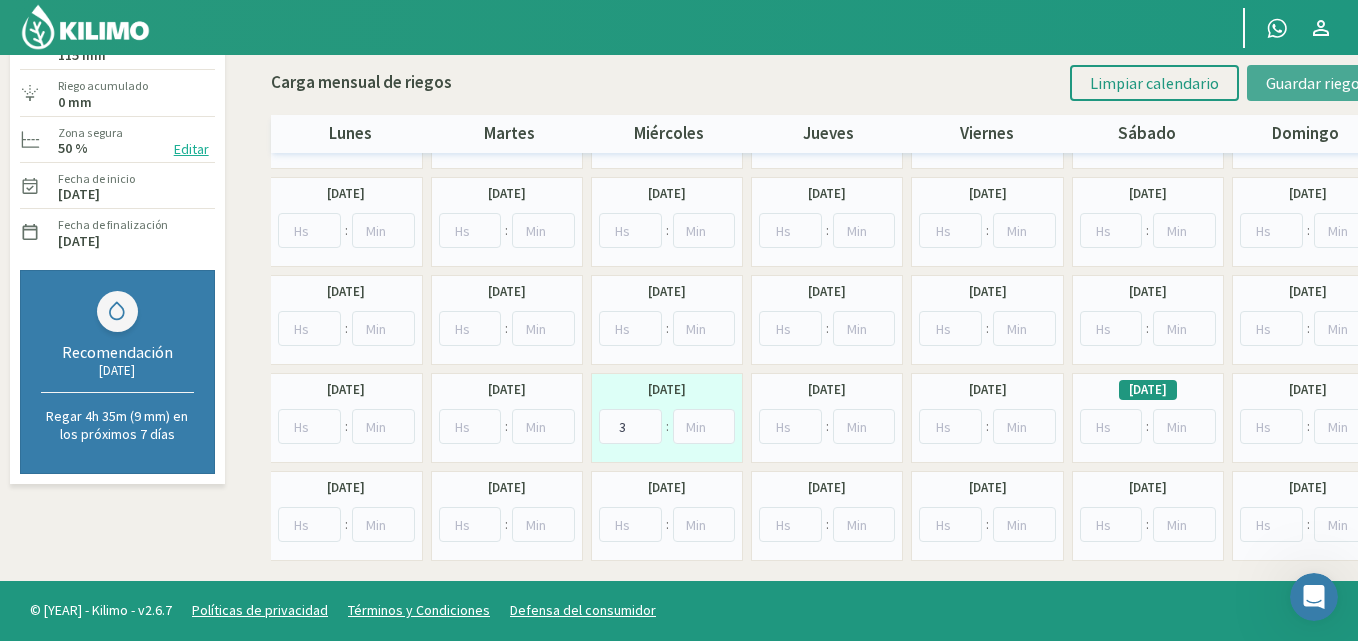 click on "Guardar riegos" at bounding box center [1316, 83] 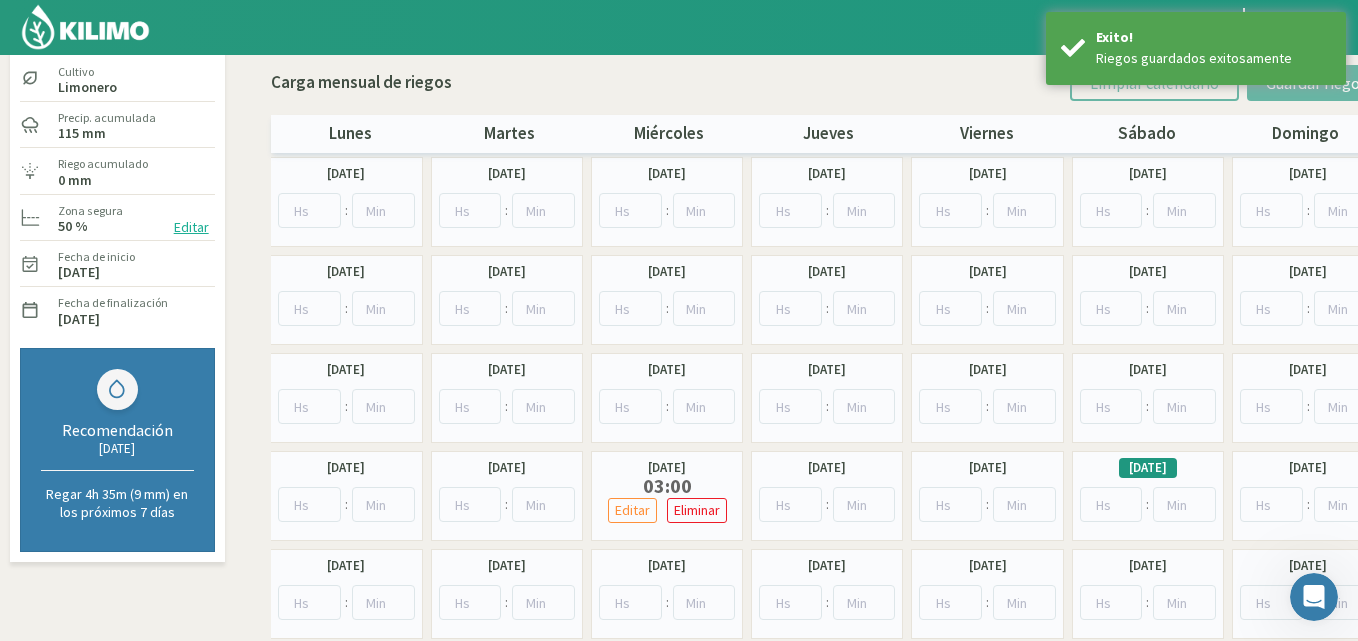 scroll, scrollTop: 0, scrollLeft: 0, axis: both 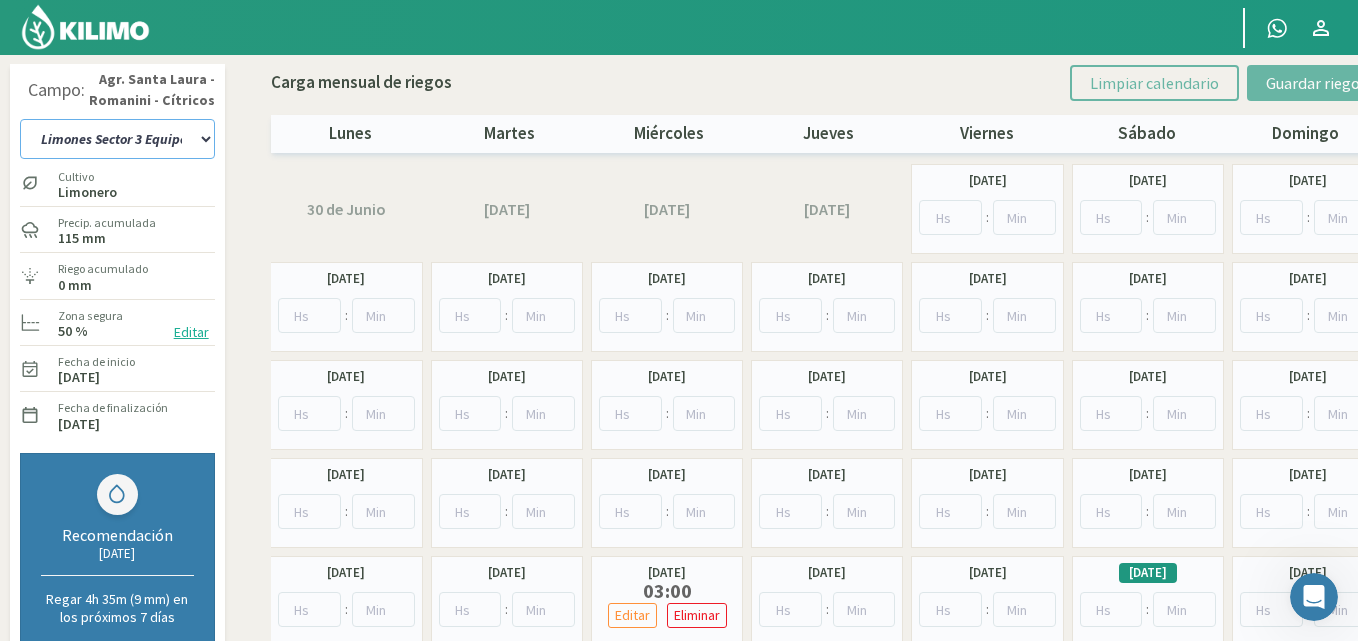 click on "12 A-B   14 -A [FRUIT] [VARIETY] Parent   14 -B [FRUIT] [VARIETY]   Limones Sector 1 Bere   Limones Sector 1 Bosque   Limones Sector 1 Equipo Nuevo   Limones Sector 1 Medialuna   Limones Sector 2 Bere   Limones Sector 2 Bosque   Limones Sector 2 Equipo Nuevo   Limones Sector 2 Medialuna   Limones Sector 3 Bere   Limones Sector 3 Bosque   Limones Sector 3 Equipo Nuevo   Limones Sector 3 Medialuna   Limones Sector 4 Bere   Limones Sector 4 Bombas elevadoras   Limones Sector 4 Equipo Nuevo   Limones Sector 4 Medialuna   Limones sector 5 Bere   Limones Sector 5 Equipo Nuevo   Limones Sector 5 Medialuna   Naranja Cara Cara Sector 1   Naranja Cara Cara Sector 2   Naranja Cara Cara Sector 3   Naranja Olinda Valencia Sector 4   Naranja Sector 10 W. Parent   Naranja Sector 11 W. Parent   Naranjas Olinda Valencia Sector 5   Naranjas Olinda Valencia Sector 6" at bounding box center [117, 139] 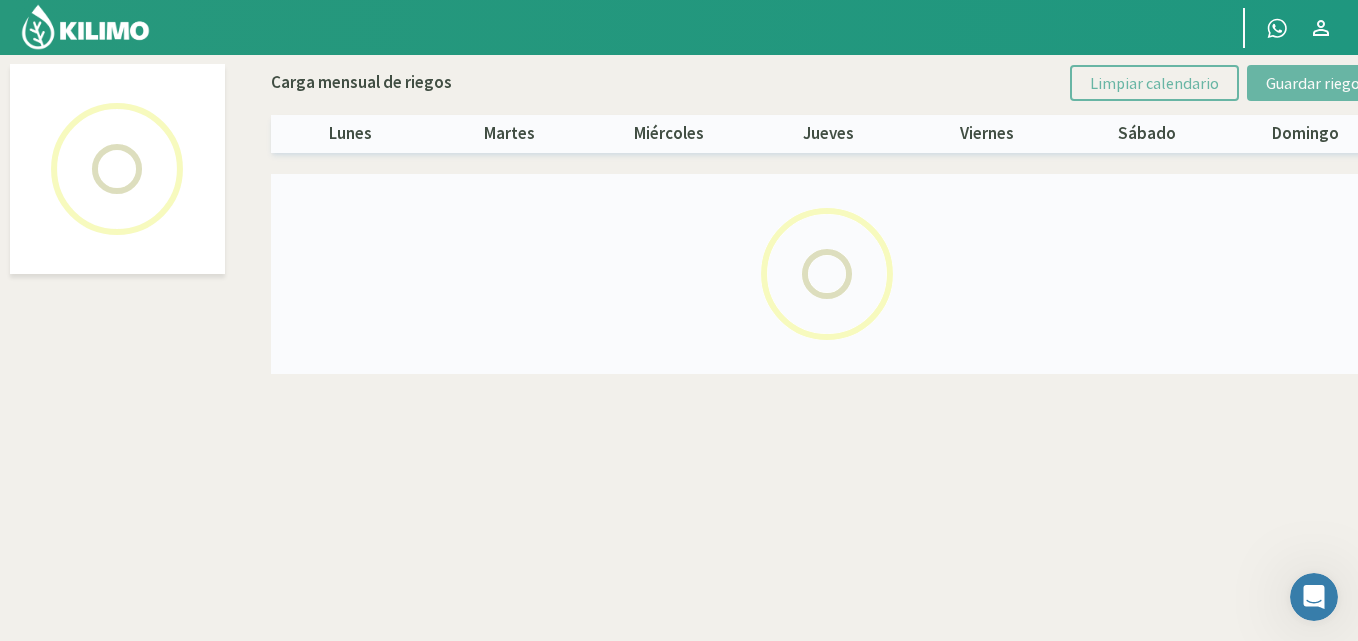 select on "14: Object" 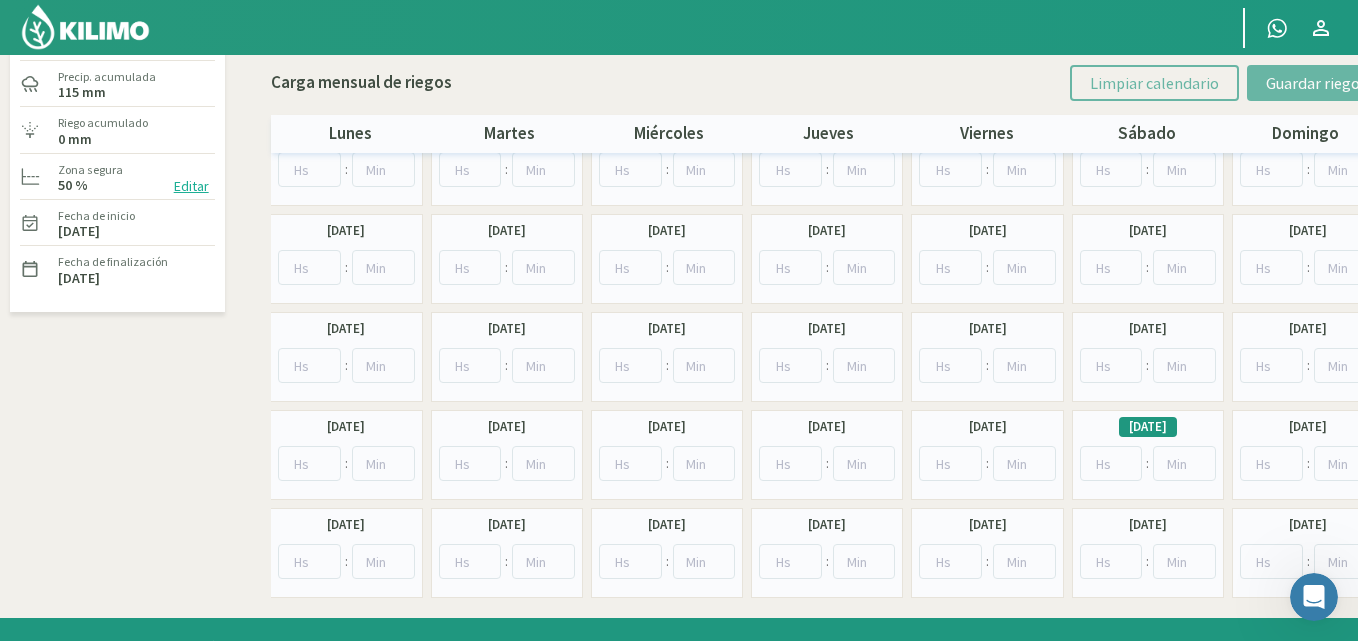 scroll, scrollTop: 183, scrollLeft: 0, axis: vertical 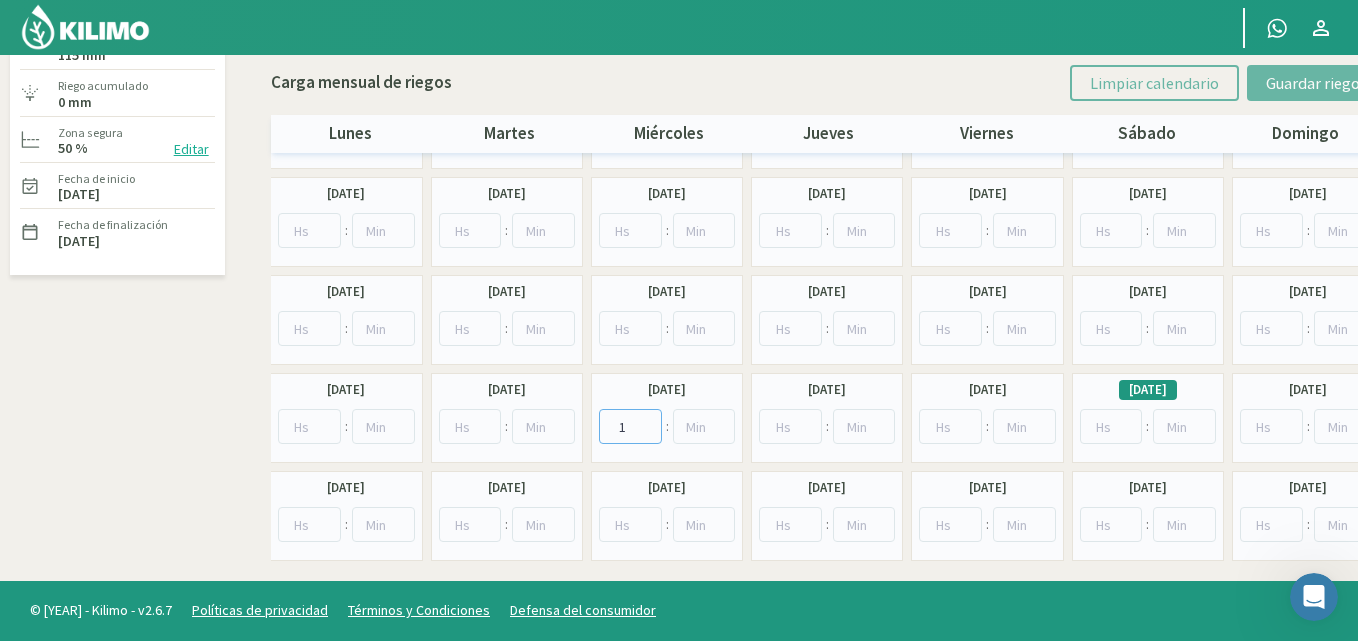 click on "1" at bounding box center (630, 426) 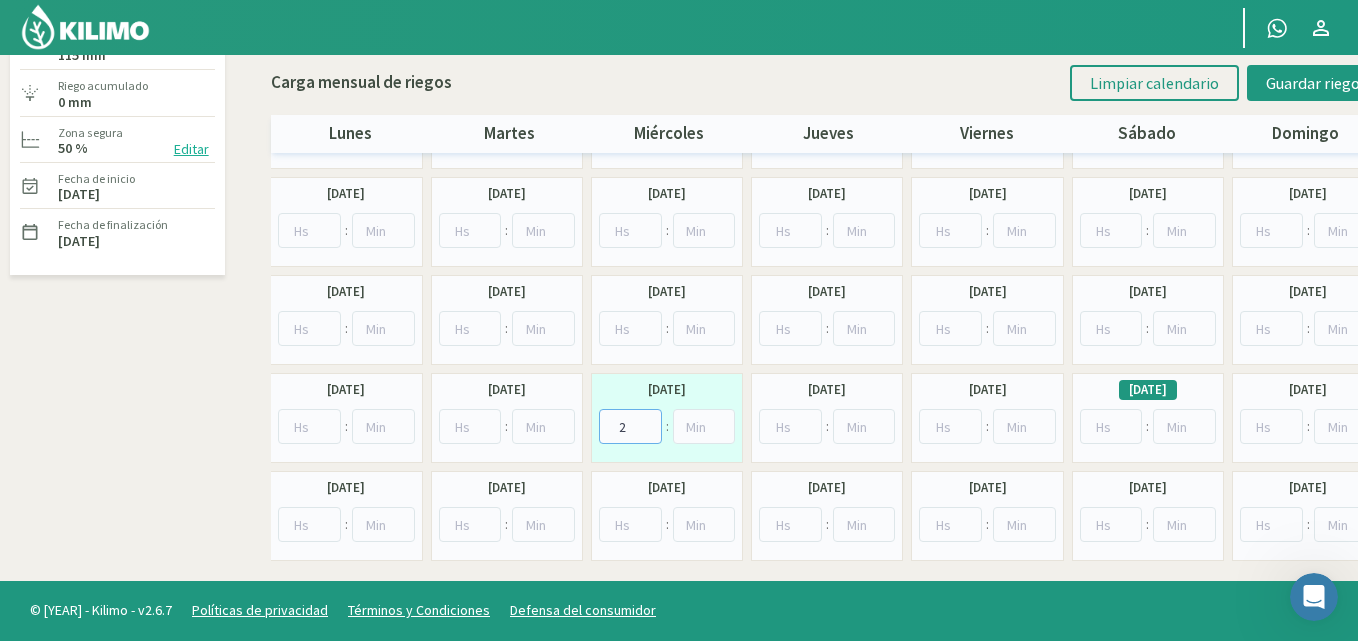 click on "2" at bounding box center [630, 426] 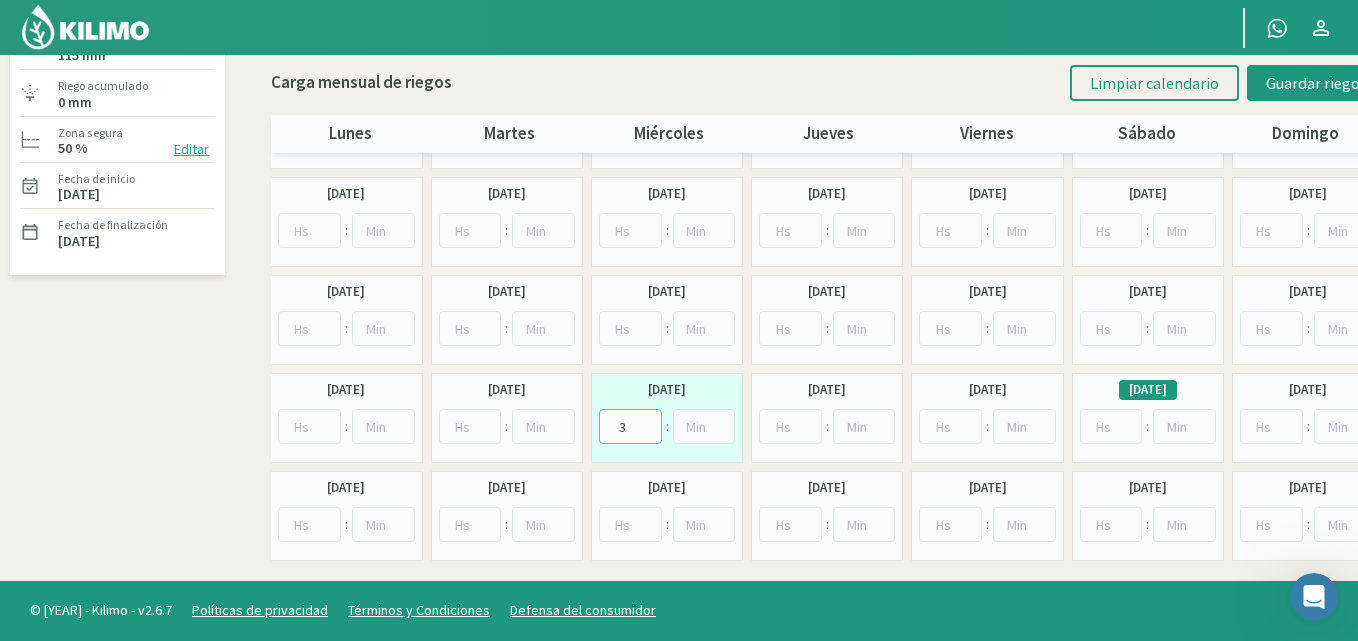 type on "3" 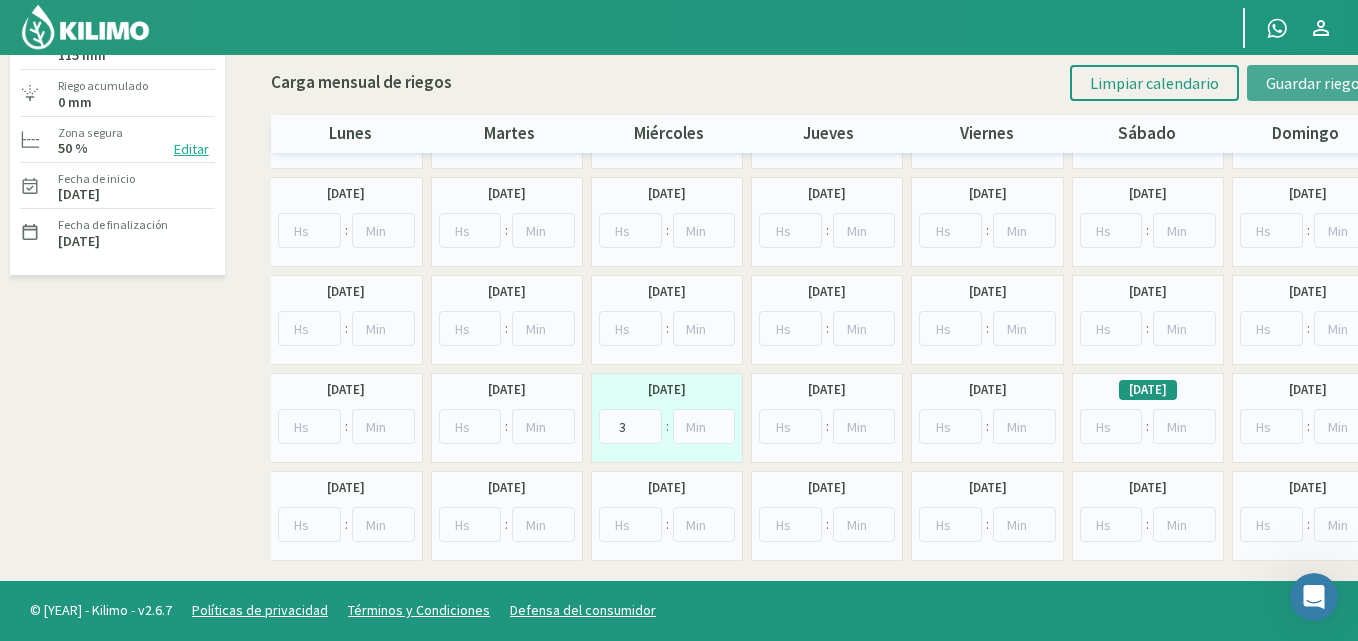 click on "Guardar riegos" at bounding box center [1316, 83] 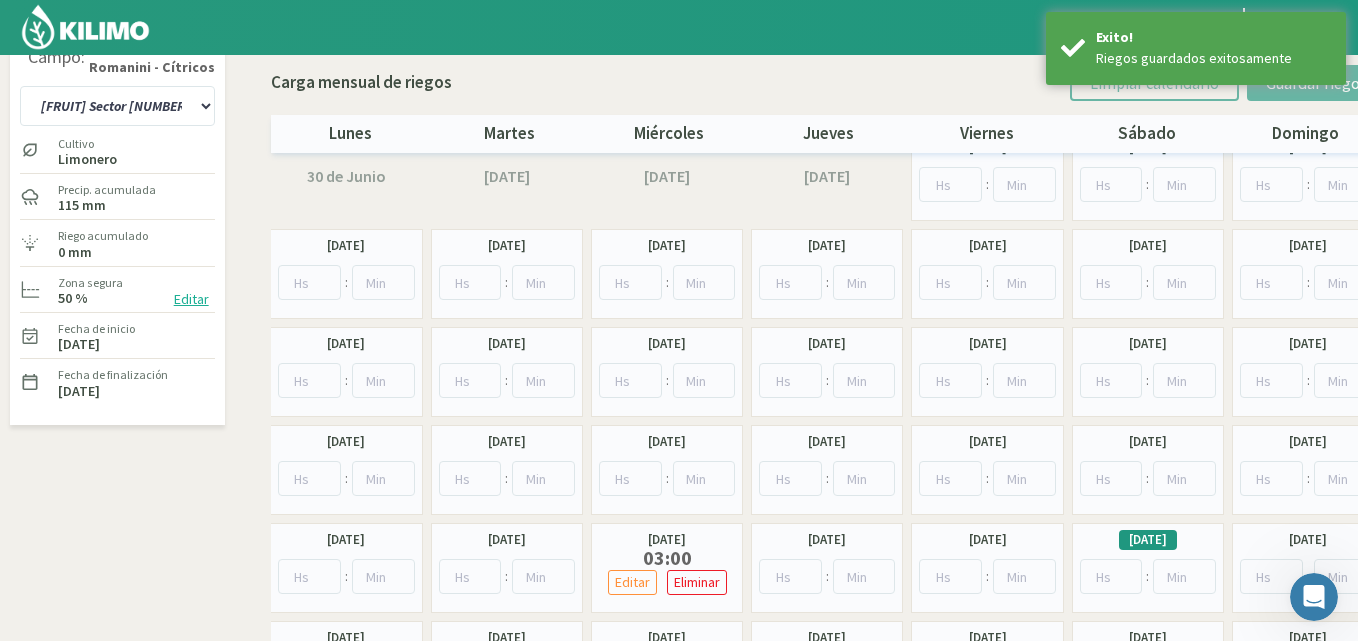 scroll, scrollTop: 0, scrollLeft: 0, axis: both 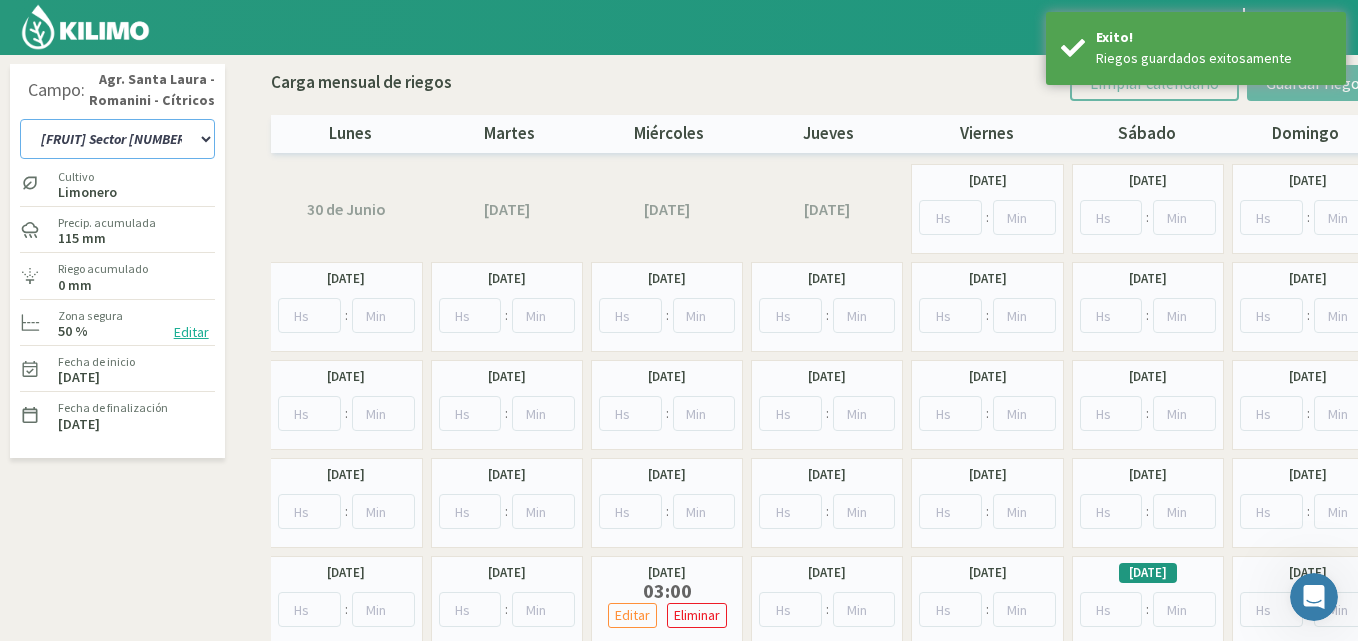 click on "12 A-B   14 -A [FRUIT] [VARIETY] Parent   14 -B [FRUIT] [VARIETY]   Limones Sector 1 Bere   Limones Sector 1 Bosque   Limones Sector 1 Equipo Nuevo   Limones Sector 1 Medialuna   Limones Sector 2 Bere   Limones Sector 2 Bosque   Limones Sector 2 Equipo Nuevo   Limones Sector 2 Medialuna   Limones Sector 3 Bere   Limones Sector 3 Bosque   Limones Sector 3 Equipo Nuevo   Limones Sector 3 Medialuna   Limones Sector 4 Bere   Limones Sector 4 Bombas elevadoras   Limones Sector 4 Equipo Nuevo   Limones Sector 4 Medialuna   Limones sector 5 Bere   Limones Sector 5 Equipo Nuevo   Limones Sector 5 Medialuna   Naranja Cara Cara Sector 1   Naranja Cara Cara Sector 2   Naranja Cara Cara Sector 3   Naranja Olinda Valencia Sector 4   Naranja Sector 10 W. Parent   Naranja Sector 11 W. Parent   Naranjas Olinda Valencia Sector 5   Naranjas Olinda Valencia Sector 6" at bounding box center [117, 139] 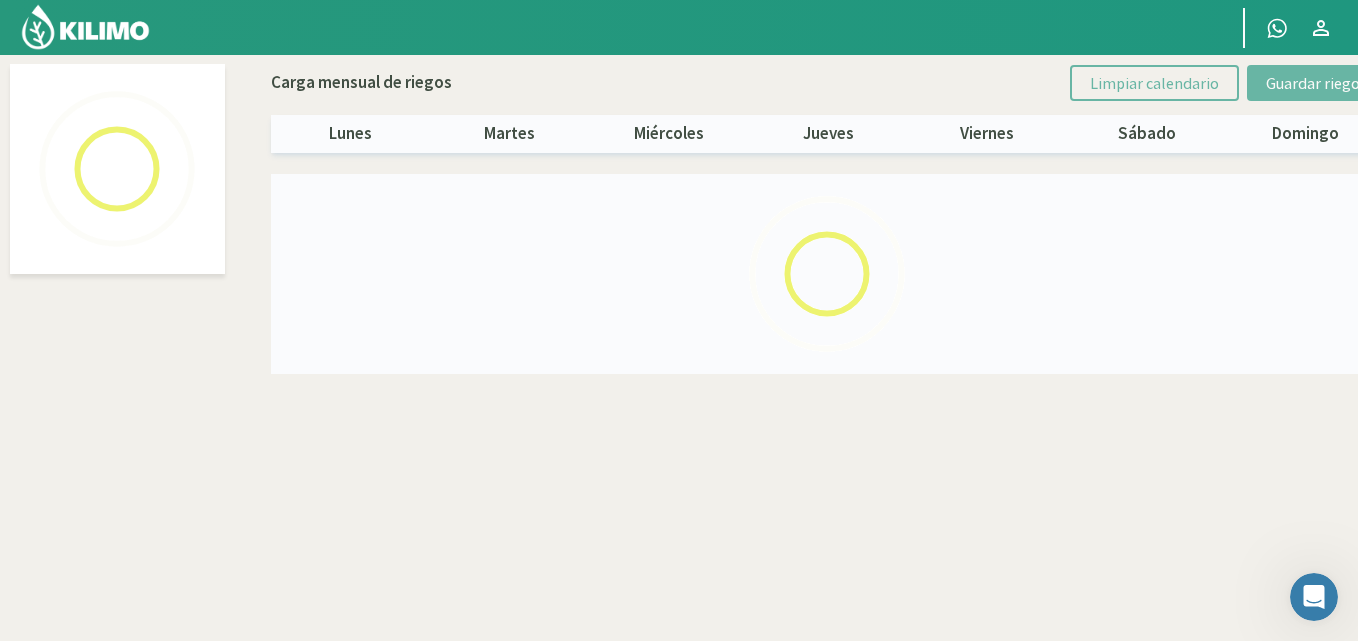 select on "16: Object" 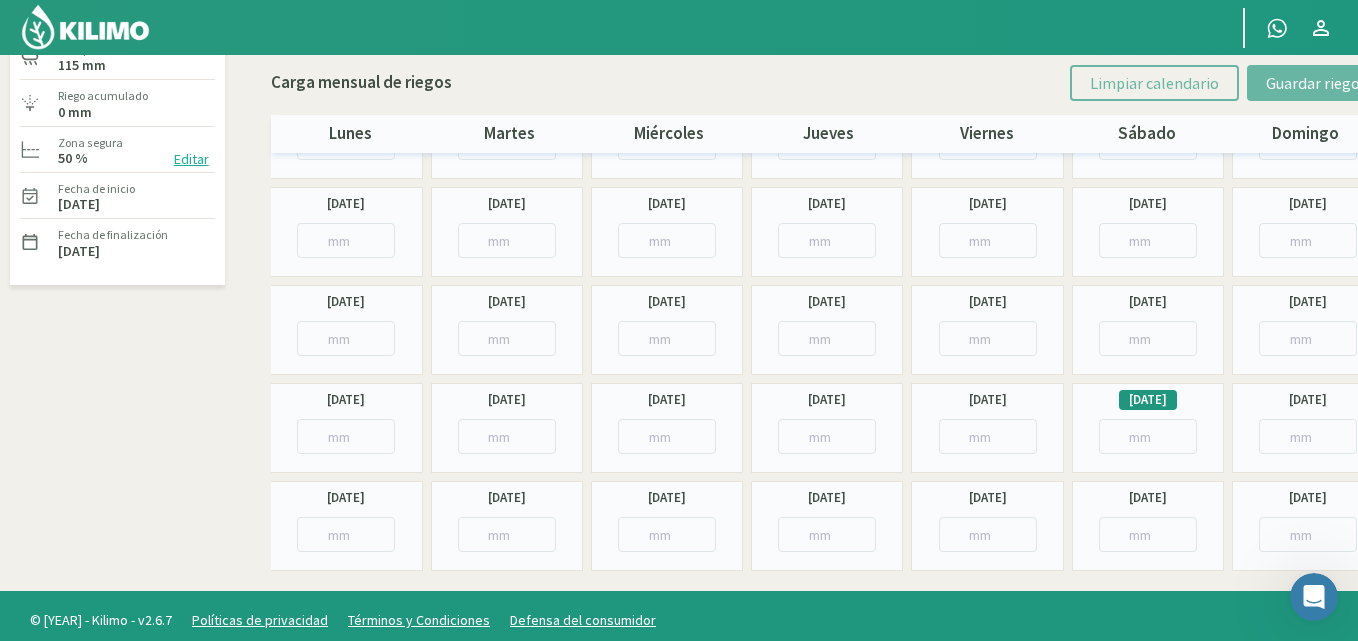 scroll, scrollTop: 183, scrollLeft: 0, axis: vertical 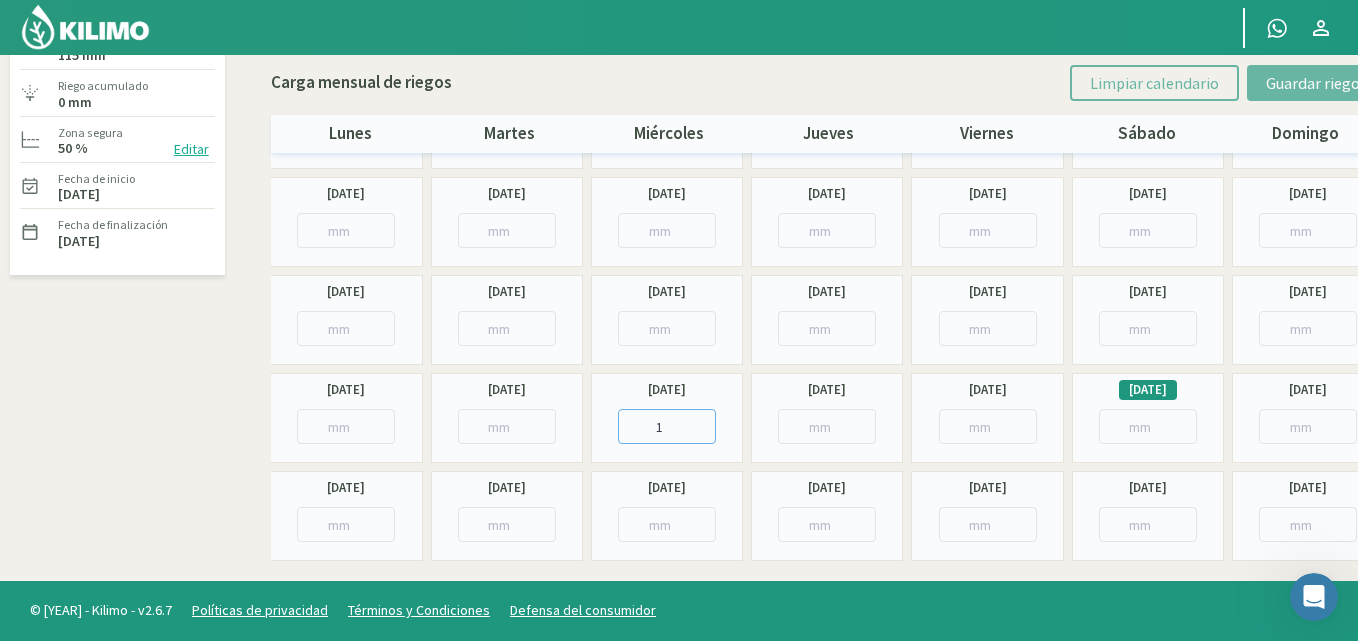 click on "1" at bounding box center [667, 426] 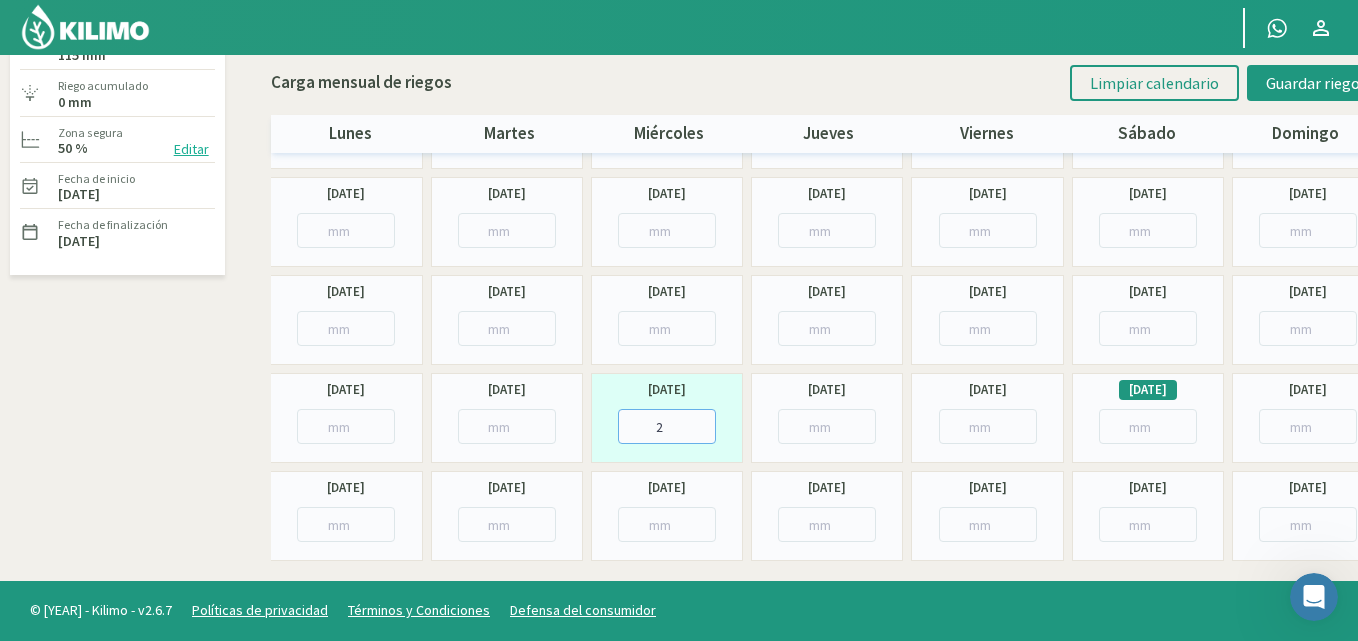 click on "2" at bounding box center [667, 426] 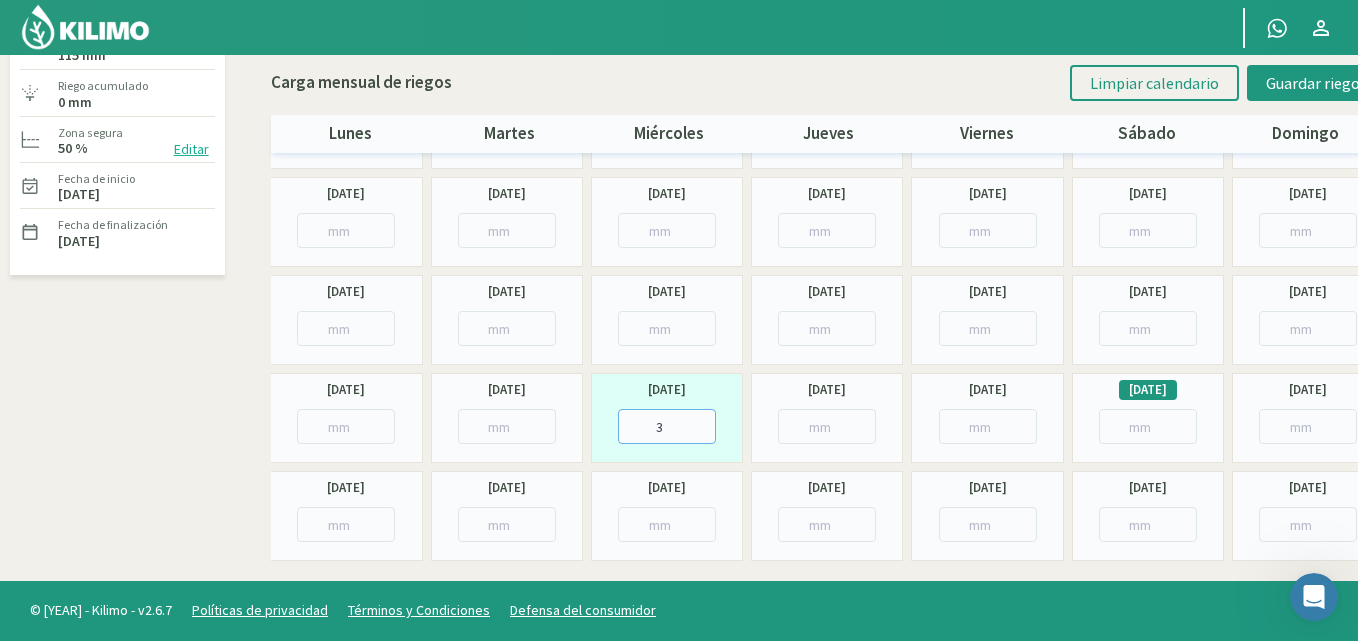 type on "3" 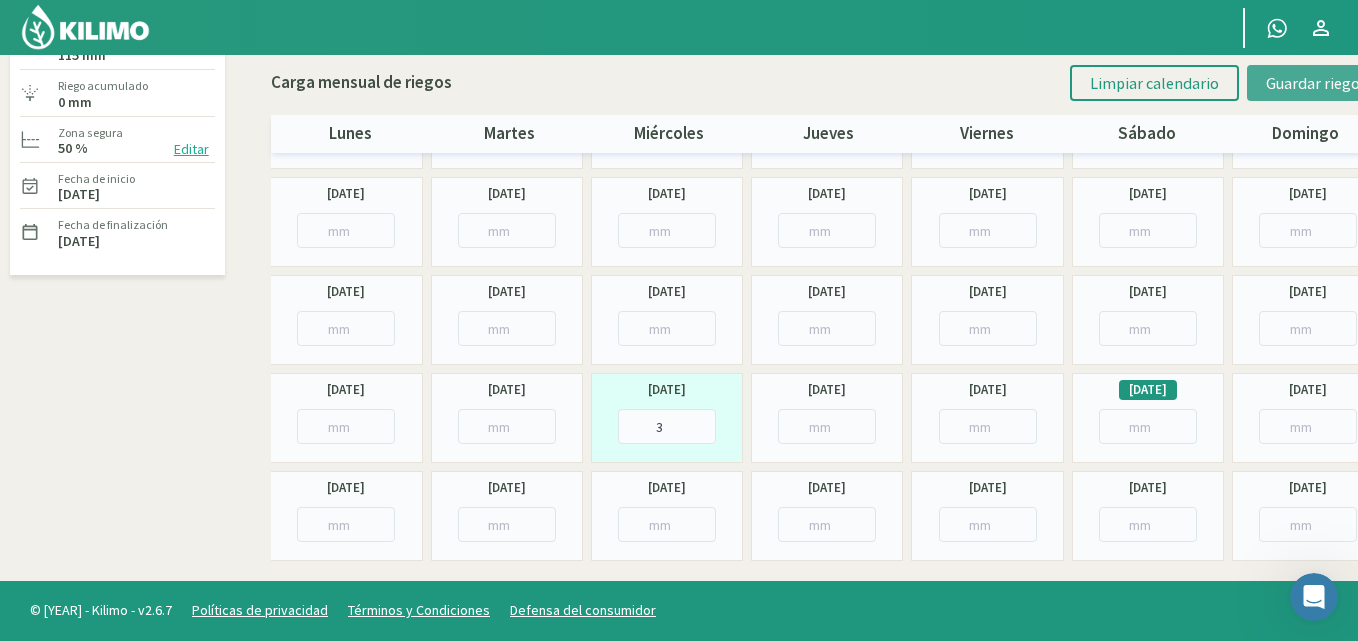 click on "Guardar riegos" at bounding box center (1316, 83) 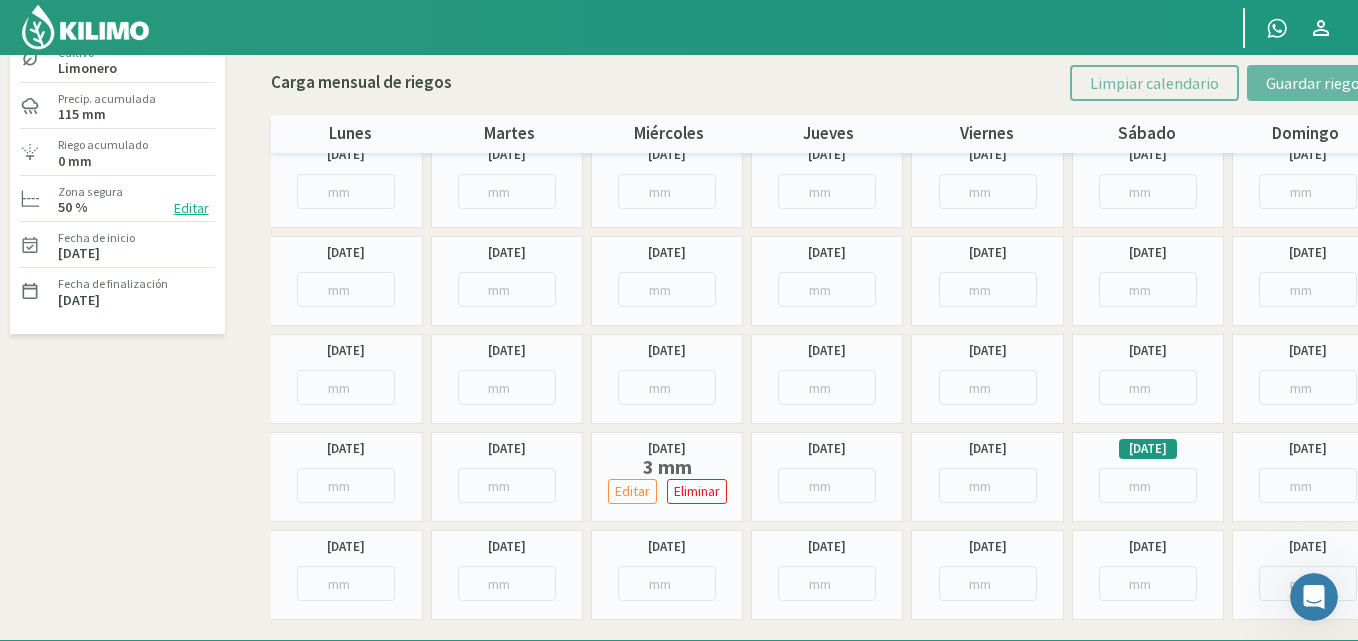 scroll, scrollTop: 0, scrollLeft: 0, axis: both 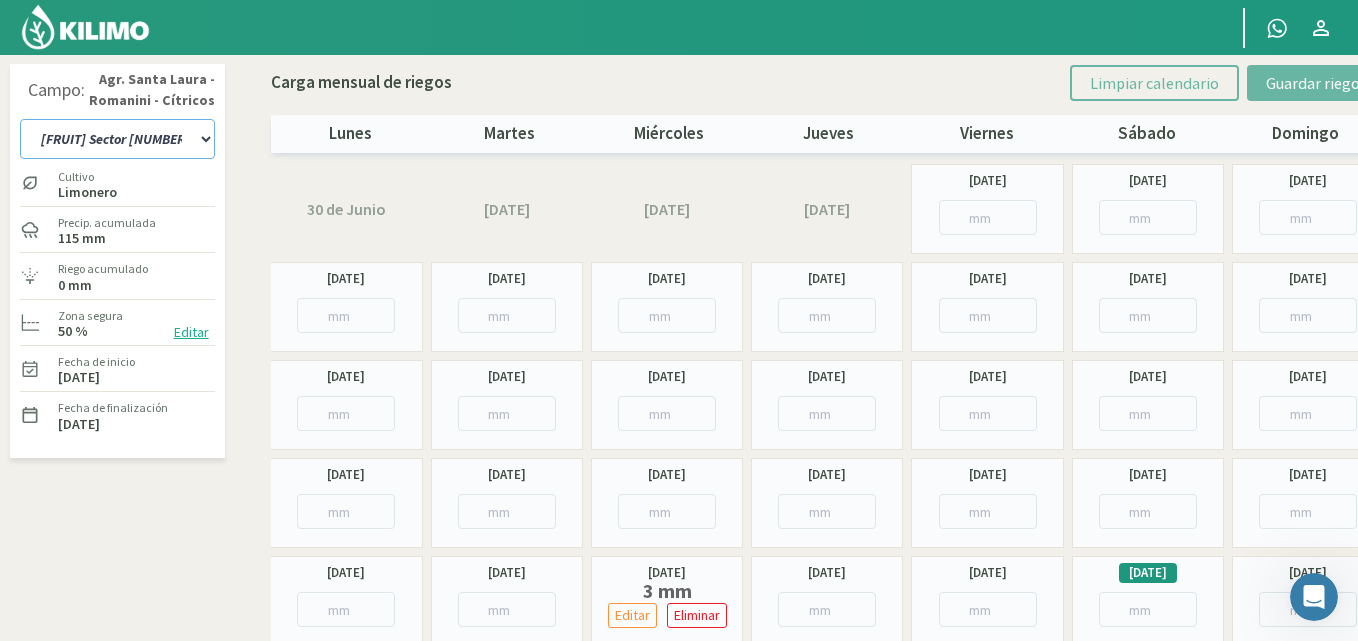 click on "12 A-B   14 -A [FRUIT] [VARIETY] Parent   14 -B [FRUIT] [VARIETY]   Limones Sector 1 Bere   Limones Sector 1 Bosque   Limones Sector 1 Equipo Nuevo   Limones Sector 1 Medialuna   Limones Sector 2 Bere   Limones Sector 2 Bosque   Limones Sector 2 Equipo Nuevo   Limones Sector 2 Medialuna   Limones Sector 3 Bere   Limones Sector 3 Bosque   Limones Sector 3 Equipo Nuevo   Limones Sector 3 Medialuna   Limones Sector 4 Bere   Limones Sector 4 Bombas elevadoras   Limones Sector 4 Equipo Nuevo   Limones Sector 4 Medialuna   Limones sector 5 Bere   Limones Sector 5 Equipo Nuevo   Limones Sector 5 Medialuna   Naranja Cara Cara Sector 1   Naranja Cara Cara Sector 2   Naranja Cara Cara Sector 3   Naranja Olinda Valencia Sector 4   Naranja Sector 10 W. Parent   Naranja Sector 11 W. Parent   Naranjas Olinda Valencia Sector 5   Naranjas Olinda Valencia Sector 6" at bounding box center (117, 139) 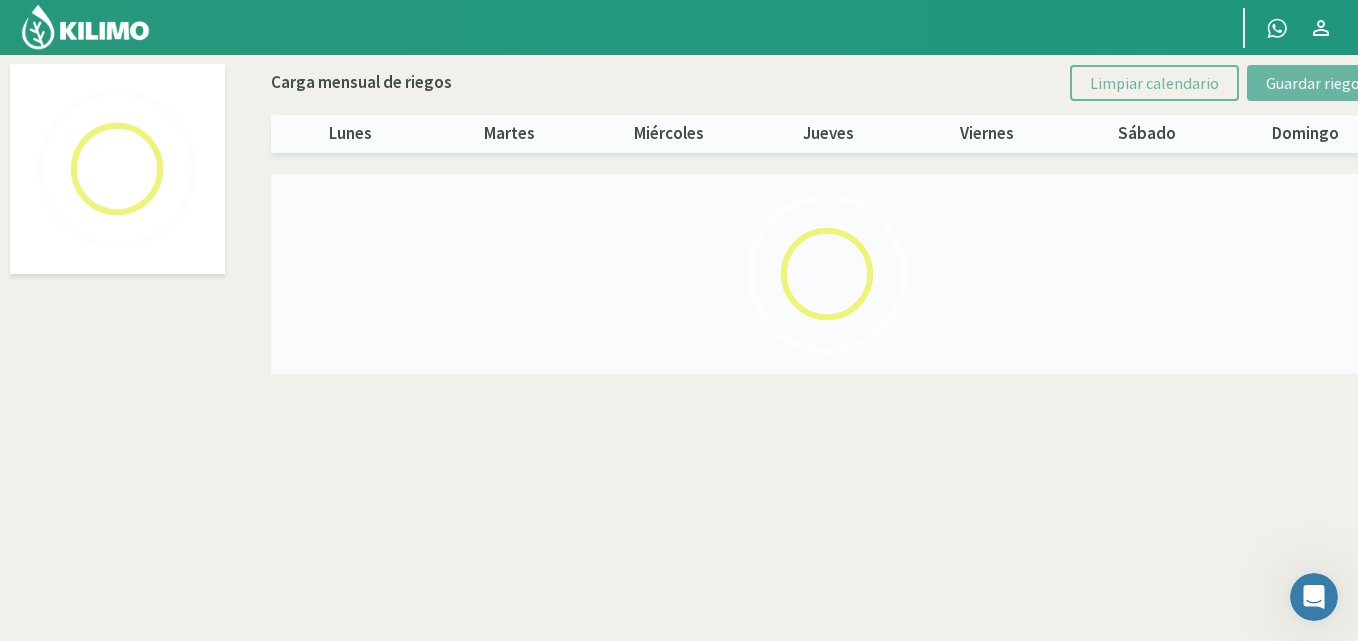 select on "17: Object" 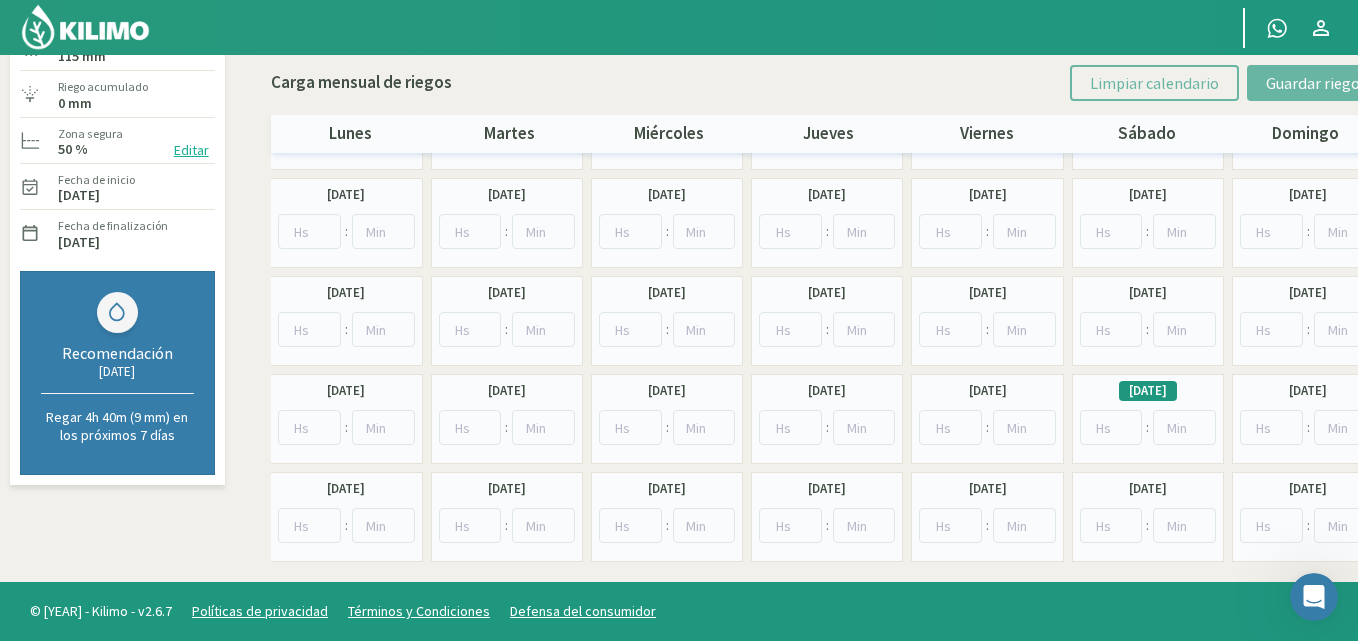 scroll, scrollTop: 183, scrollLeft: 0, axis: vertical 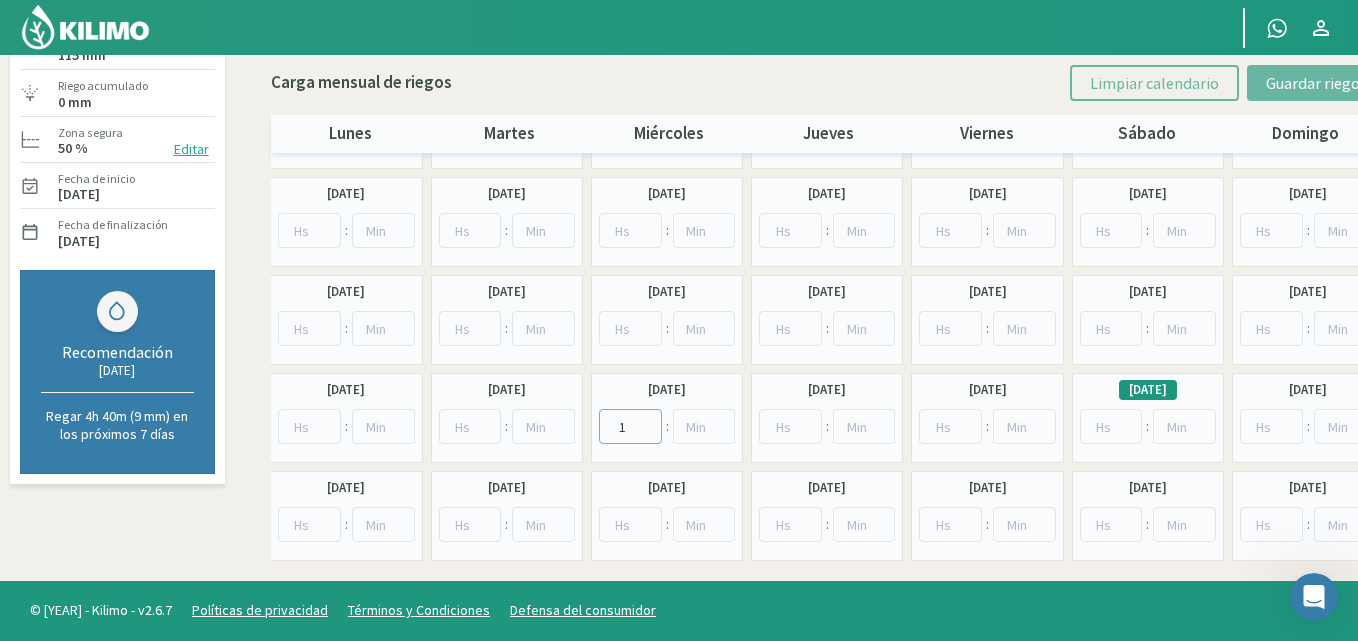 click on "1" at bounding box center [630, 426] 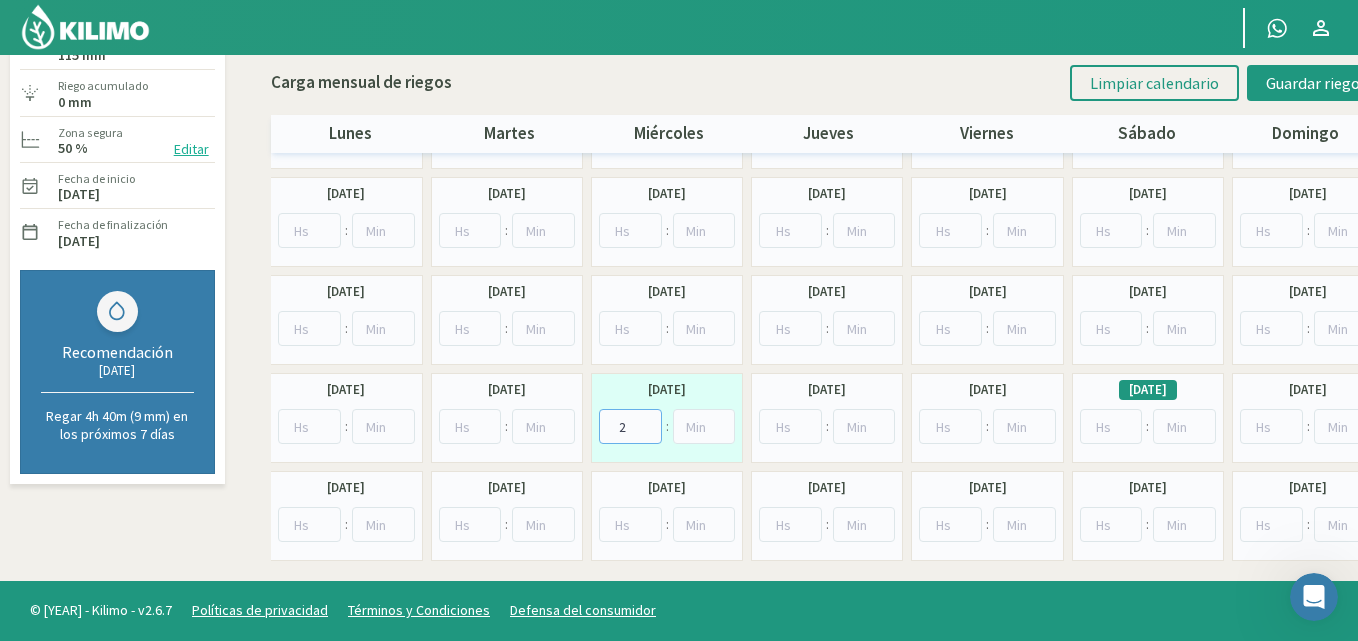 click on "2" at bounding box center (630, 426) 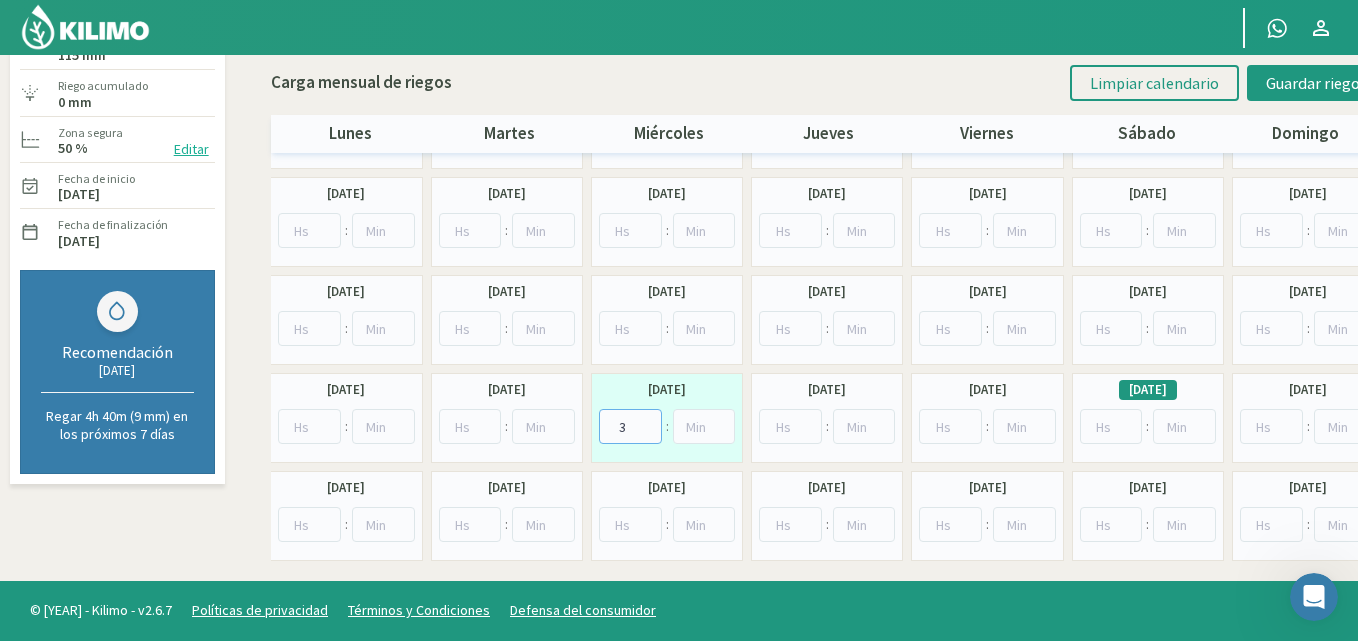 type on "3" 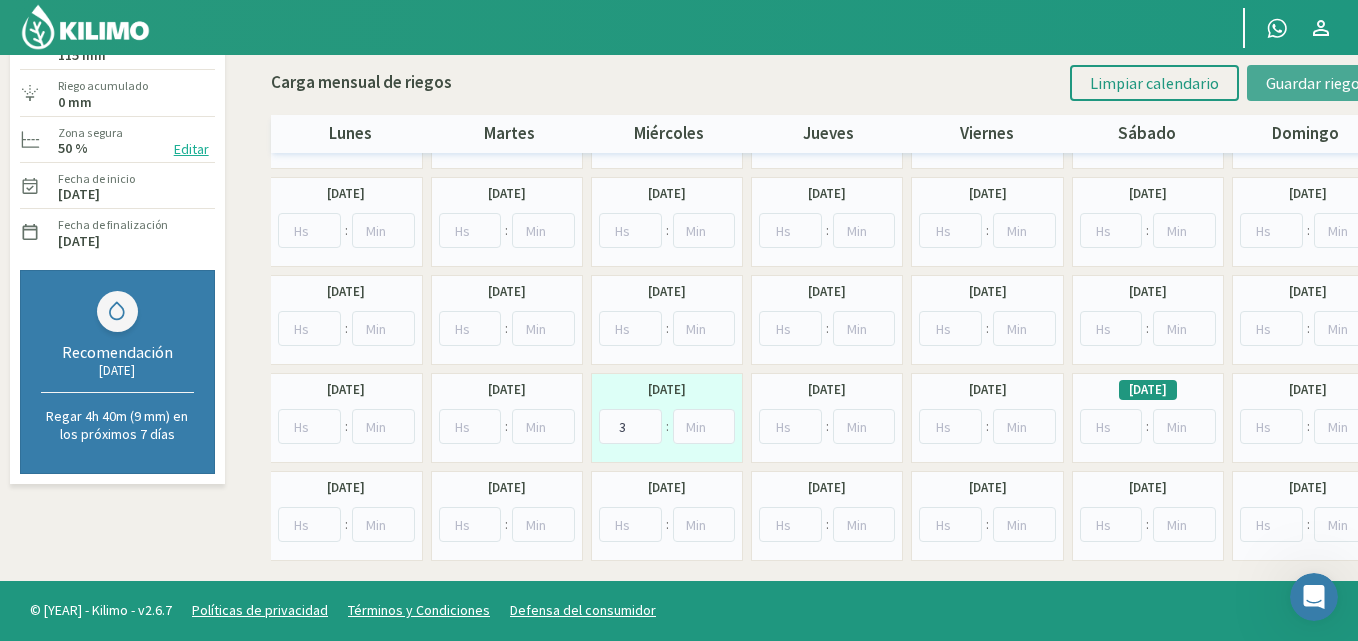 click on "Guardar riegos" at bounding box center [1316, 83] 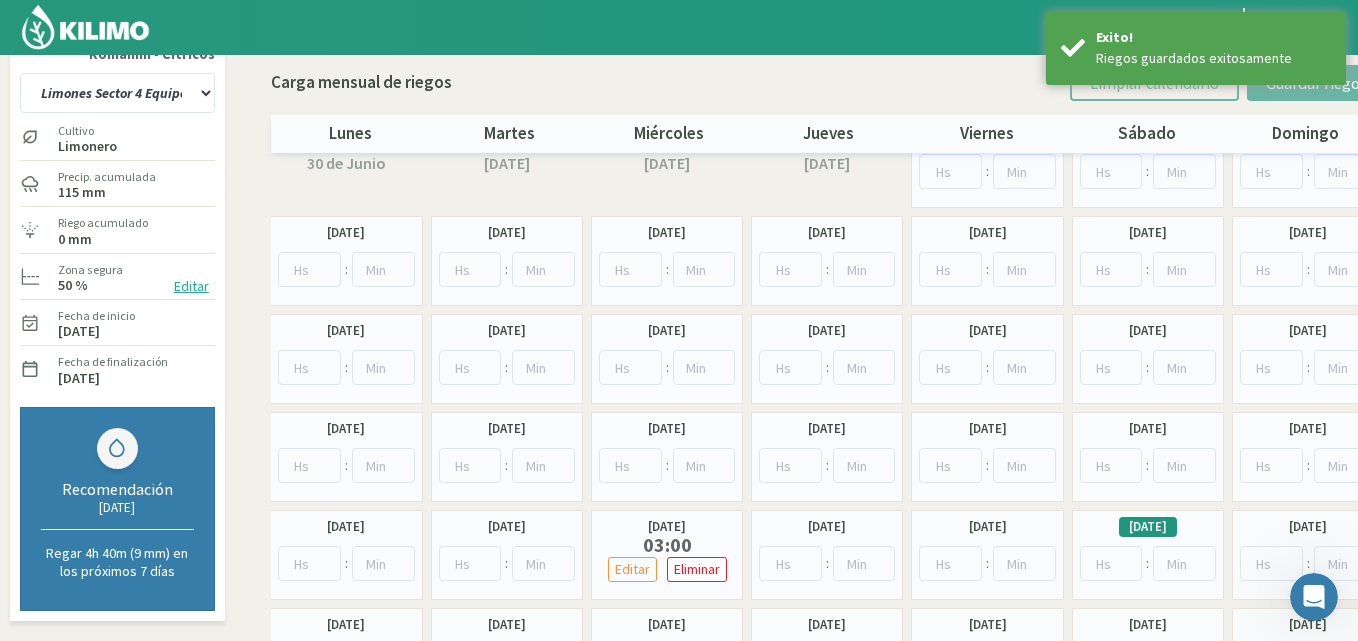 scroll, scrollTop: 0, scrollLeft: 0, axis: both 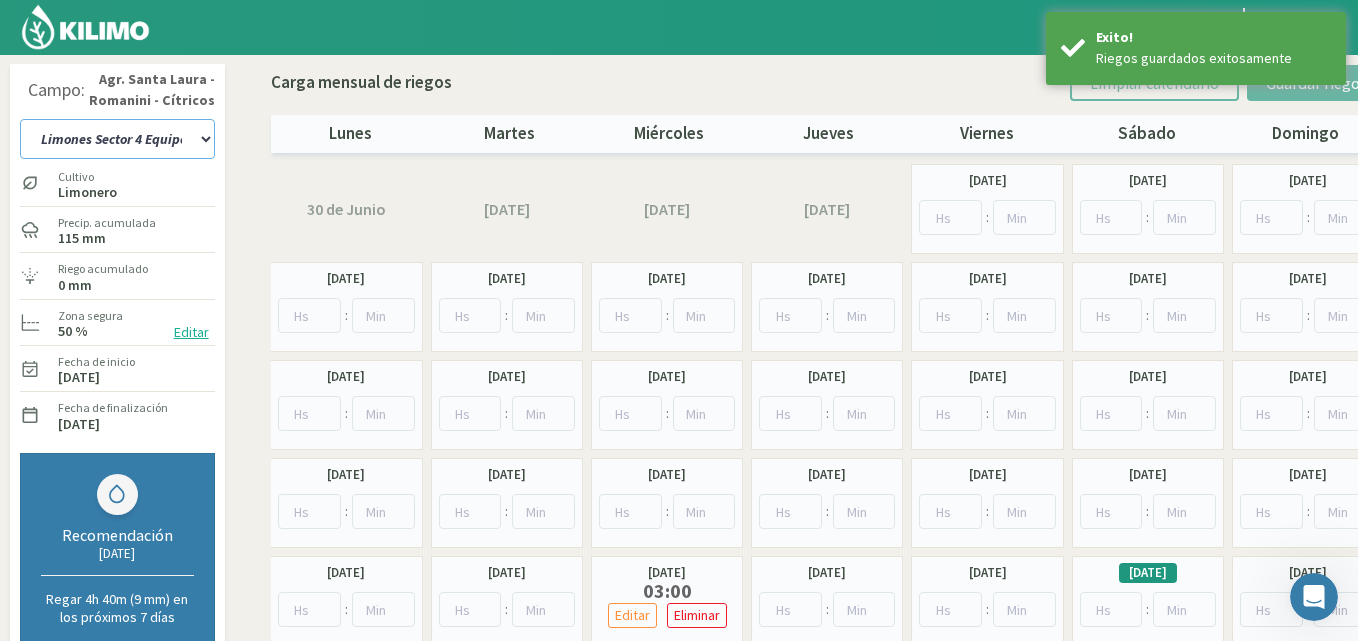 click on "12 A-B   14 -A [FRUIT] [VARIETY] Parent   14 -B [FRUIT] [VARIETY]   Limones Sector 1 Bere   Limones Sector 1 Bosque   Limones Sector 1 Equipo Nuevo   Limones Sector 1 Medialuna   Limones Sector 2 Bere   Limones Sector 2 Bosque   Limones Sector 2 Equipo Nuevo   Limones Sector 2 Medialuna   Limones Sector 3 Bere   Limones Sector 3 Bosque   Limones Sector 3 Equipo Nuevo   Limones Sector 3 Medialuna   Limones Sector 4 Bere   Limones Sector 4 Bombas elevadoras   Limones Sector 4 Equipo Nuevo   Limones Sector 4 Medialuna   Limones sector 5 Bere   Limones Sector 5 Equipo Nuevo   Limones Sector 5 Medialuna   Naranja Cara Cara Sector 1   Naranja Cara Cara Sector 2   Naranja Cara Cara Sector 3   Naranja Olinda Valencia Sector 4   Naranja Sector 10 W. Parent   Naranja Sector 11 W. Parent   Naranjas Olinda Valencia Sector 5   Naranjas Olinda Valencia Sector 6" at bounding box center [117, 139] 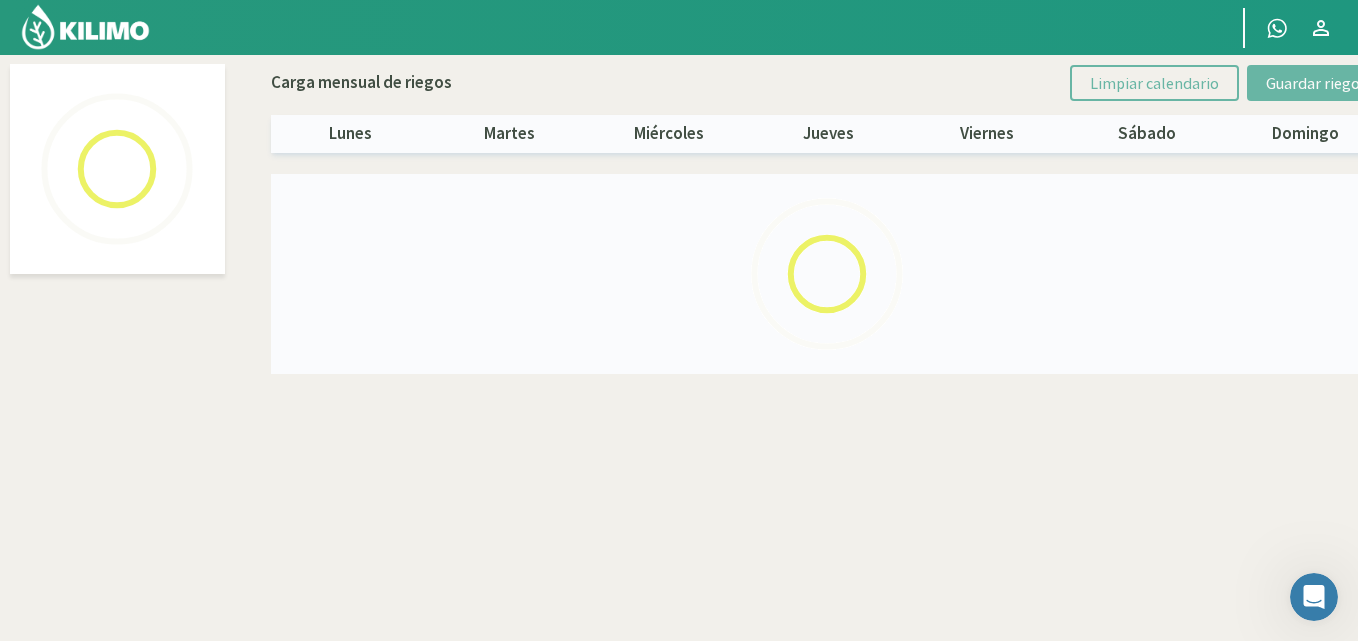 select on "18: Object" 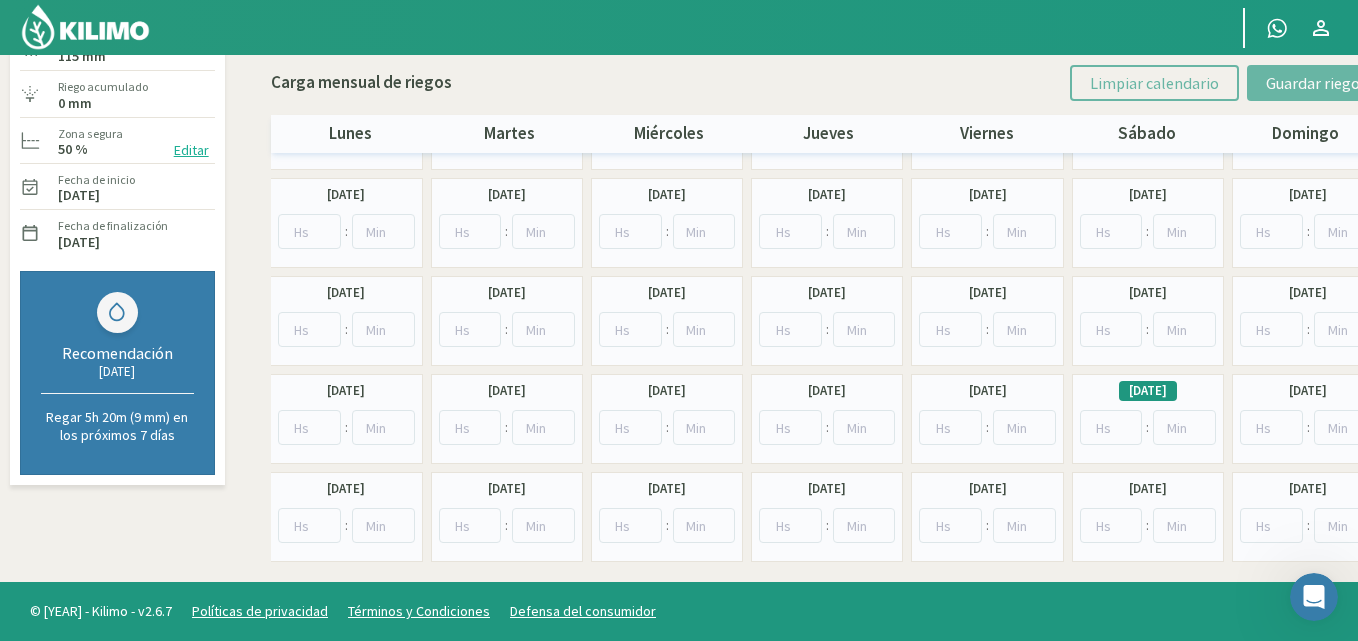 scroll, scrollTop: 183, scrollLeft: 0, axis: vertical 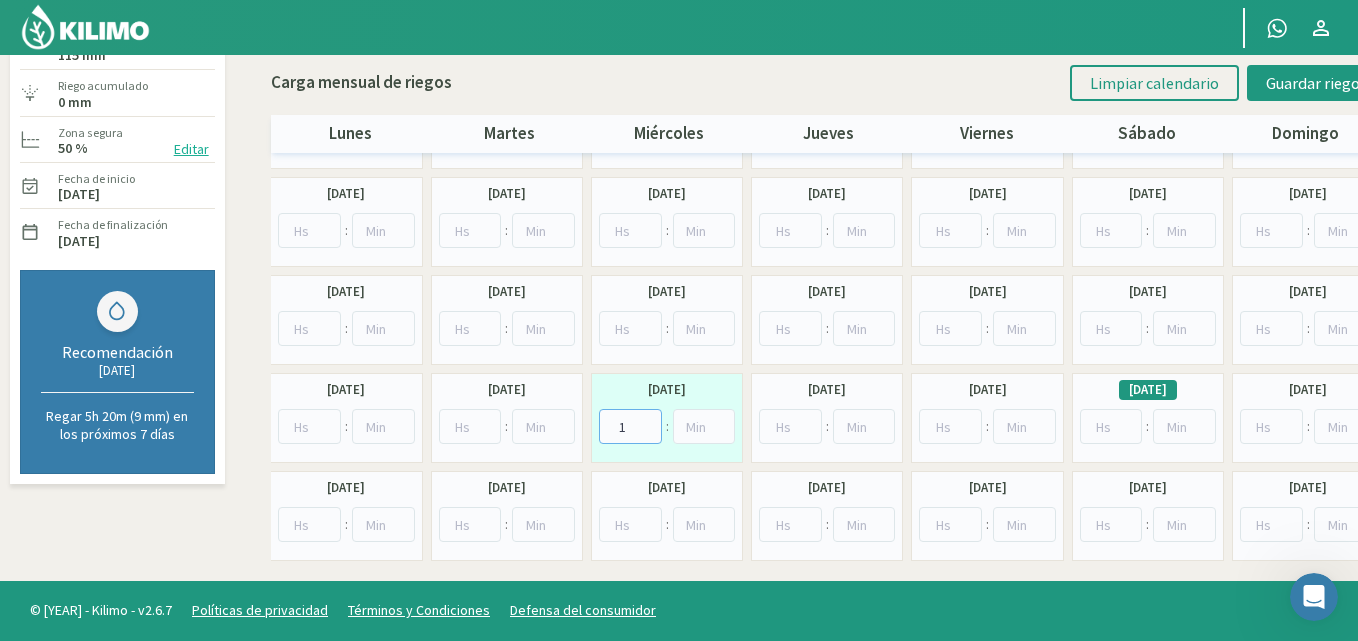 click on "1" at bounding box center (630, 426) 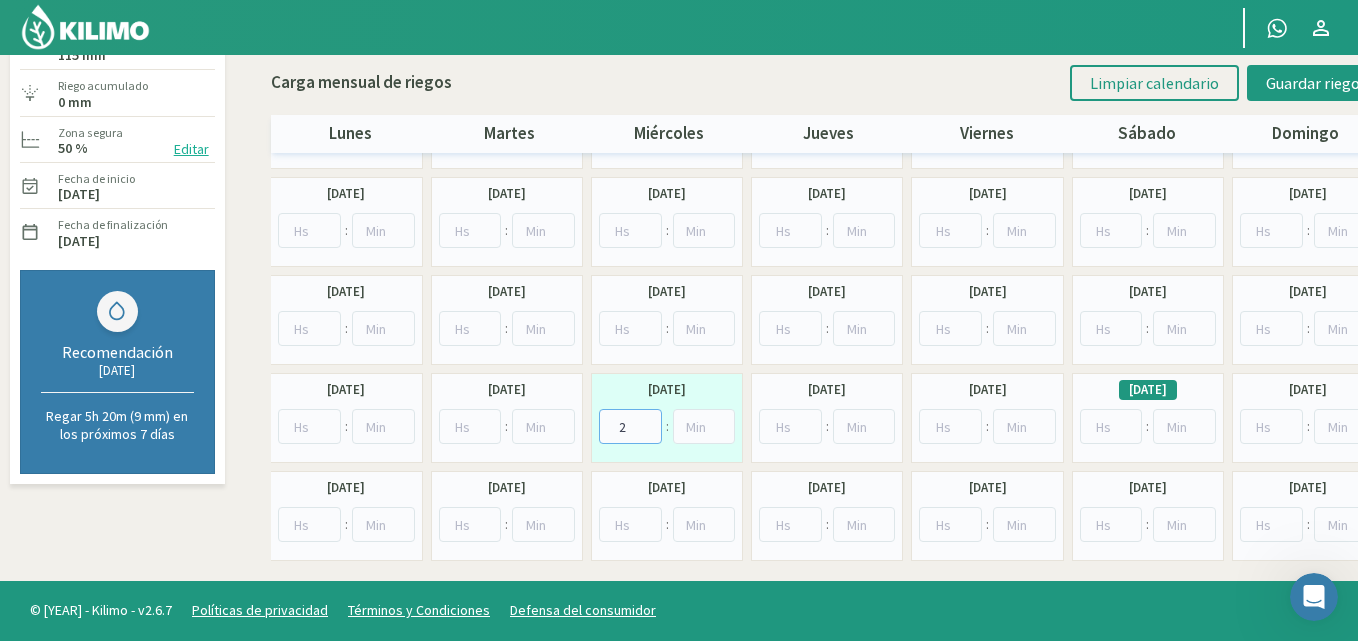 type on "2" 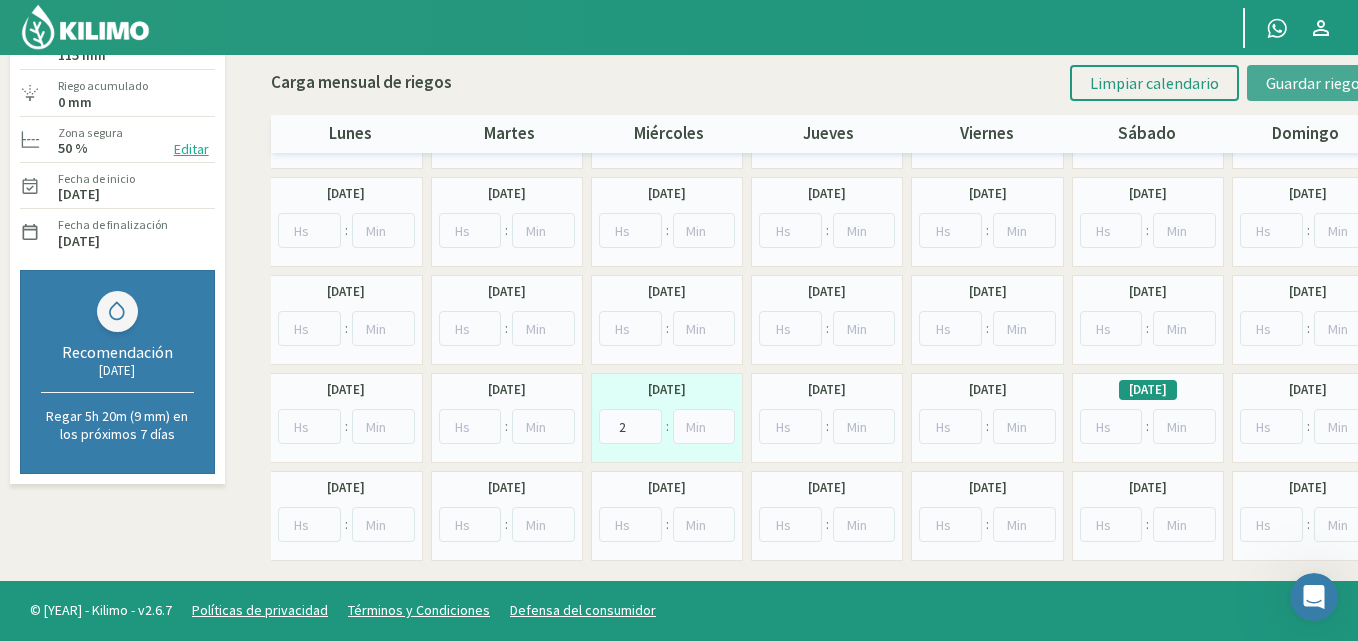 click on "Guardar riegos" at bounding box center [1316, 83] 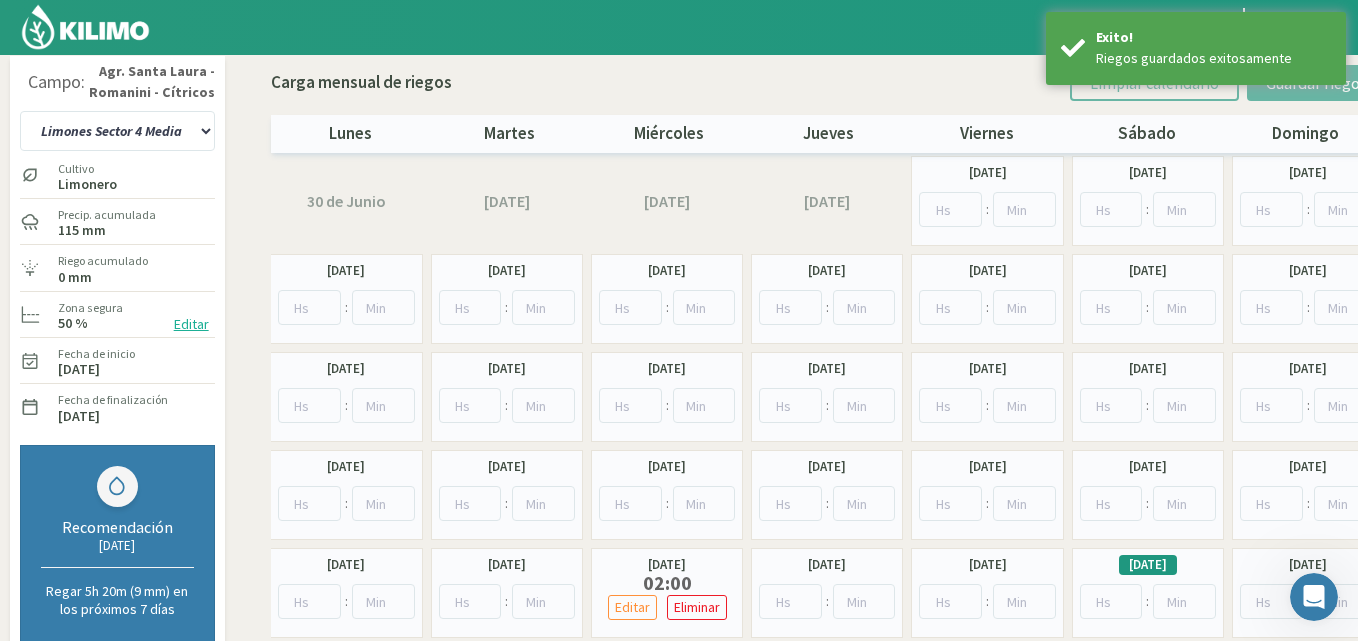scroll, scrollTop: 0, scrollLeft: 0, axis: both 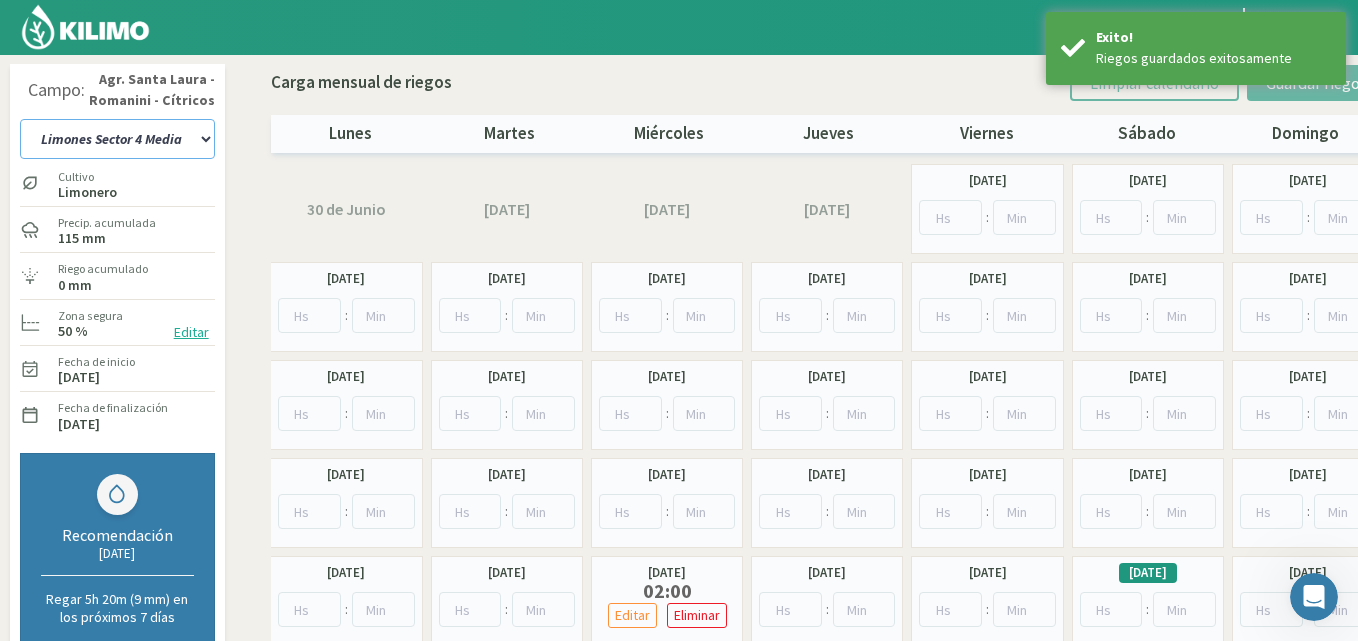 click on "12 A-B   14 -A [FRUIT] [VARIETY] Parent   14 -B [FRUIT] [VARIETY]   Limones Sector 1 Bere   Limones Sector 1 Bosque   Limones Sector 1 Equipo Nuevo   Limones Sector 1 Medialuna   Limones Sector 2 Bere   Limones Sector 2 Bosque   Limones Sector 2 Equipo Nuevo   Limones Sector 2 Medialuna   Limones Sector 3 Bere   Limones Sector 3 Bosque   Limones Sector 3 Equipo Nuevo   Limones Sector 3 Medialuna   Limones Sector 4 Bere   Limones Sector 4 Bombas elevadoras   Limones Sector 4 Equipo Nuevo   Limones Sector 4 Medialuna   Limones sector 5 Bere   Limones Sector 5 Equipo Nuevo   Limones Sector 5 Medialuna   Naranja Cara Cara Sector 1   Naranja Cara Cara Sector 2   Naranja Cara Cara Sector 3   Naranja Olinda Valencia Sector 4   Naranja Sector 10 W. Parent   Naranja Sector 11 W. Parent   Naranjas Olinda Valencia Sector 5   Naranjas Olinda Valencia Sector 6" at bounding box center [117, 139] 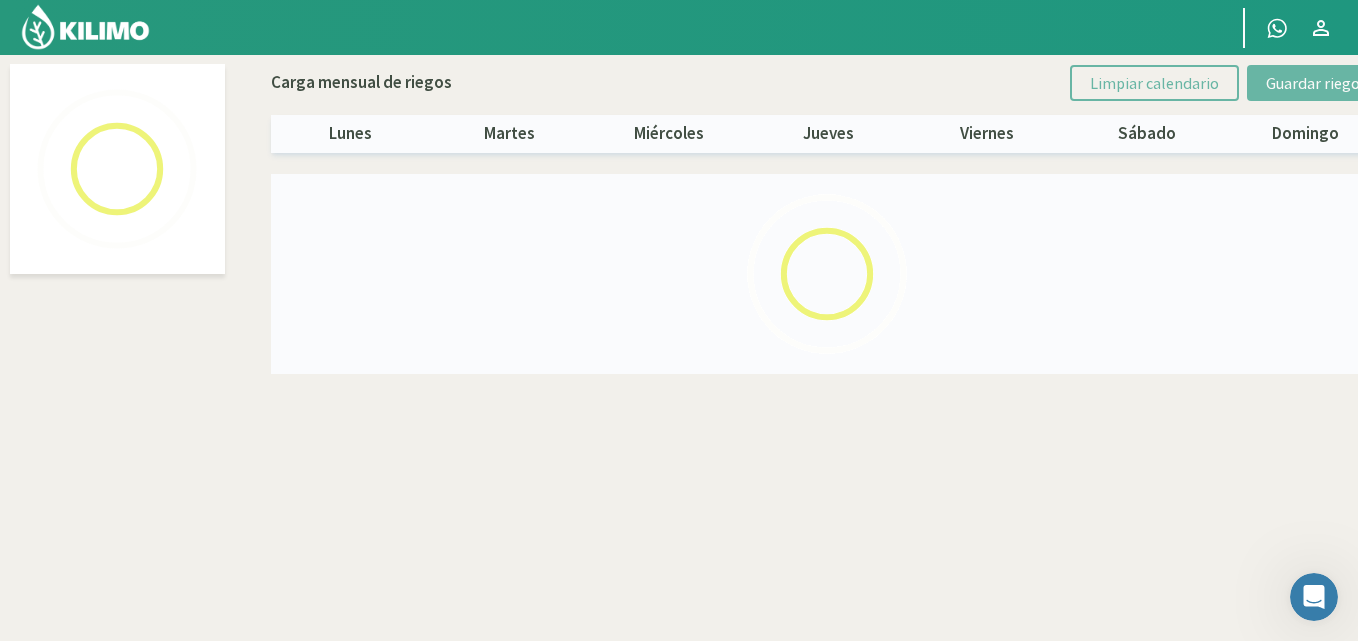 select on "20: Object" 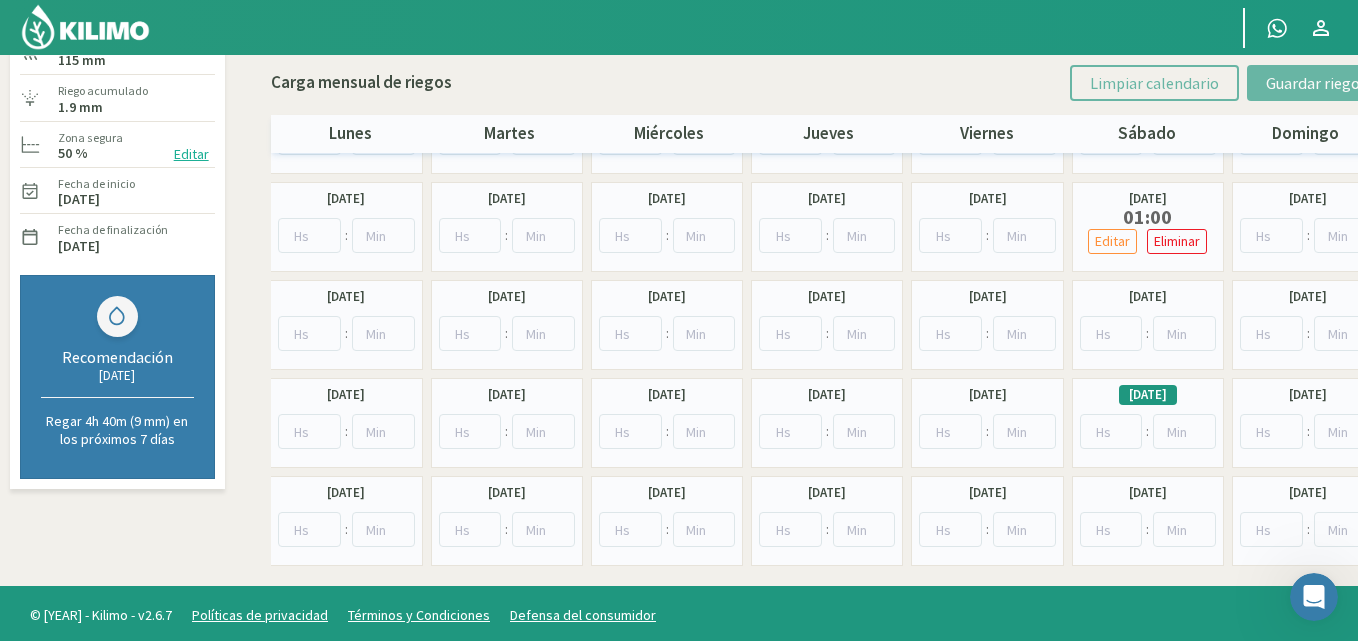 scroll, scrollTop: 183, scrollLeft: 0, axis: vertical 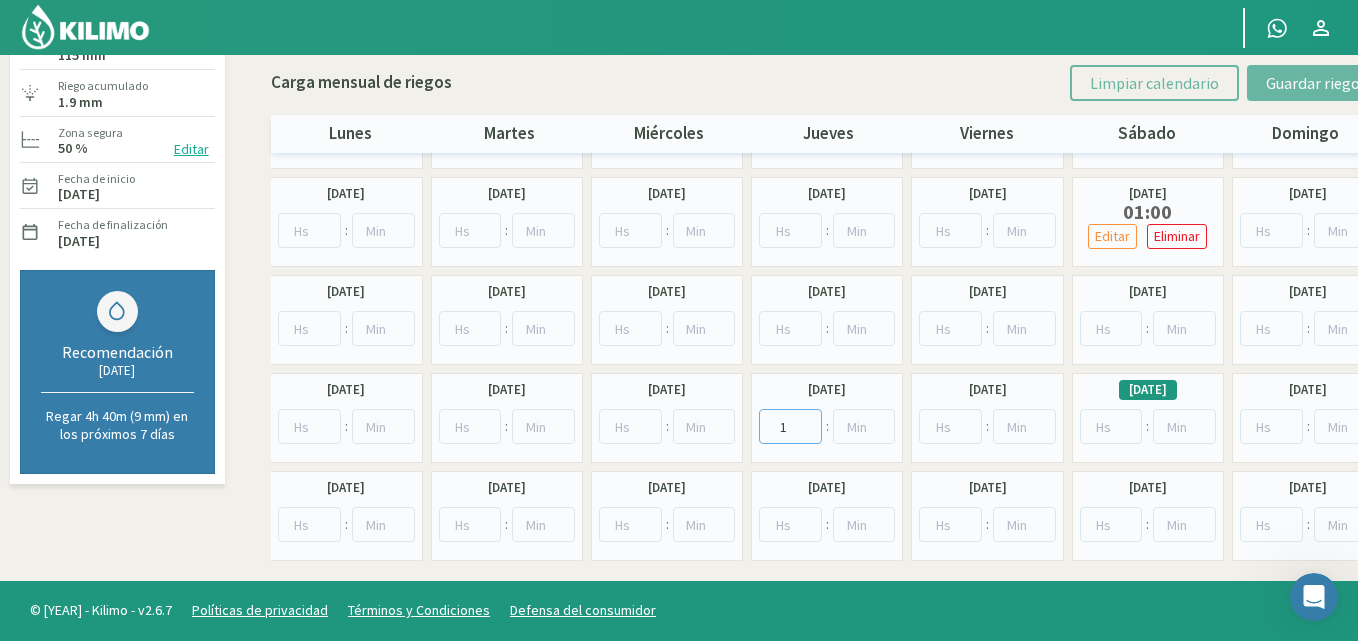 click on "1" at bounding box center [790, 426] 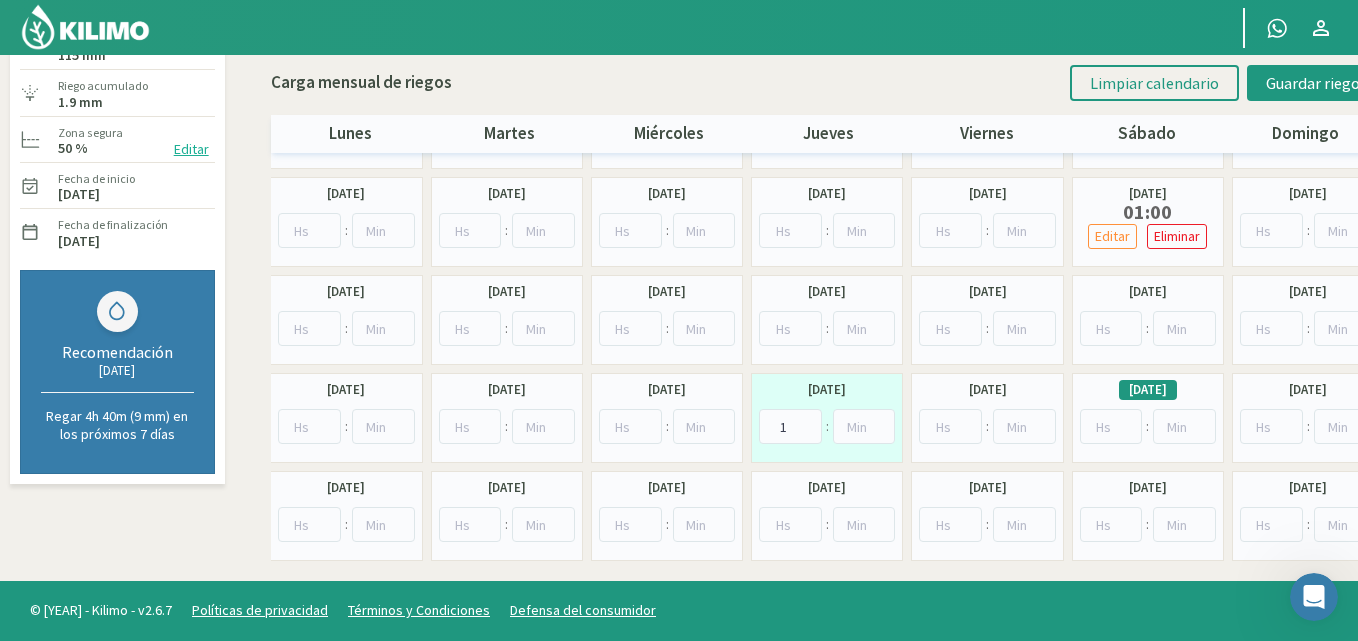 drag, startPoint x: 824, startPoint y: 384, endPoint x: 817, endPoint y: 397, distance: 14.764823 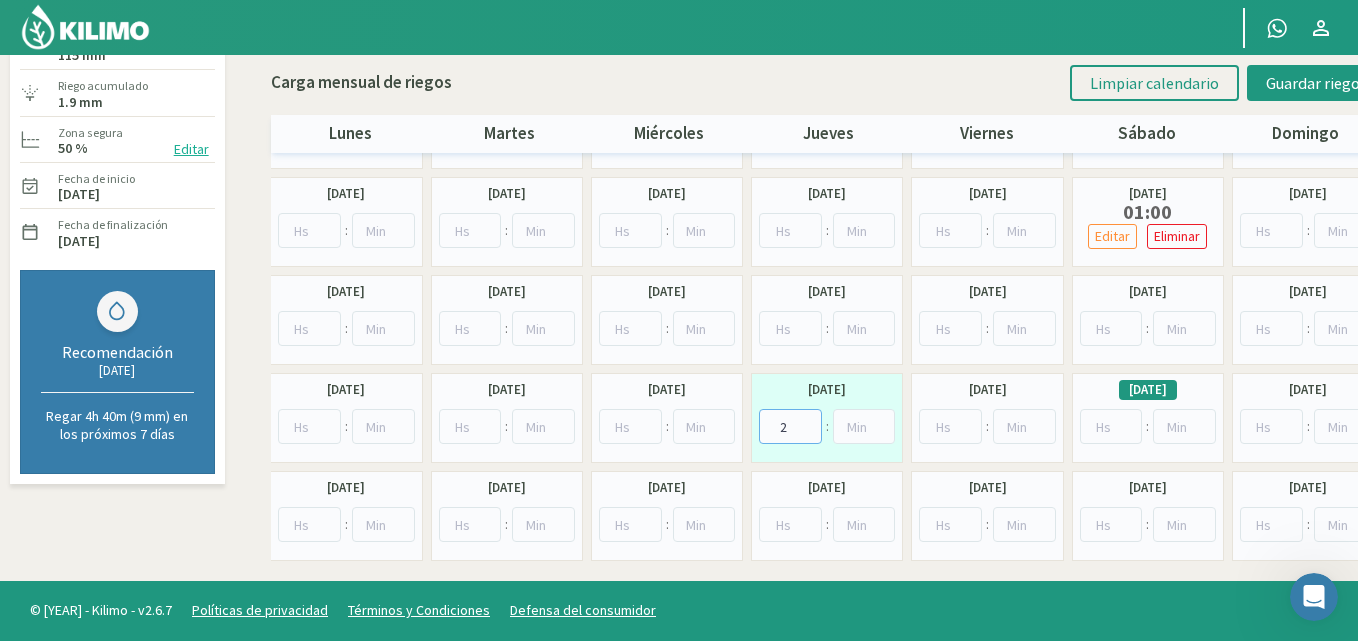 click on "2" at bounding box center (790, 426) 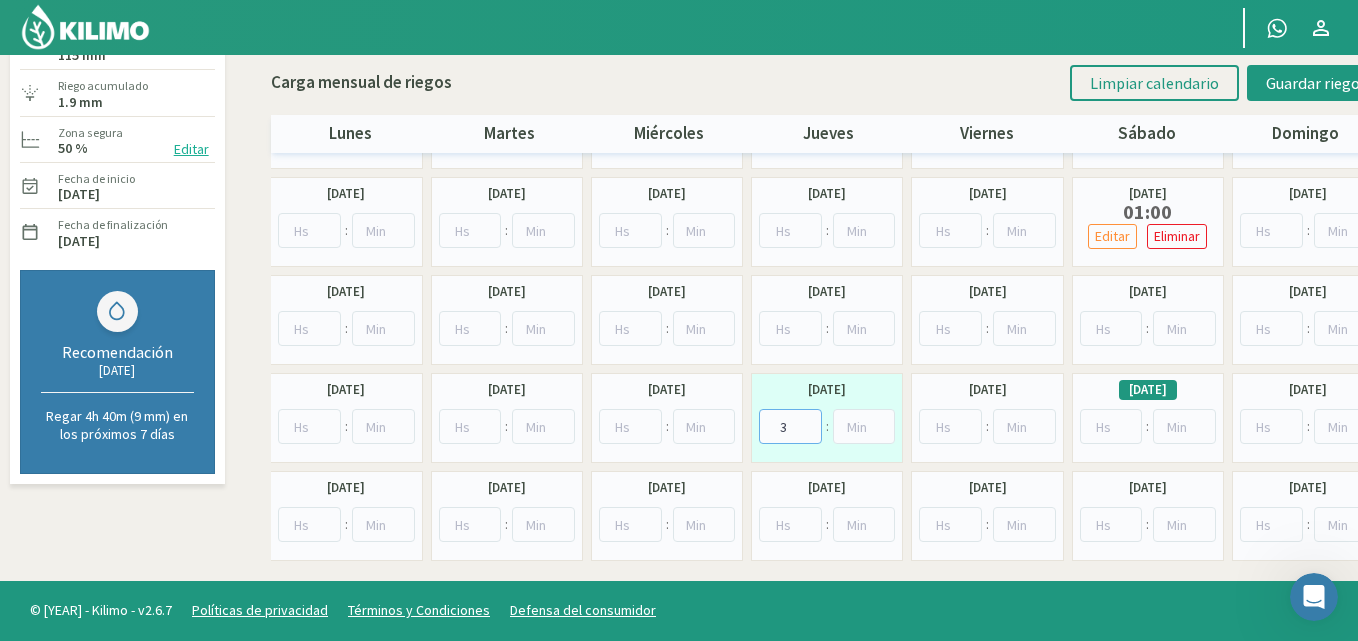 type on "3" 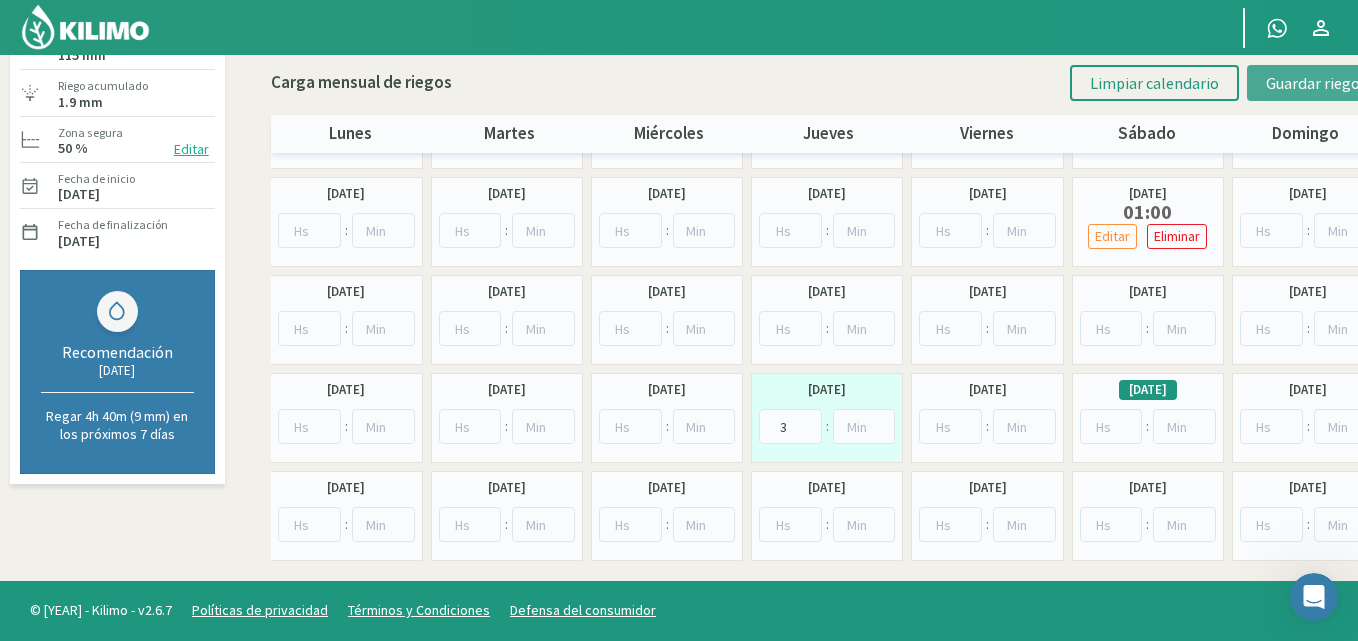 click on "Guardar riegos" at bounding box center [1316, 83] 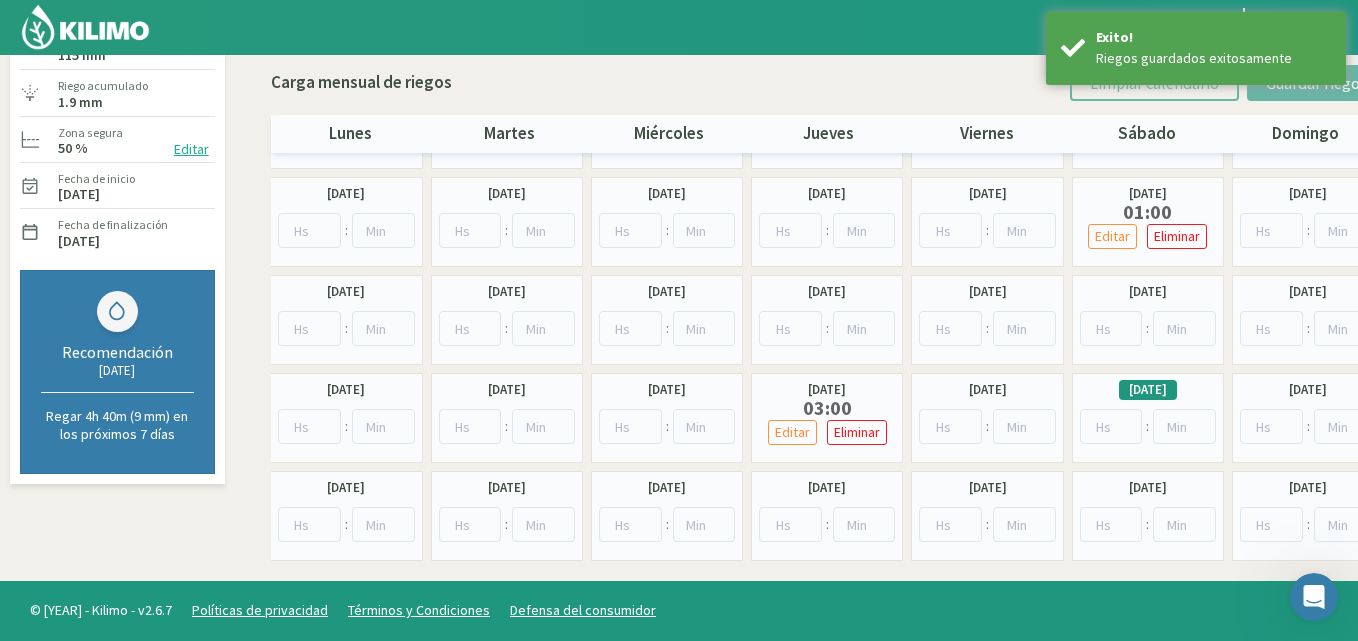 scroll, scrollTop: 0, scrollLeft: 0, axis: both 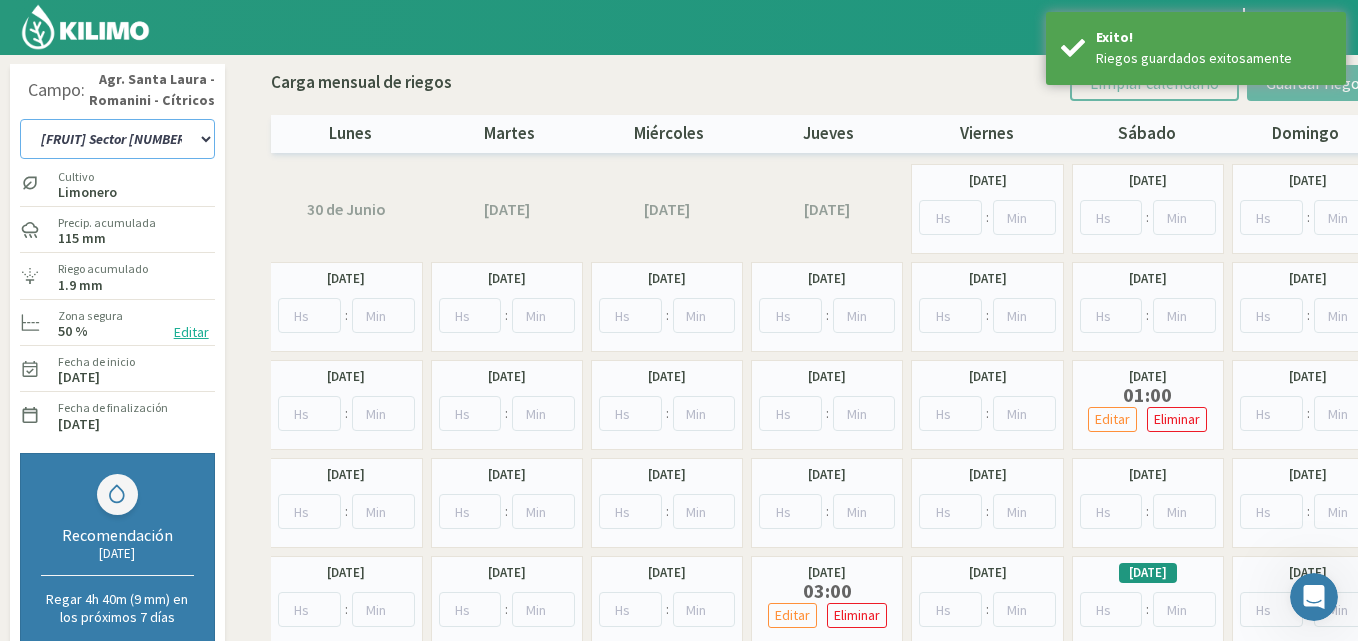 click on "12 A-B   14 -A [FRUIT] [VARIETY] Parent   14 -B [FRUIT] [VARIETY]   Limones Sector 1 Bere   Limones Sector 1 Bosque   Limones Sector 1 Equipo Nuevo   Limones Sector 1 Medialuna   Limones Sector 2 Bere   Limones Sector 2 Bosque   Limones Sector 2 Equipo Nuevo   Limones Sector 2 Medialuna   Limones Sector 3 Bere   Limones Sector 3 Bosque   Limones Sector 3 Equipo Nuevo   Limones Sector 3 Medialuna   Limones Sector 4 Bere   Limones Sector 4 Bombas elevadoras   Limones Sector 4 Equipo Nuevo   Limones Sector 4 Medialuna   Limones sector 5 Bere   Limones Sector 5 Equipo Nuevo   Limones Sector 5 Medialuna   Naranja Cara Cara Sector 1   Naranja Cara Cara Sector 2   Naranja Cara Cara Sector 3   Naranja Olinda Valencia Sector 4   Naranja Sector 10 W. Parent   Naranja Sector 11 W. Parent   Naranjas Olinda Valencia Sector 5   Naranjas Olinda Valencia Sector 6" at bounding box center [117, 139] 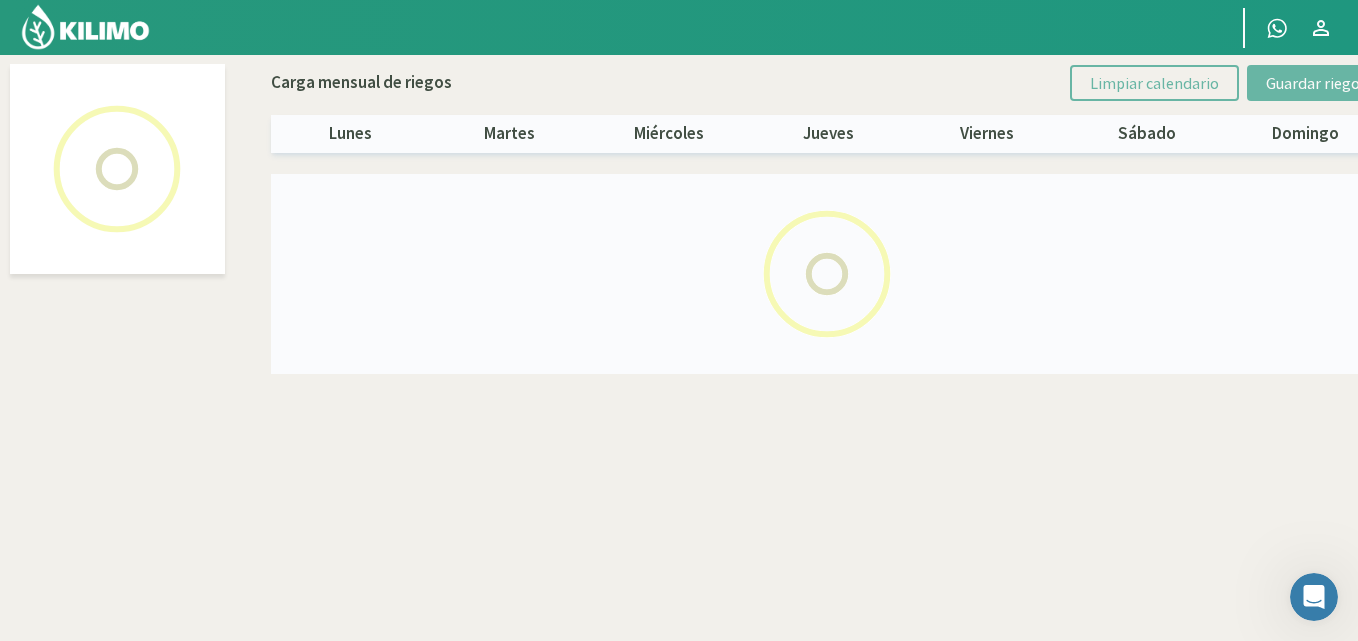 select on "18: Object" 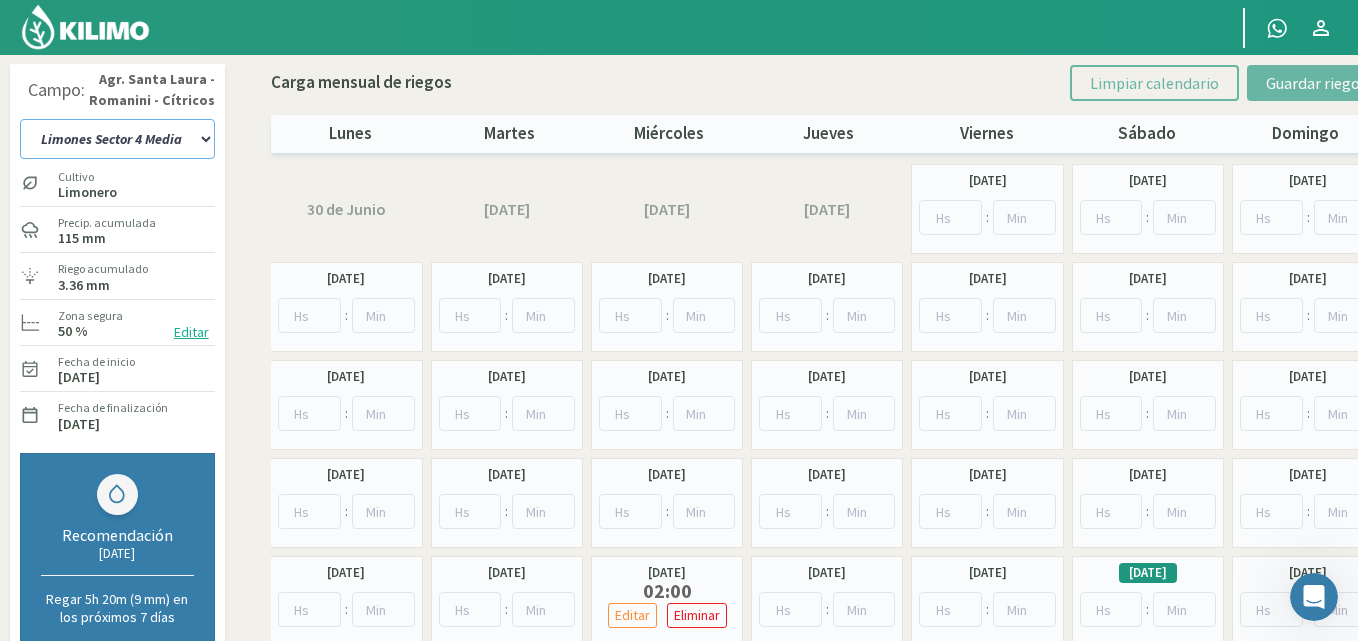 click on "12 A-B   14 -A [FRUIT] [VARIETY] Parent   14 -B [FRUIT] [VARIETY]   Limones Sector 1 Bere   Limones Sector 1 Bosque   Limones Sector 1 Equipo Nuevo   Limones Sector 1 Medialuna   Limones Sector 2 Bere   Limones Sector 2 Bosque   Limones Sector 2 Equipo Nuevo   Limones Sector 2 Medialuna   Limones Sector 3 Bere   Limones Sector 3 Bosque   Limones Sector 3 Equipo Nuevo   Limones Sector 3 Medialuna   Limones Sector 4 Bere   Limones Sector 4 Bombas elevadoras   Limones Sector 4 Equipo Nuevo   Limones Sector 4 Medialuna   Limones sector 5 Bere   Limones Sector 5 Equipo Nuevo   Limones Sector 5 Medialuna   Naranja Cara Cara Sector 1   Naranja Cara Cara Sector 2   Naranja Cara Cara Sector 3   Naranja Olinda Valencia Sector 4   Naranja Sector 10 W. Parent   Naranja Sector 11 W. Parent   Naranjas Olinda Valencia Sector 5   Naranjas Olinda Valencia Sector 6" at bounding box center (117, 139) 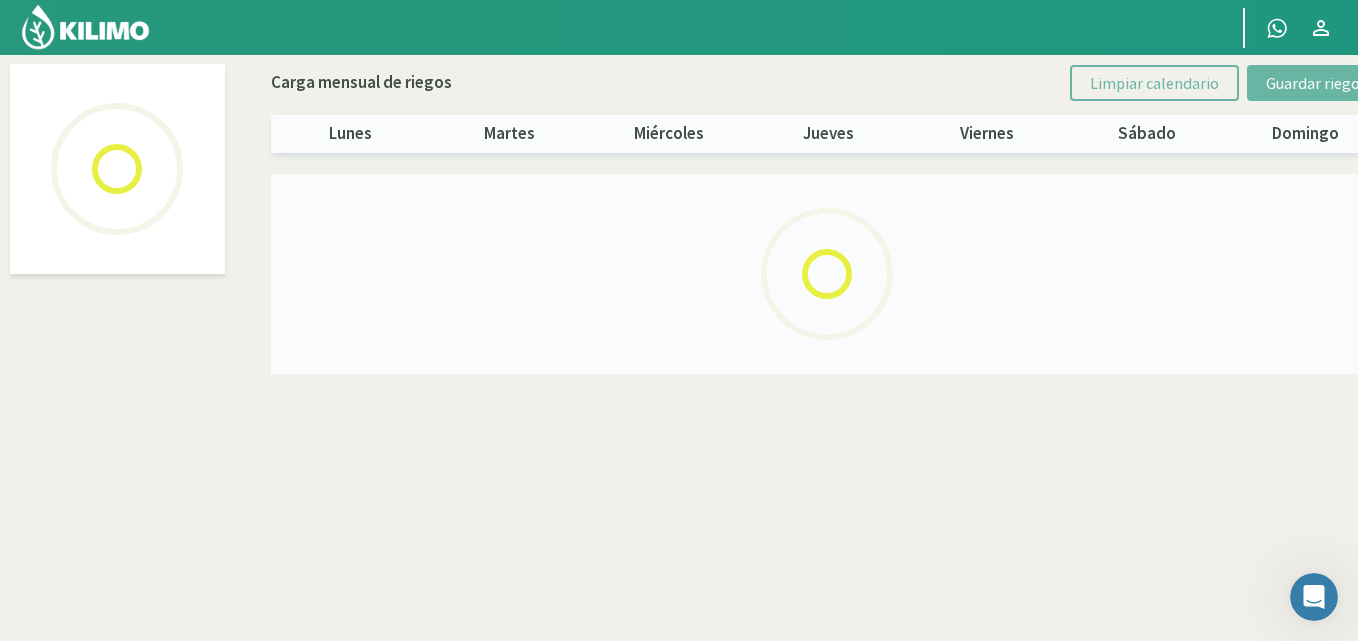 select on "25: Object" 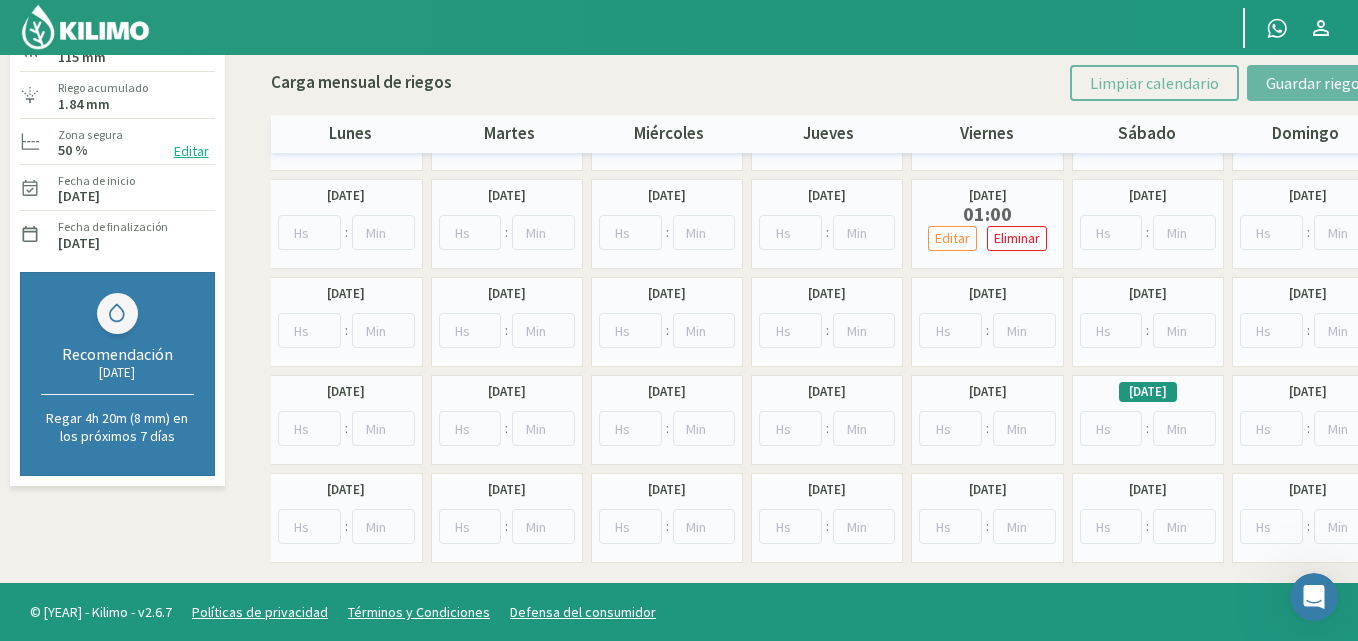 scroll, scrollTop: 183, scrollLeft: 0, axis: vertical 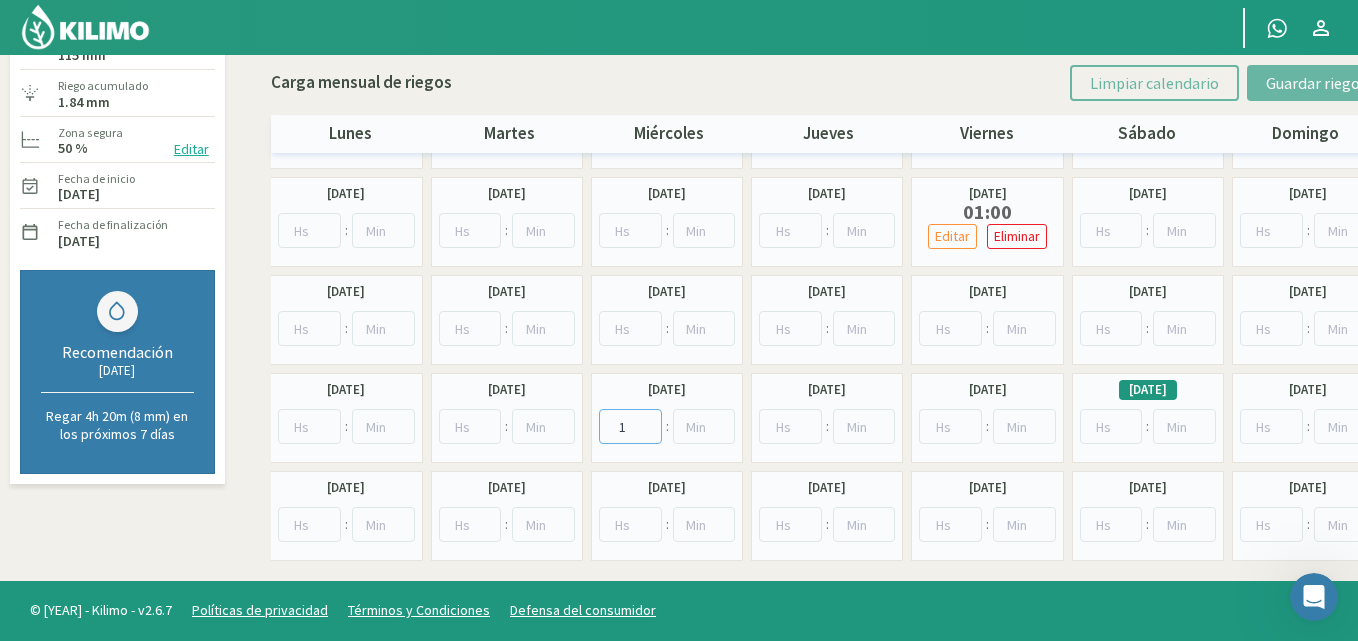 click on "1" at bounding box center [630, 426] 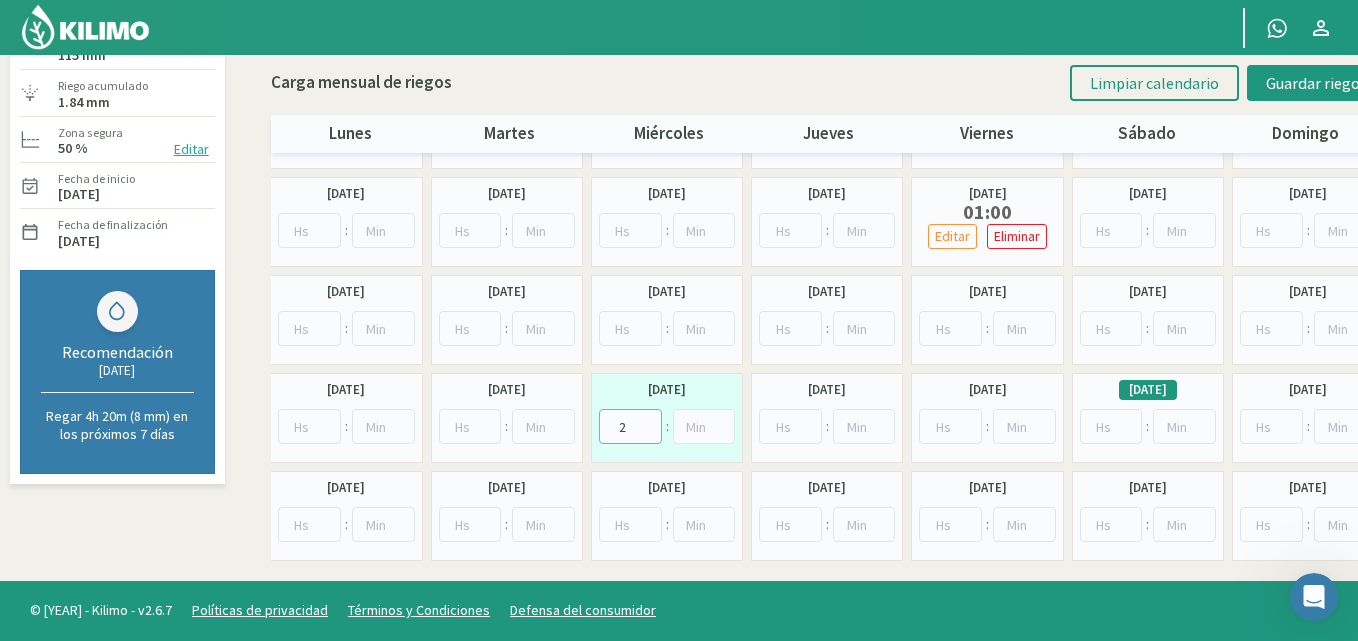 click on "2" at bounding box center (630, 426) 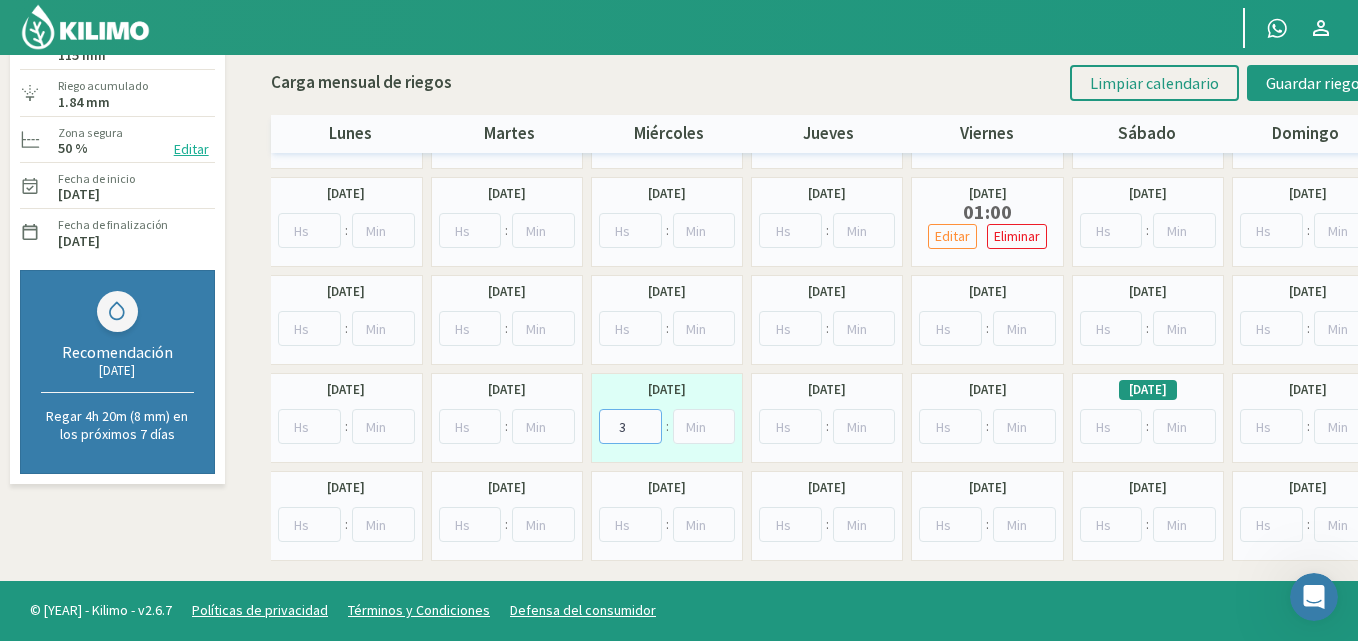 type on "3" 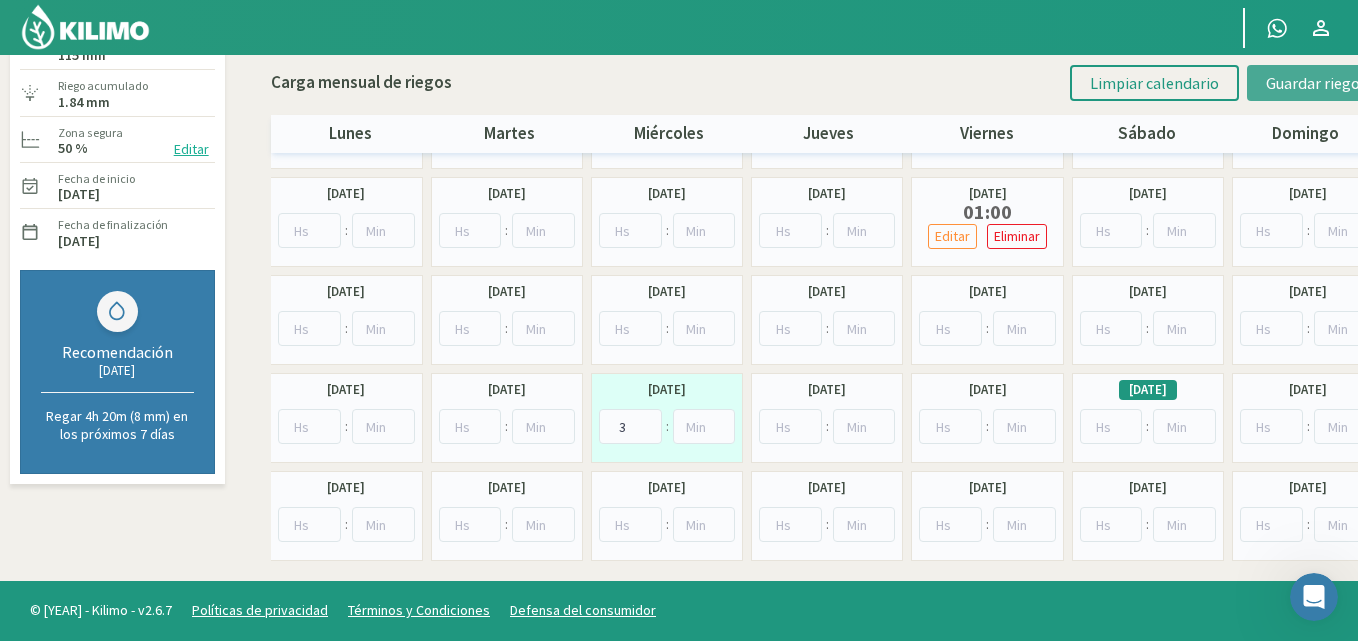 click on "Guardar riegos" at bounding box center (1316, 83) 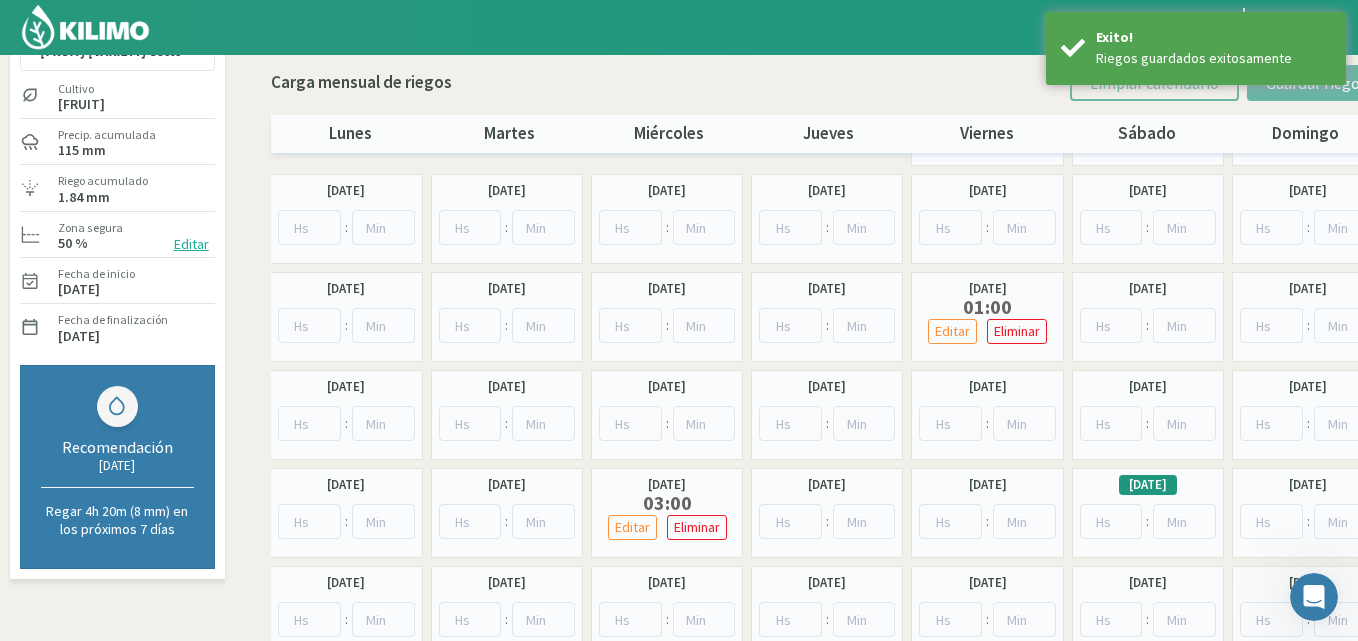 scroll, scrollTop: 0, scrollLeft: 0, axis: both 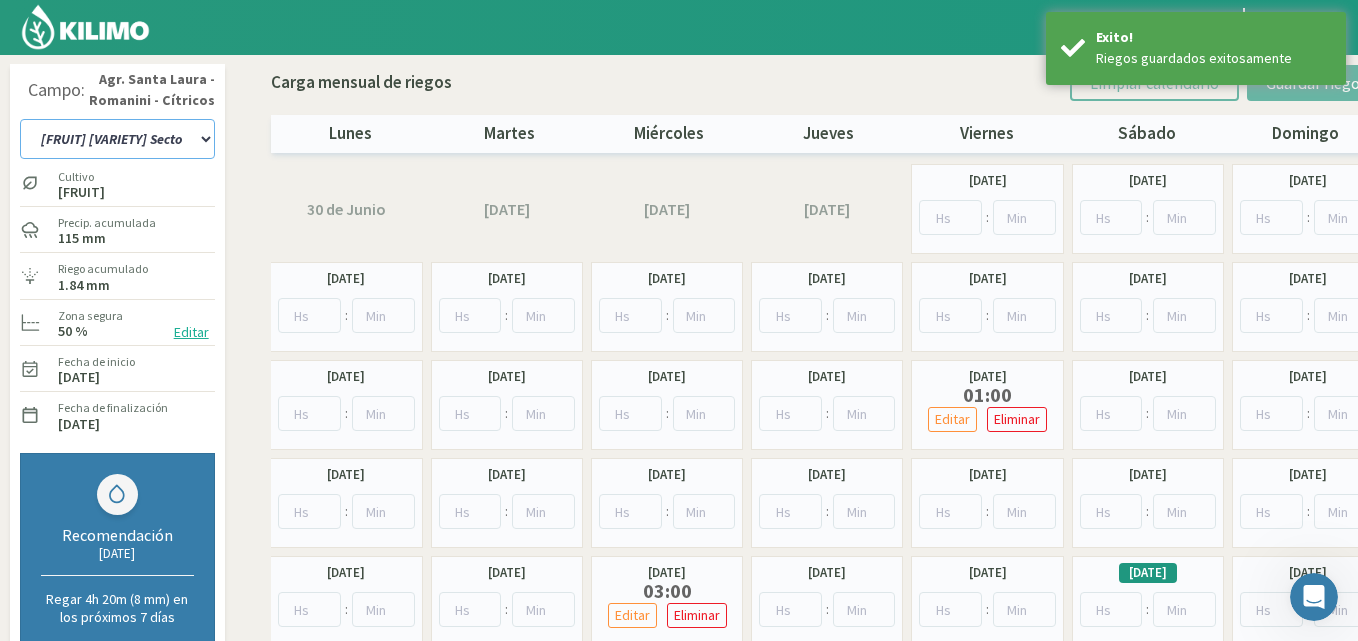 click on "12 A-B   14 -A [FRUIT] [VARIETY] Parent   14 -B [FRUIT] [VARIETY]   Limones Sector 1 Bere   Limones Sector 1 Bosque   Limones Sector 1 Equipo Nuevo   Limones Sector 1 Medialuna   Limones Sector 2 Bere   Limones Sector 2 Bosque   Limones Sector 2 Equipo Nuevo   Limones Sector 2 Medialuna   Limones Sector 3 Bere   Limones Sector 3 Bosque   Limones Sector 3 Equipo Nuevo   Limones Sector 3 Medialuna   Limones Sector 4 Bere   Limones Sector 4 Bombas elevadoras   Limones Sector 4 Equipo Nuevo   Limones Sector 4 Medialuna   Limones sector 5 Bere   Limones Sector 5 Equipo Nuevo   Limones Sector 5 Medialuna   Naranja Cara Cara Sector 1   Naranja Cara Cara Sector 2   Naranja Cara Cara Sector 3   Naranja Olinda Valencia Sector 4   Naranja Sector 10 W. Parent   Naranja Sector 11 W. Parent   Naranjas Olinda Valencia Sector 5   Naranjas Olinda Valencia Sector 6" at bounding box center [117, 139] 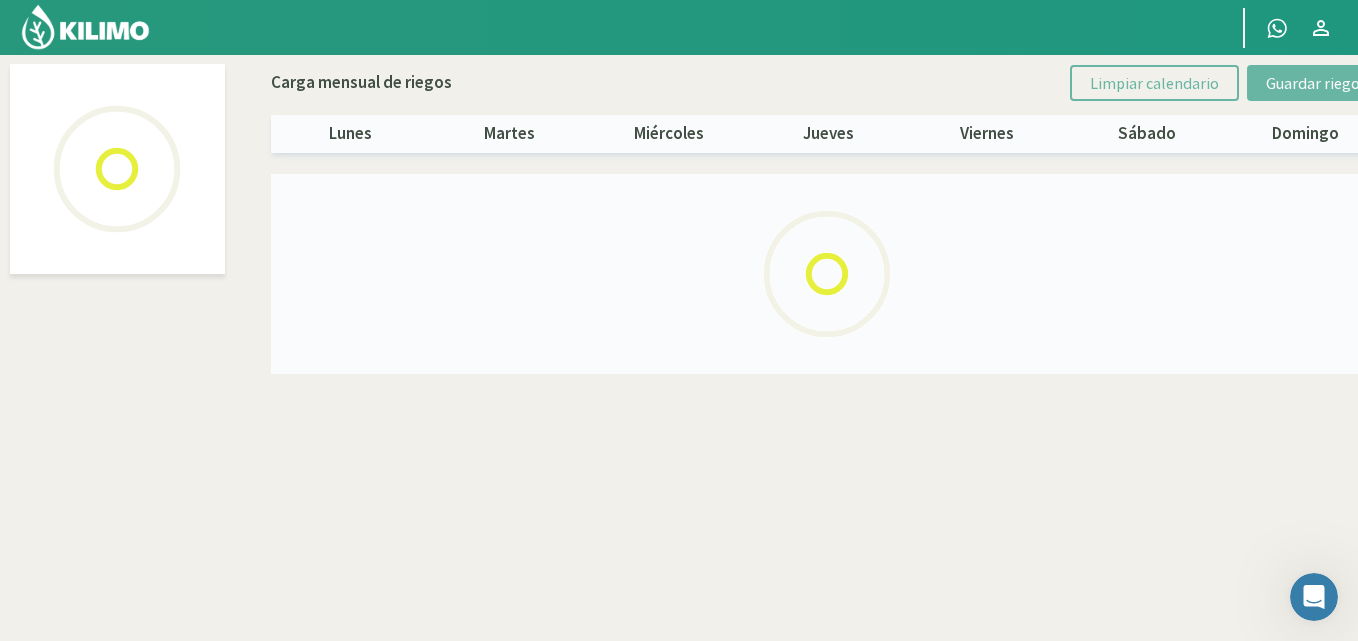 select on "28: Object" 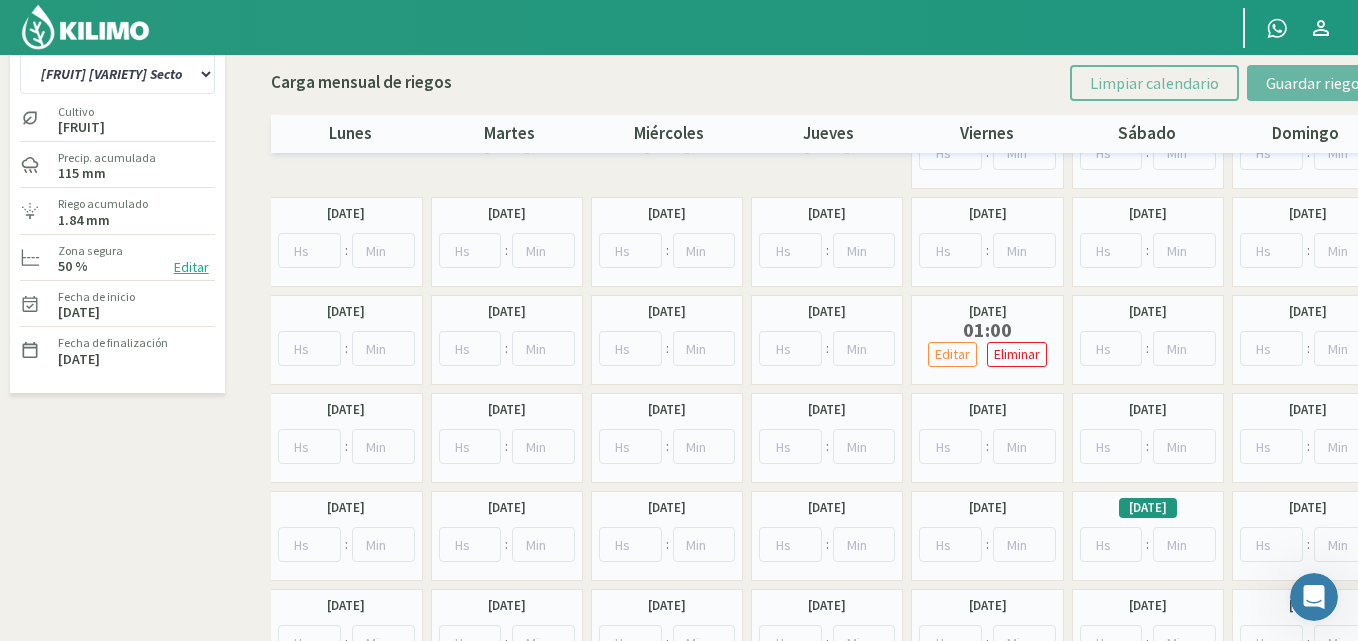 scroll, scrollTop: 100, scrollLeft: 0, axis: vertical 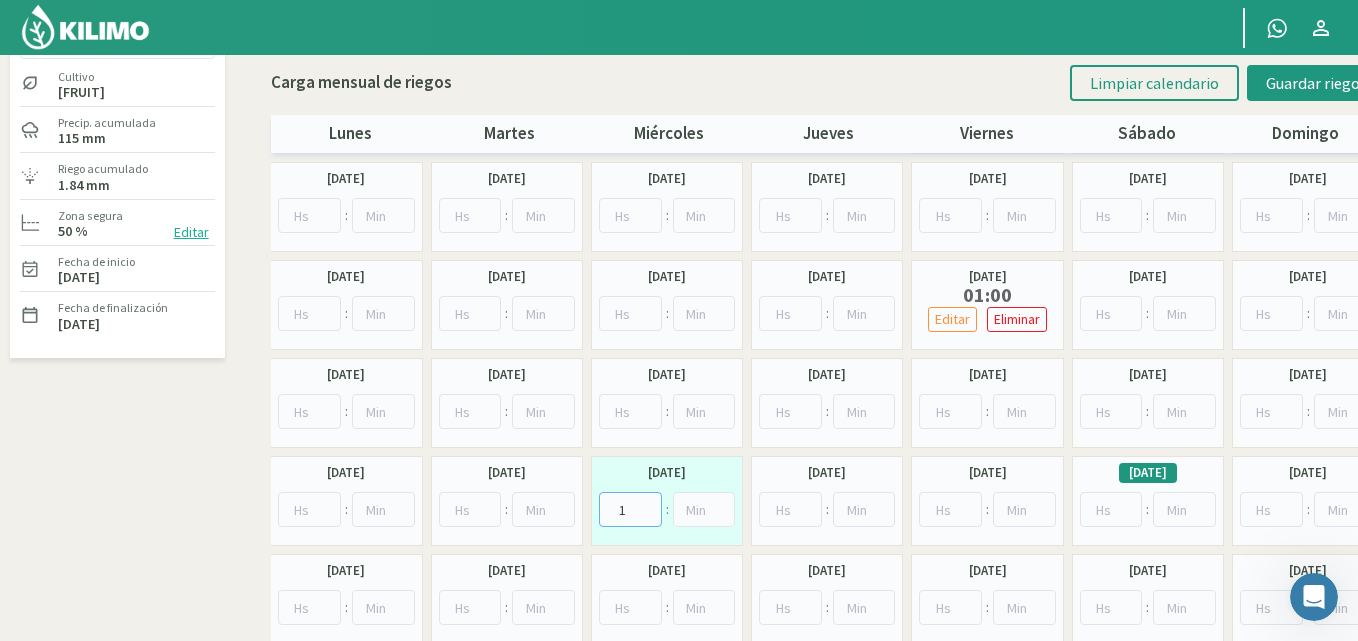 click on "1" at bounding box center [630, 509] 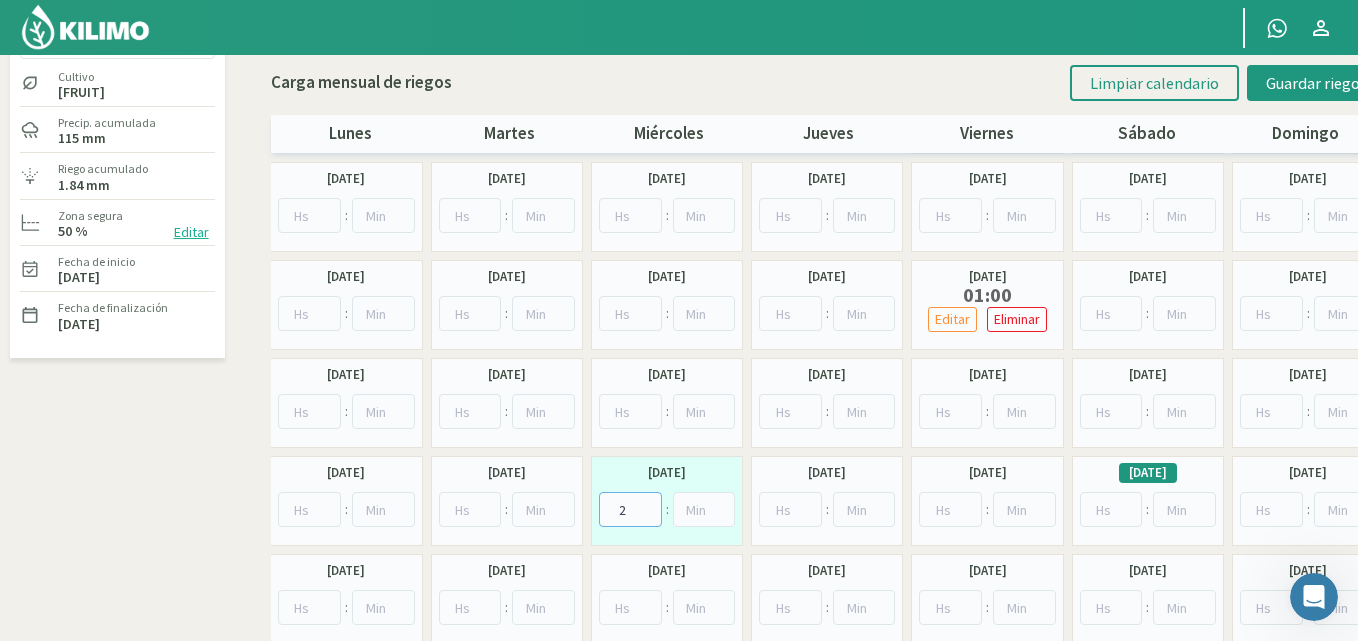 click on "2" at bounding box center (630, 509) 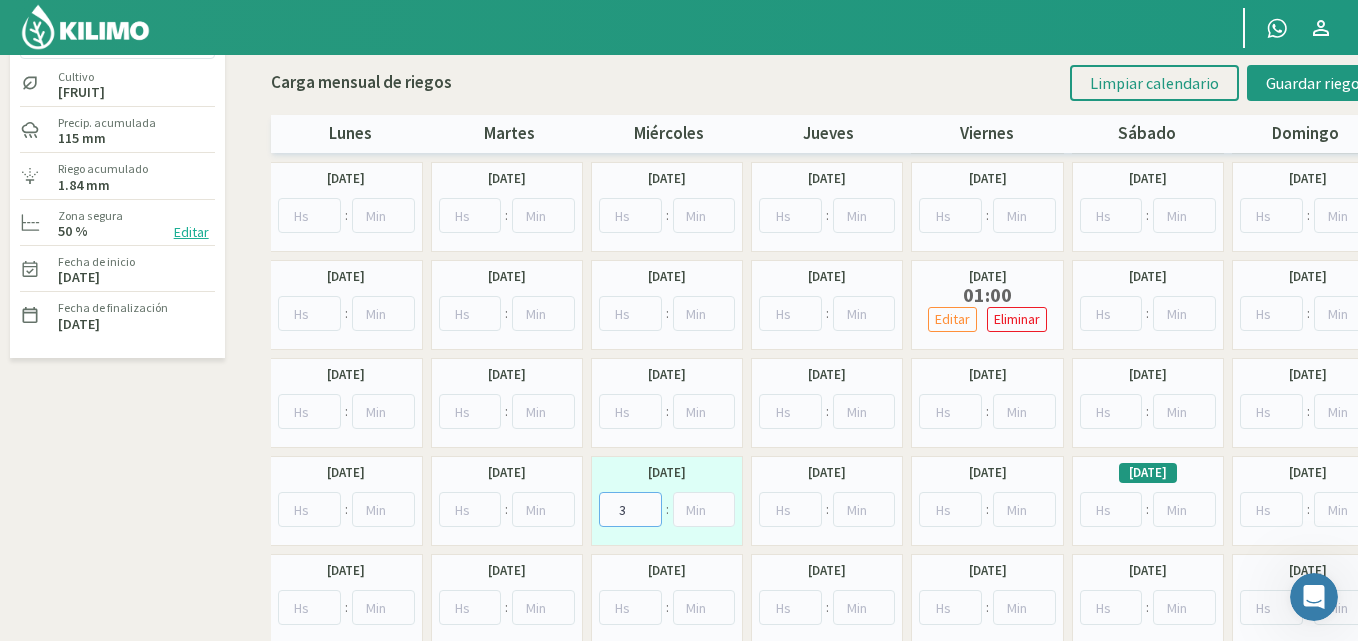 type on "3" 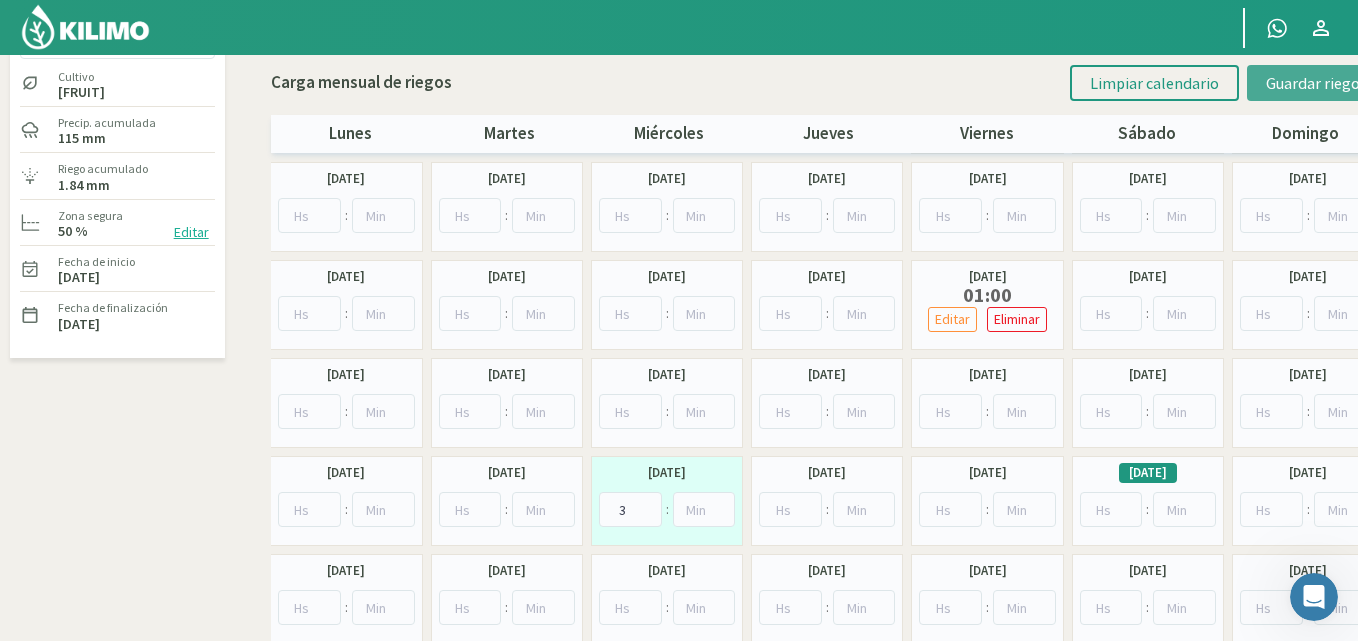 click on "Guardar riegos" at bounding box center [1316, 83] 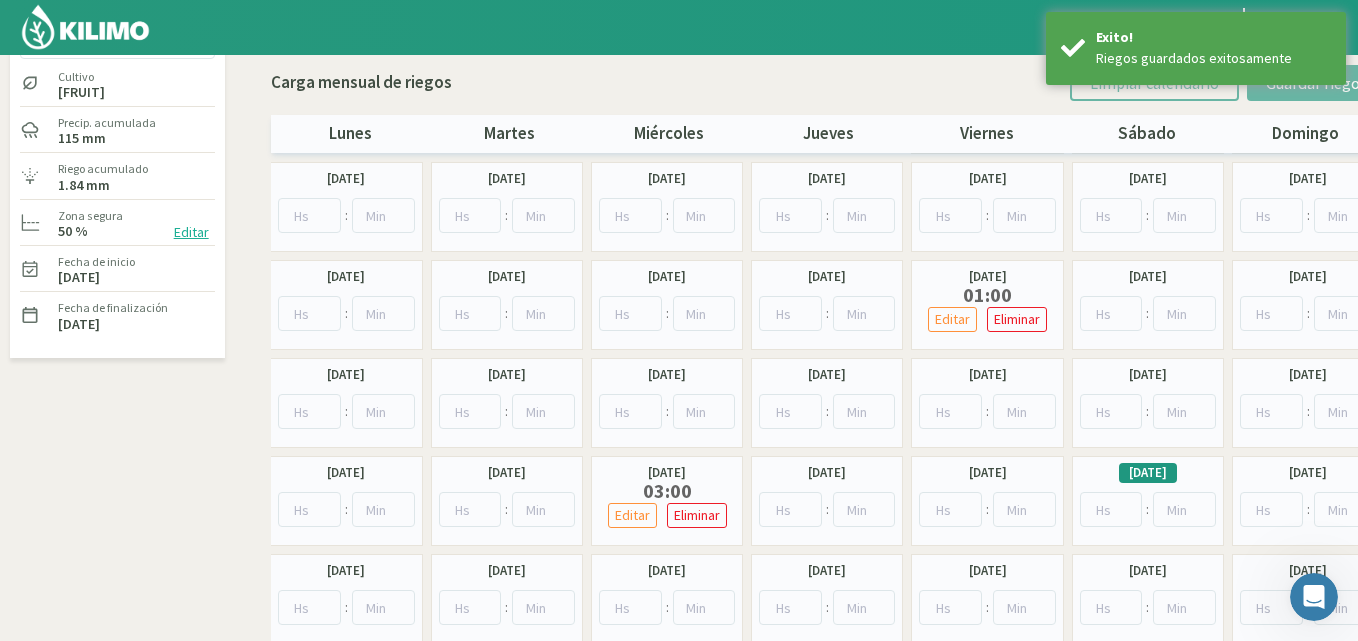 scroll, scrollTop: 0, scrollLeft: 0, axis: both 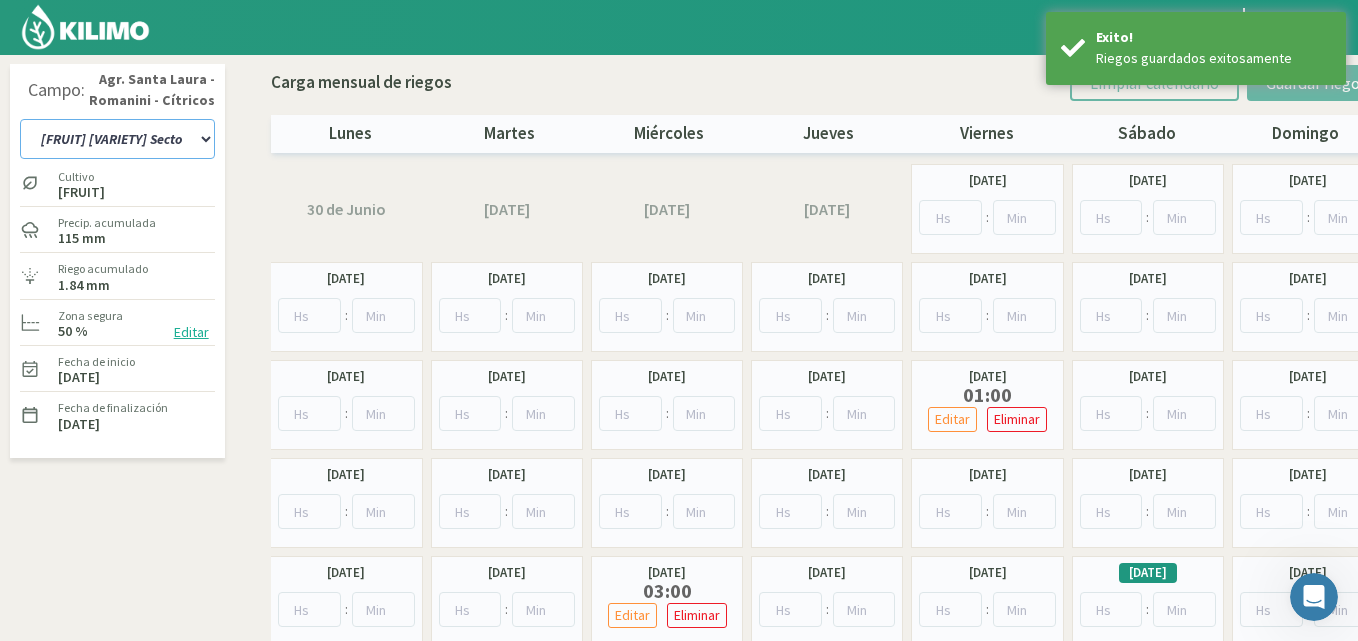 click on "12 A-B   14 -A [FRUIT] [VARIETY] Parent   14 -B [FRUIT] [VARIETY]   Limones Sector 1 Bere   Limones Sector 1 Bosque   Limones Sector 1 Equipo Nuevo   Limones Sector 1 Medialuna   Limones Sector 2 Bere   Limones Sector 2 Bosque   Limones Sector 2 Equipo Nuevo   Limones Sector 2 Medialuna   Limones Sector 3 Bere   Limones Sector 3 Bosque   Limones Sector 3 Equipo Nuevo   Limones Sector 3 Medialuna   Limones Sector 4 Bere   Limones Sector 4 Bombas elevadoras   Limones Sector 4 Equipo Nuevo   Limones Sector 4 Medialuna   Limones sector 5 Bere   Limones Sector 5 Equipo Nuevo   Limones Sector 5 Medialuna   Naranja Cara Cara Sector 1   Naranja Cara Cara Sector 2   Naranja Cara Cara Sector 3   Naranja Olinda Valencia Sector 4   Naranja Sector 10 W. Parent   Naranja Sector 11 W. Parent   Naranjas Olinda Valencia Sector 5   Naranjas Olinda Valencia Sector 6" at bounding box center [117, 139] 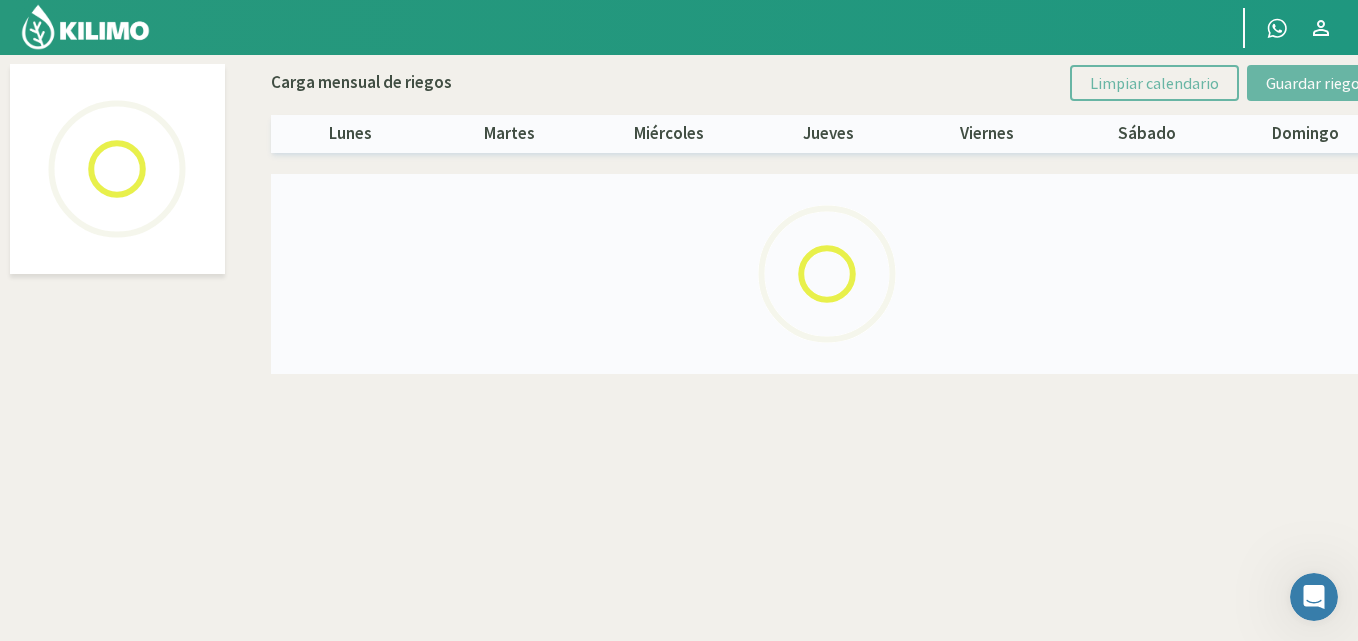 select on "29: Object" 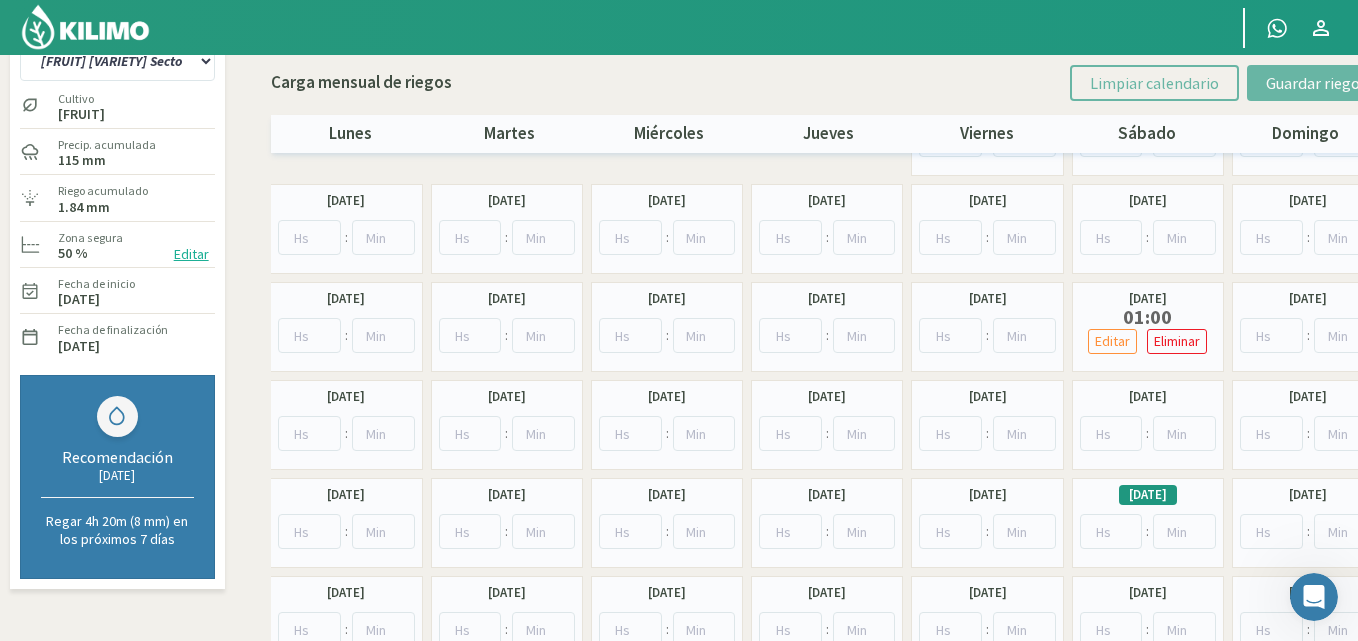 scroll, scrollTop: 183, scrollLeft: 0, axis: vertical 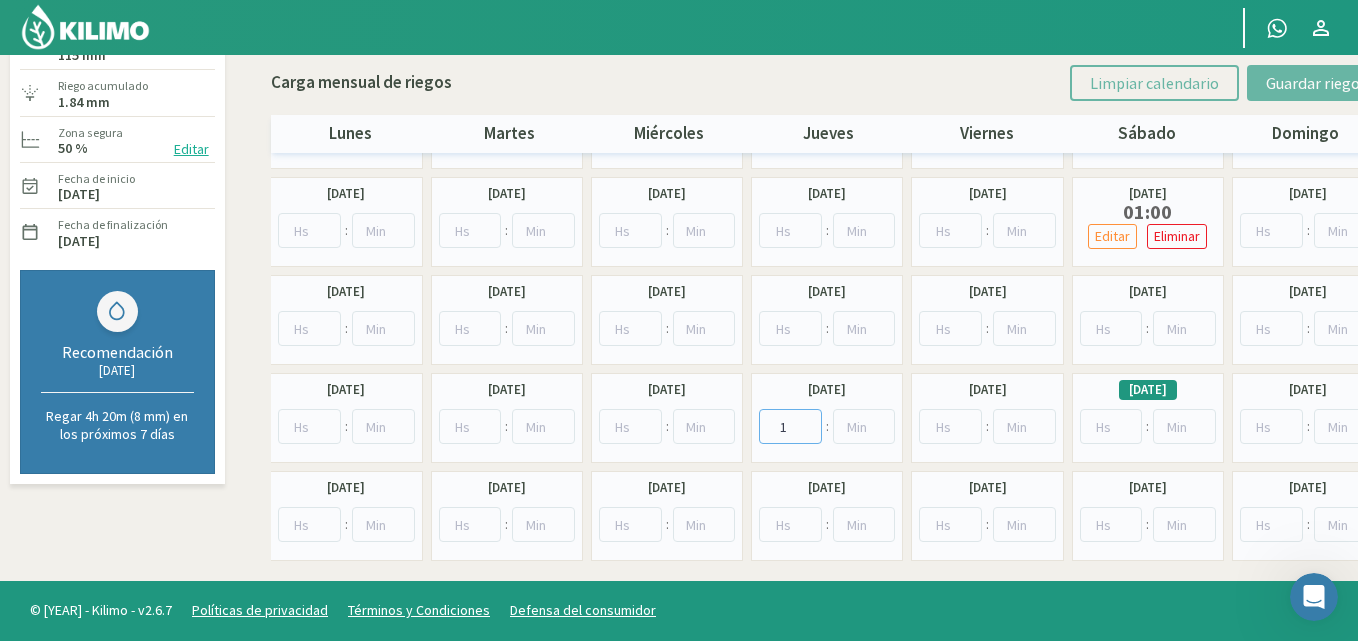 click on "1" at bounding box center [790, 426] 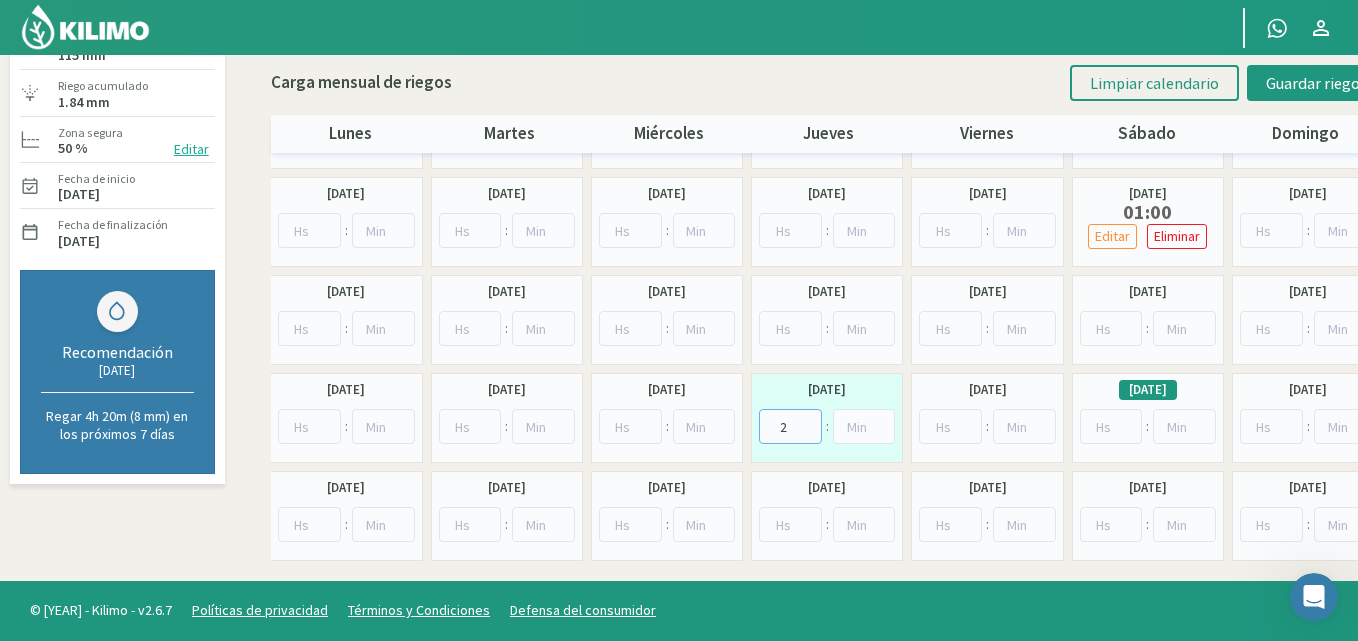 click on "2" at bounding box center (790, 426) 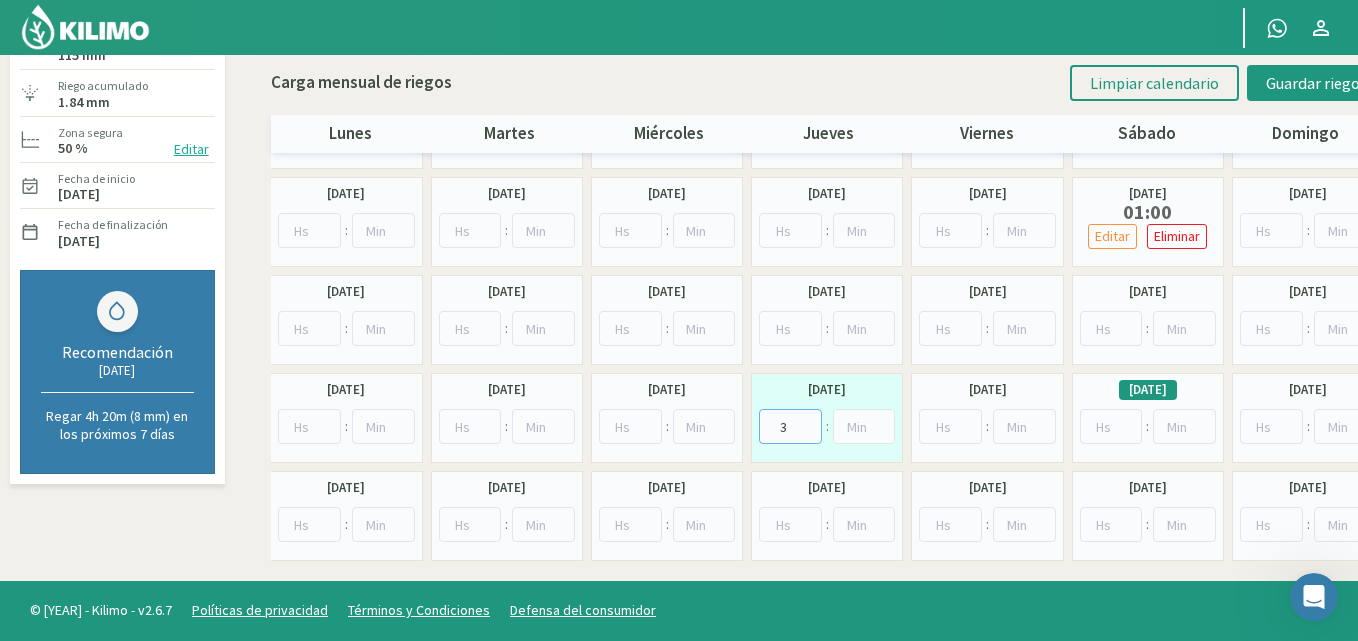 type on "3" 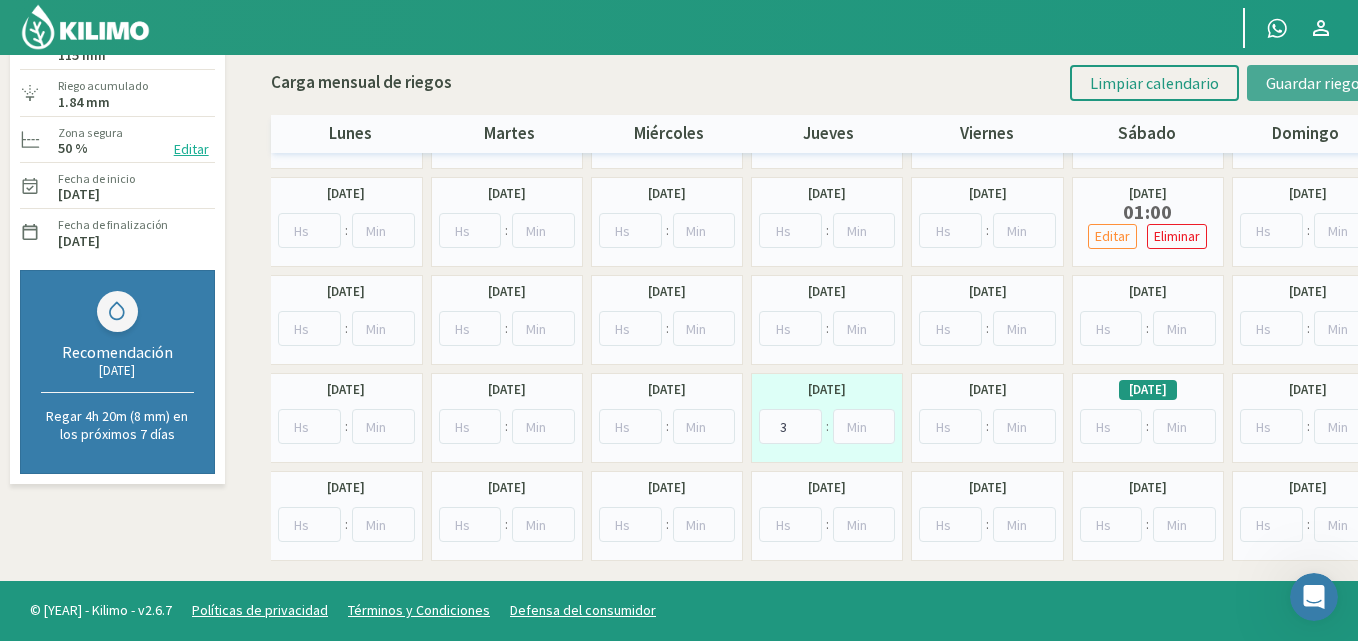 click on "Guardar riegos" at bounding box center (1316, 83) 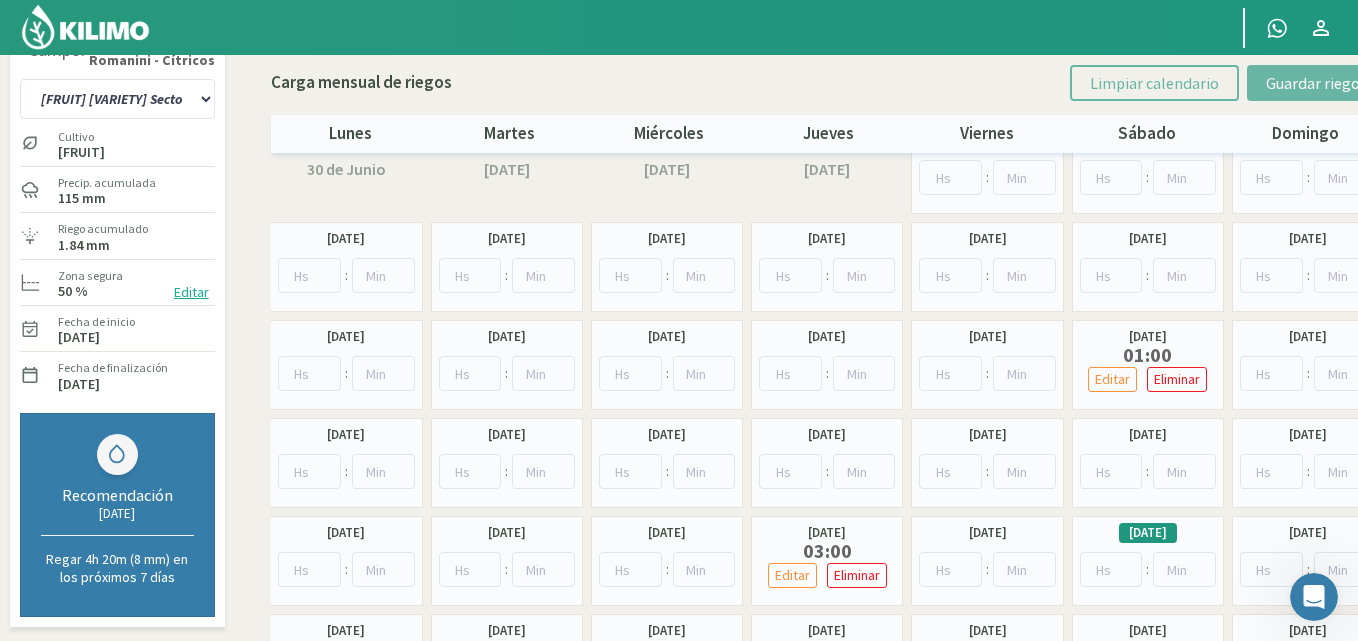 scroll, scrollTop: 0, scrollLeft: 0, axis: both 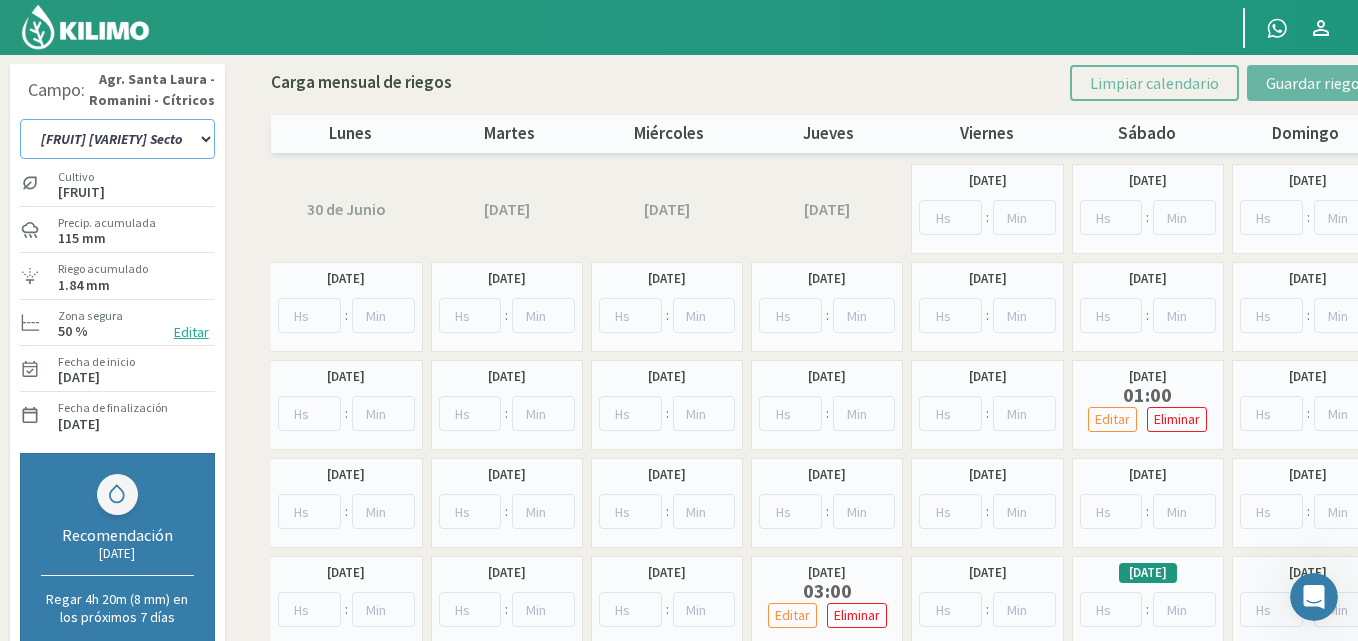 click on "12 A-B   14 -A [FRUIT] [VARIETY] Parent   14 -B [FRUIT] [VARIETY]   Limones Sector 1 Bere   Limones Sector 1 Bosque   Limones Sector 1 Equipo Nuevo   Limones Sector 1 Medialuna   Limones Sector 2 Bere   Limones Sector 2 Bosque   Limones Sector 2 Equipo Nuevo   Limones Sector 2 Medialuna   Limones Sector 3 Bere   Limones Sector 3 Bosque   Limones Sector 3 Equipo Nuevo   Limones Sector 3 Medialuna   Limones Sector 4 Bere   Limones Sector 4 Bombas elevadoras   Limones Sector 4 Equipo Nuevo   Limones Sector 4 Medialuna   Limones sector 5 Bere   Limones Sector 5 Equipo Nuevo   Limones Sector 5 Medialuna   Naranja Cara Cara Sector 1   Naranja Cara Cara Sector 2   Naranja Cara Cara Sector 3   Naranja Olinda Valencia Sector 4   Naranja Sector 10 W. Parent   Naranja Sector 11 W. Parent   Naranjas Olinda Valencia Sector 5   Naranjas Olinda Valencia Sector 6" at bounding box center (117, 139) 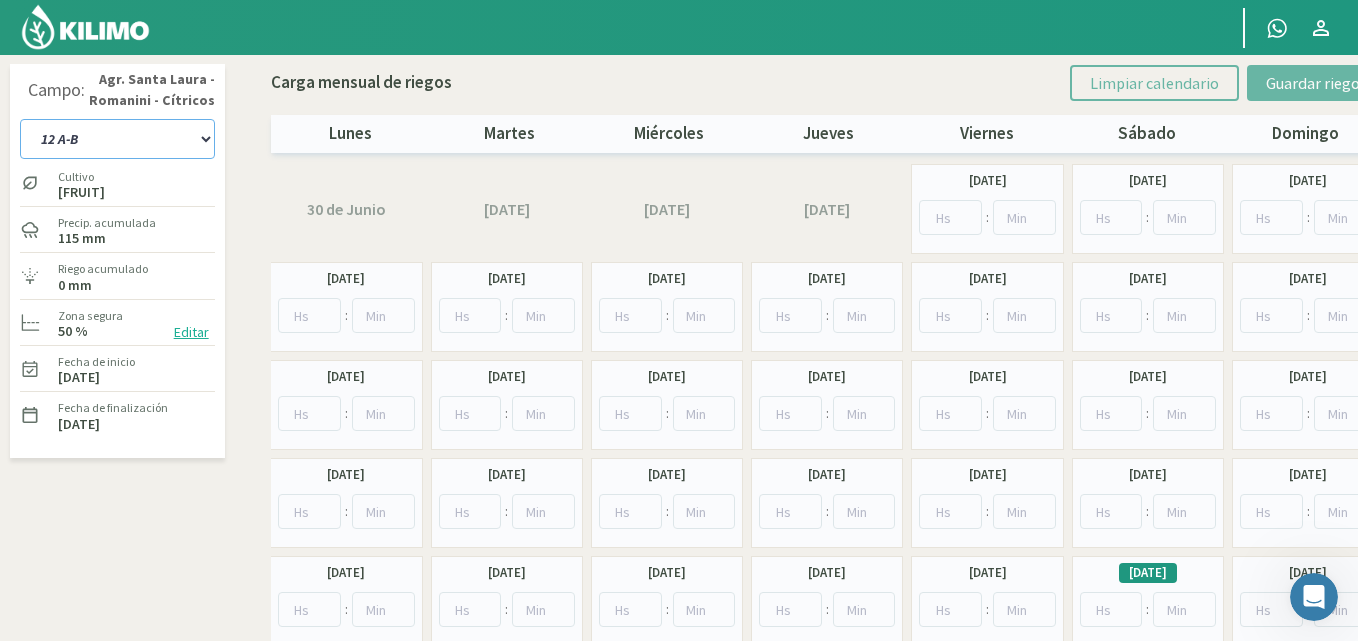 click on "12 A-B   14 -A [FRUIT] [VARIETY] Parent   14 -B [FRUIT] [VARIETY]   Limones Sector 1 Bere   Limones Sector 1 Bosque   Limones Sector 1 Equipo Nuevo   Limones Sector 1 Medialuna   Limones Sector 2 Bere   Limones Sector 2 Bosque   Limones Sector 2 Equipo Nuevo   Limones Sector 2 Medialuna   Limones Sector 3 Bere   Limones Sector 3 Bosque   Limones Sector 3 Equipo Nuevo   Limones Sector 3 Medialuna   Limones Sector 4 Bere   Limones Sector 4 Bombas elevadoras   Limones Sector 4 Equipo Nuevo   Limones Sector 4 Medialuna   Limones sector 5 Bere   Limones Sector 5 Equipo Nuevo   Limones Sector 5 Medialuna   Naranja Cara Cara Sector 1   Naranja Cara Cara Sector 2   Naranja Cara Cara Sector 3   Naranja Olinda Valencia Sector 4   Naranja Sector 10 W. Parent   Naranja Sector 11 W. Parent   Naranjas Olinda Valencia Sector 5   Naranjas Olinda Valencia Sector 6" at bounding box center (117, 139) 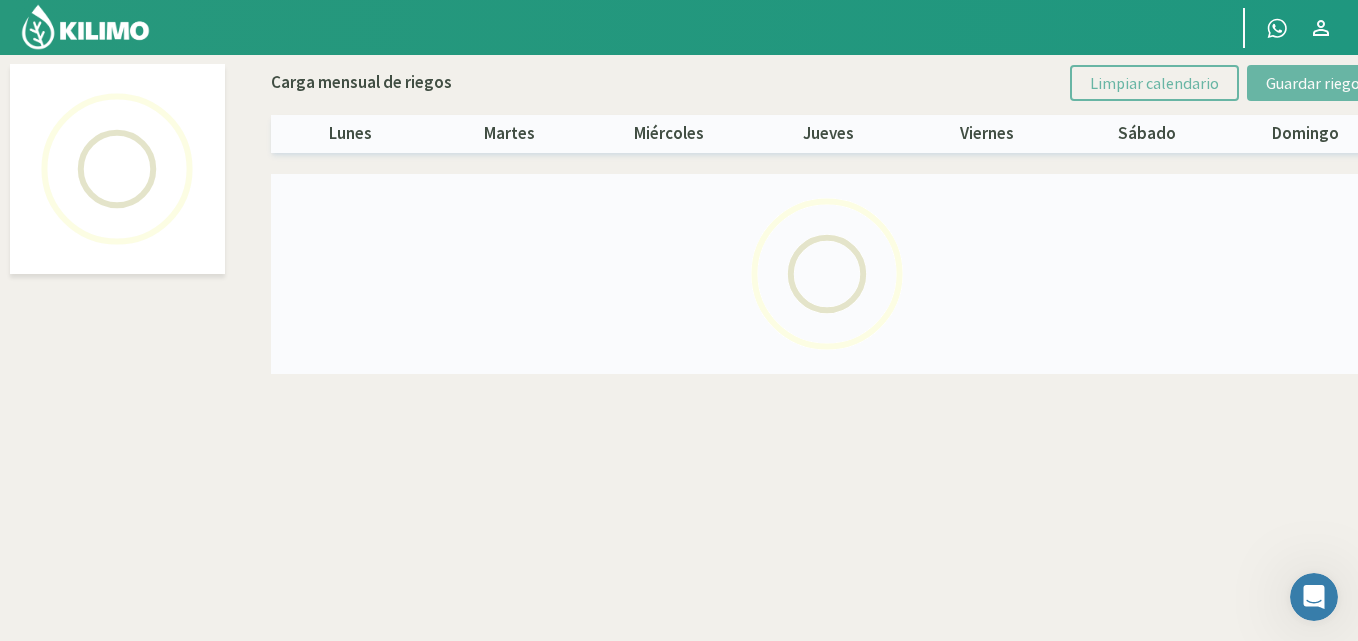select on "1: Object" 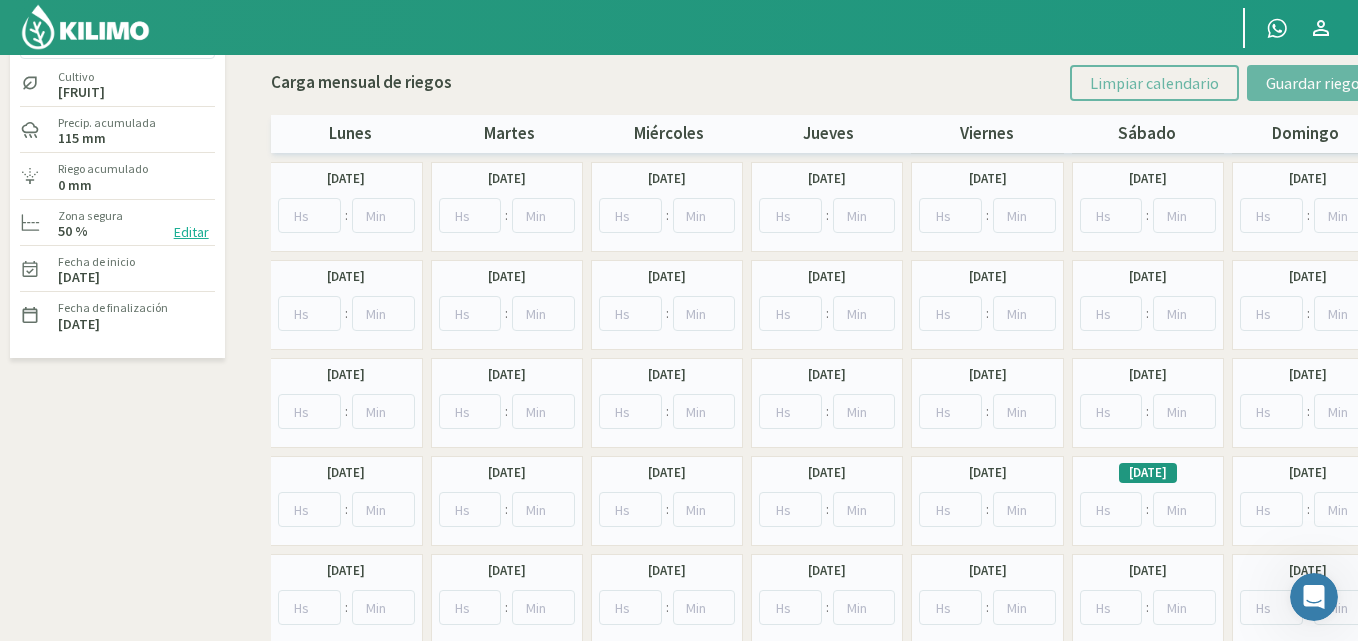scroll, scrollTop: 0, scrollLeft: 0, axis: both 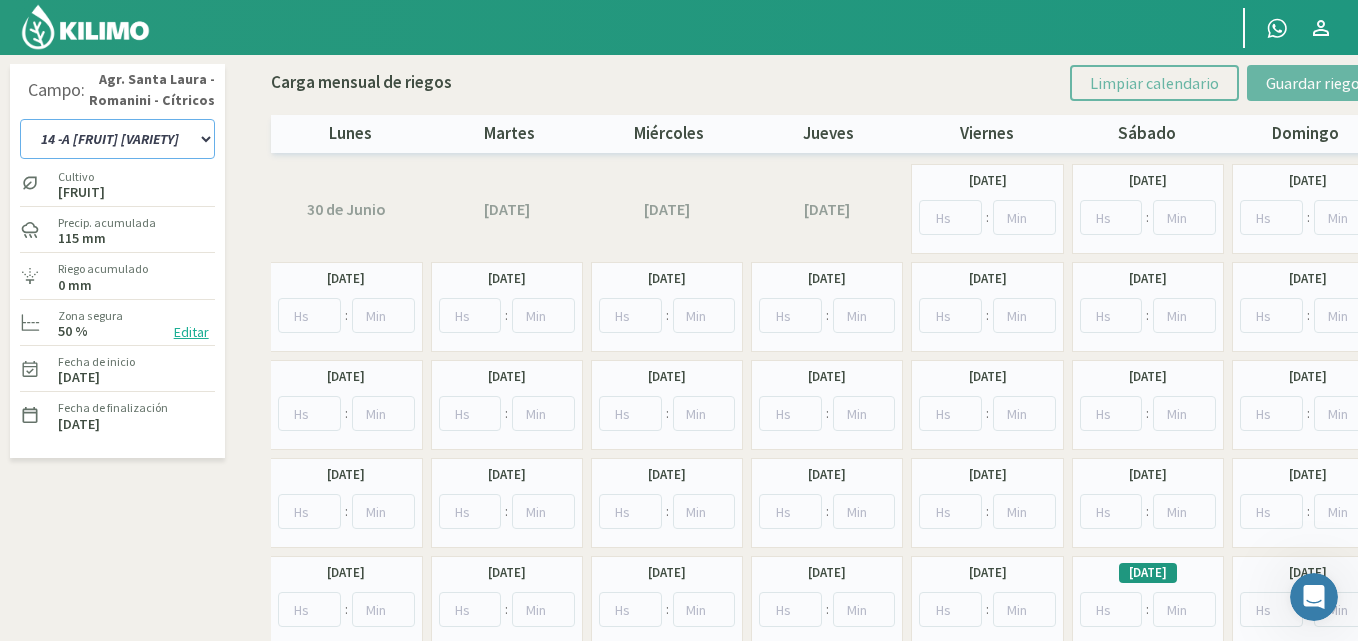 click on "12 A-B   14 -A [FRUIT] [VARIETY] Parent   14 -B [FRUIT] [VARIETY]   Limones Sector 1 Bere   Limones Sector 1 Bosque   Limones Sector 1 Equipo Nuevo   Limones Sector 1 Medialuna   Limones Sector 2 Bere   Limones Sector 2 Bosque   Limones Sector 2 Equipo Nuevo   Limones Sector 2 Medialuna   Limones Sector 3 Bere   Limones Sector 3 Bosque   Limones Sector 3 Equipo Nuevo   Limones Sector 3 Medialuna   Limones Sector 4 Bere   Limones Sector 4 Bombas elevadoras   Limones Sector 4 Equipo Nuevo   Limones Sector 4 Medialuna   Limones sector 5 Bere   Limones Sector 5 Equipo Nuevo   Limones Sector 5 Medialuna   Naranja Cara Cara Sector 1   Naranja Cara Cara Sector 2   Naranja Cara Cara Sector 3   Naranja Olinda Valencia Sector 4   Naranja Sector 10 W. Parent   Naranja Sector 11 W. Parent   Naranjas Olinda Valencia Sector 5   Naranjas Olinda Valencia Sector 6" at bounding box center [117, 139] 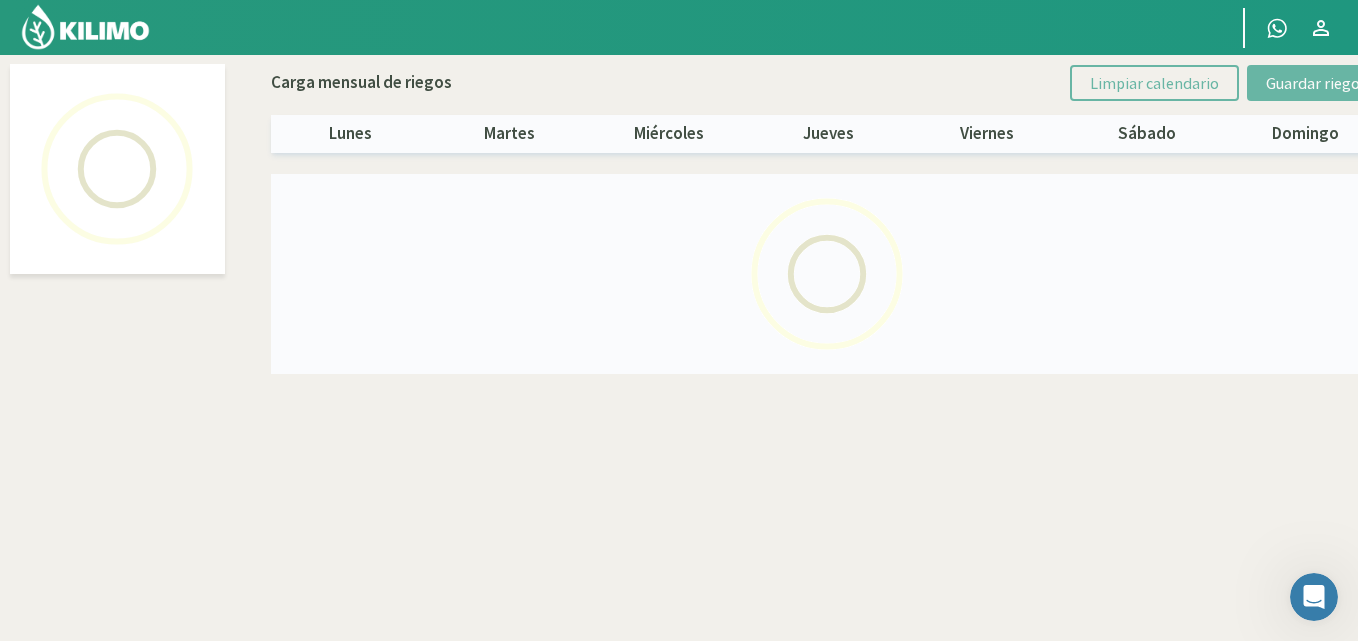 select on "2: Object" 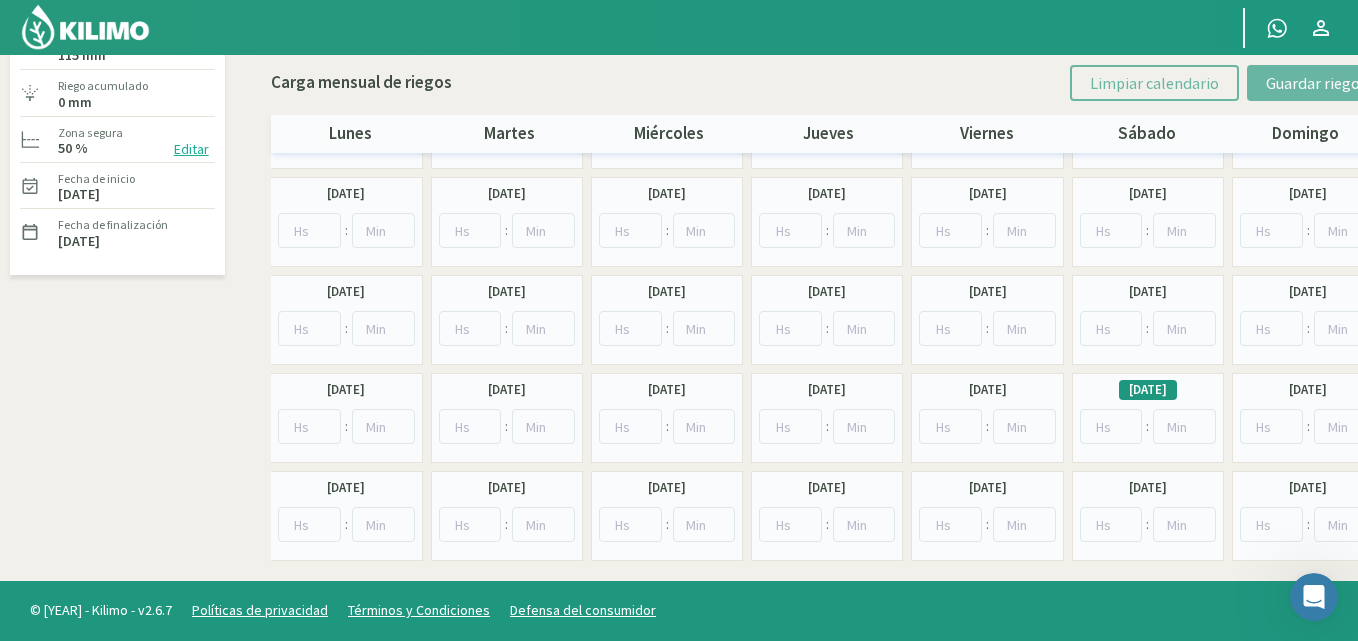 scroll, scrollTop: 0, scrollLeft: 0, axis: both 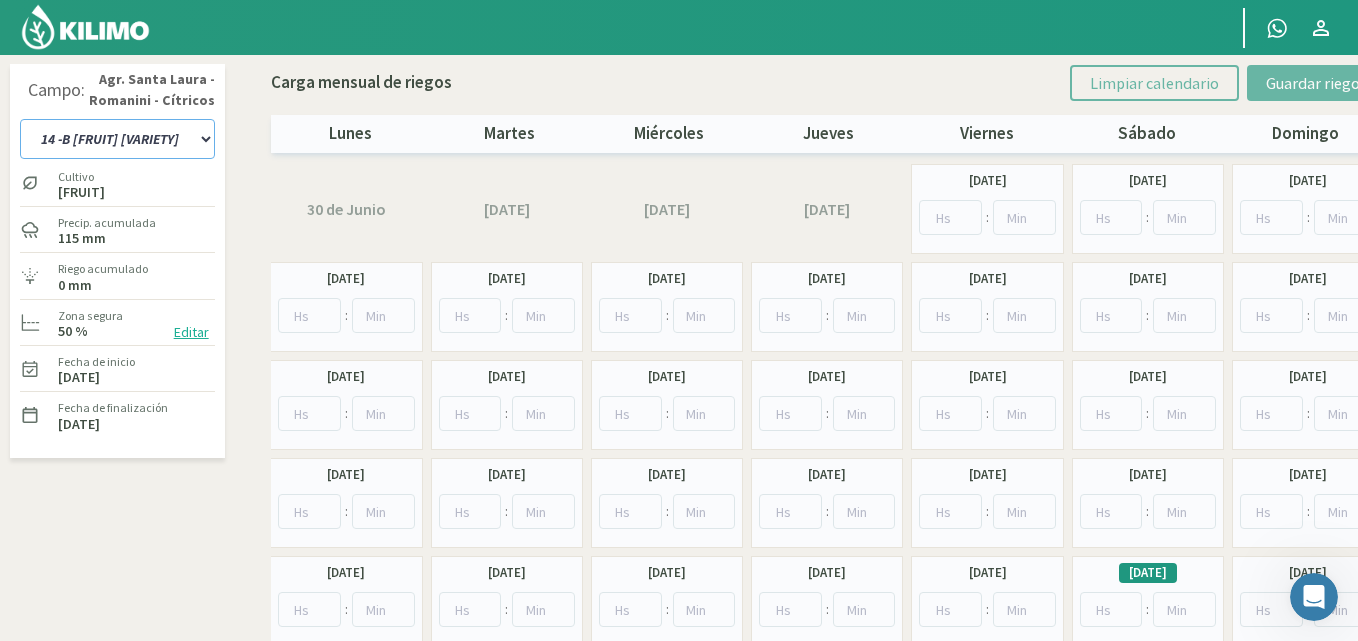 click on "12 A-B   14 -A [FRUIT] [VARIETY] Parent   14 -B [FRUIT] [VARIETY]   Limones Sector 1 Bere   Limones Sector 1 Bosque   Limones Sector 1 Equipo Nuevo   Limones Sector 1 Medialuna   Limones Sector 2 Bere   Limones Sector 2 Bosque   Limones Sector 2 Equipo Nuevo   Limones Sector 2 Medialuna   Limones Sector 3 Bere   Limones Sector 3 Bosque   Limones Sector 3 Equipo Nuevo   Limones Sector 3 Medialuna   Limones Sector 4 Bere   Limones Sector 4 Bombas elevadoras   Limones Sector 4 Equipo Nuevo   Limones Sector 4 Medialuna   Limones sector 5 Bere   Limones Sector 5 Equipo Nuevo   Limones Sector 5 Medialuna   Naranja Cara Cara Sector 1   Naranja Cara Cara Sector 2   Naranja Cara Cara Sector 3   Naranja Olinda Valencia Sector 4   Naranja Sector 10 W. Parent   Naranja Sector 11 W. Parent   Naranjas Olinda Valencia Sector 5   Naranjas Olinda Valencia Sector 6" at bounding box center (117, 139) 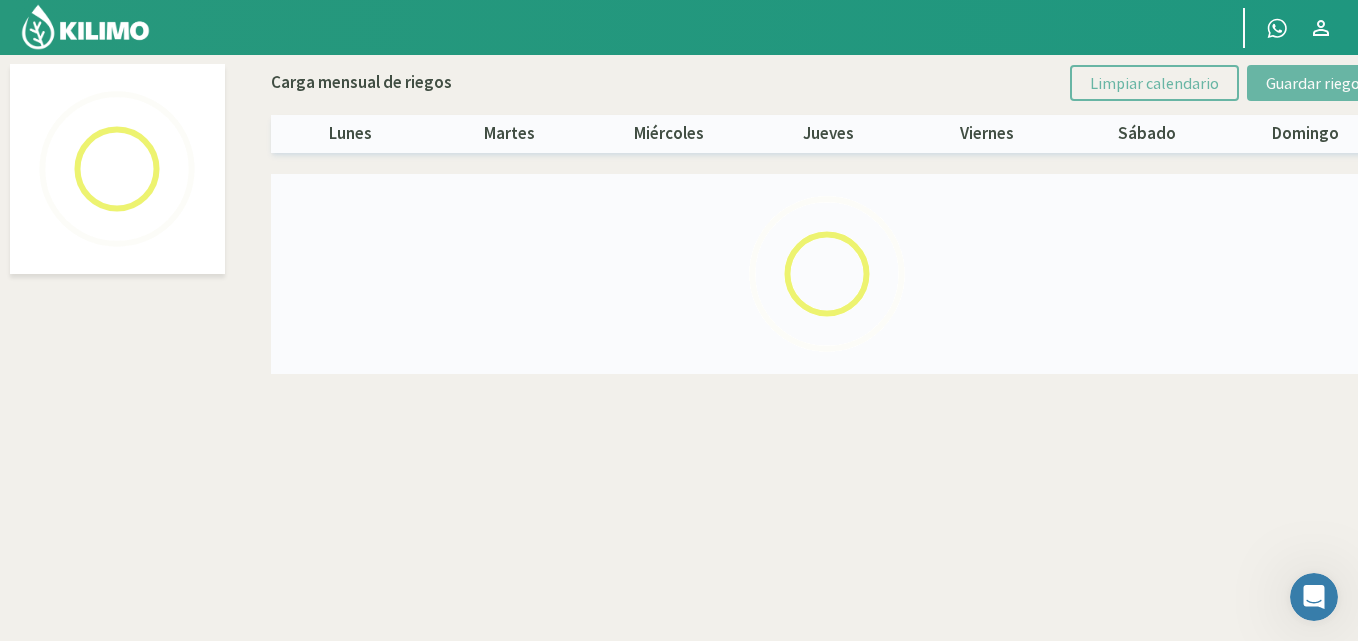 select on "3: Object" 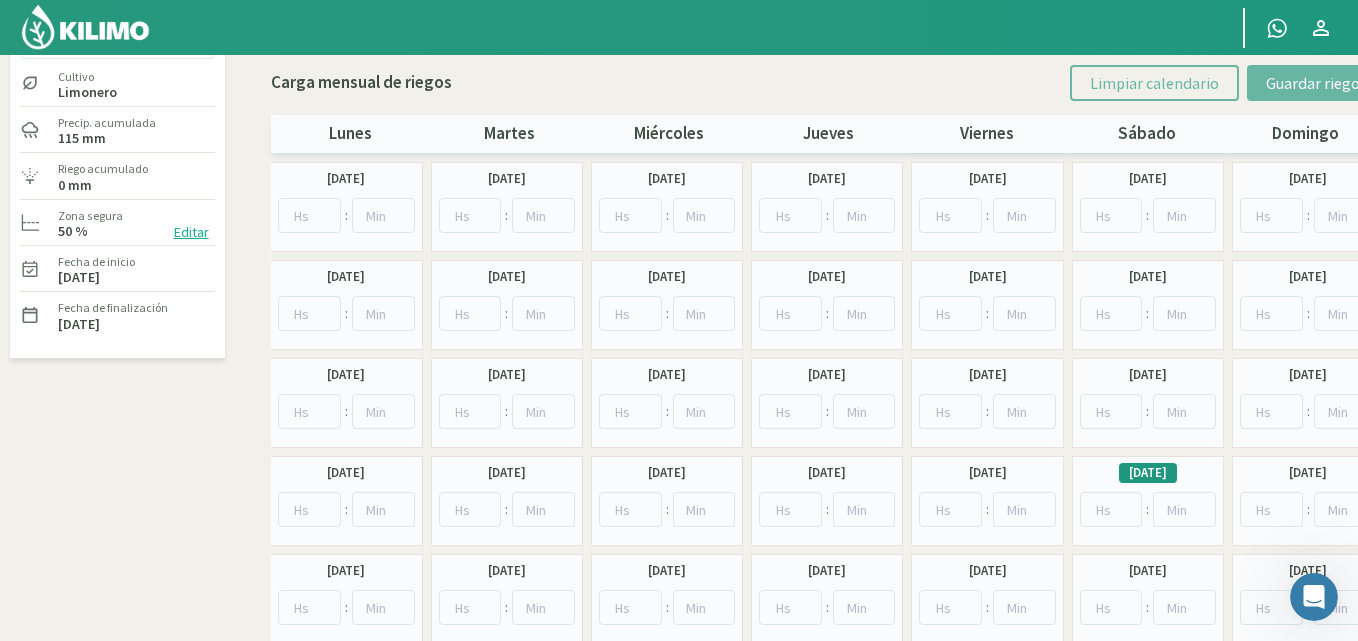 scroll, scrollTop: 0, scrollLeft: 0, axis: both 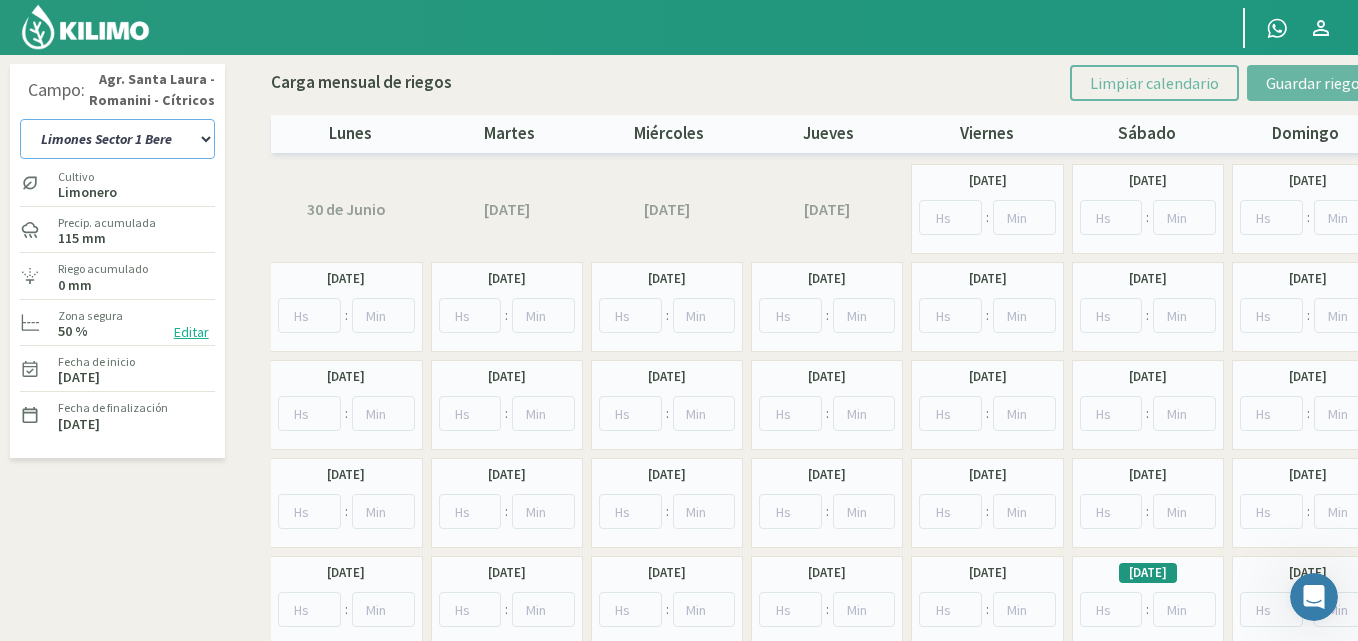 click on "12 A-B   14 -A [FRUIT] [VARIETY] Parent   14 -B [FRUIT] [VARIETY]   Limones Sector 1 Bere   Limones Sector 1 Bosque   Limones Sector 1 Equipo Nuevo   Limones Sector 1 Medialuna   Limones Sector 2 Bere   Limones Sector 2 Bosque   Limones Sector 2 Equipo Nuevo   Limones Sector 2 Medialuna   Limones Sector 3 Bere   Limones Sector 3 Bosque   Limones Sector 3 Equipo Nuevo   Limones Sector 3 Medialuna   Limones Sector 4 Bere   Limones Sector 4 Bombas elevadoras   Limones Sector 4 Equipo Nuevo   Limones Sector 4 Medialuna   Limones sector 5 Bere   Limones Sector 5 Equipo Nuevo   Limones Sector 5 Medialuna   Naranja Cara Cara Sector 1   Naranja Cara Cara Sector 2   Naranja Cara Cara Sector 3   Naranja Olinda Valencia Sector 4   Naranja Sector 10 W. Parent   Naranja Sector 11 W. Parent   Naranjas Olinda Valencia Sector 5   Naranjas Olinda Valencia Sector 6" at bounding box center (117, 139) 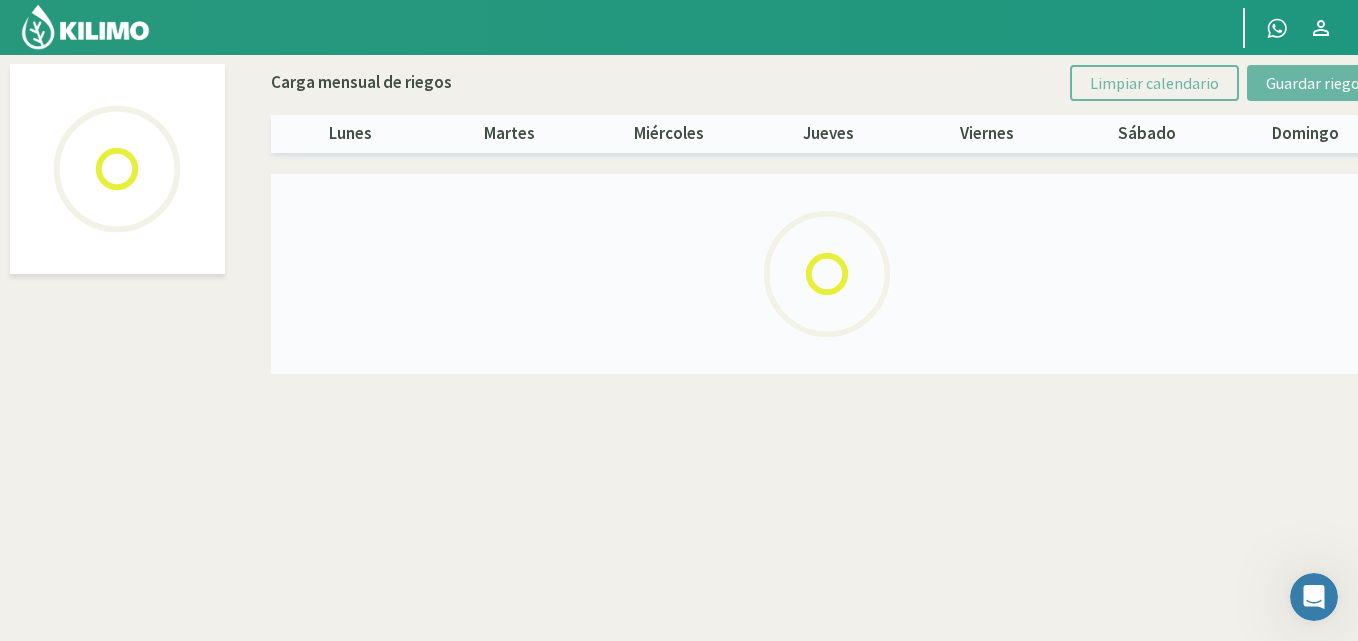 select on "4: Object" 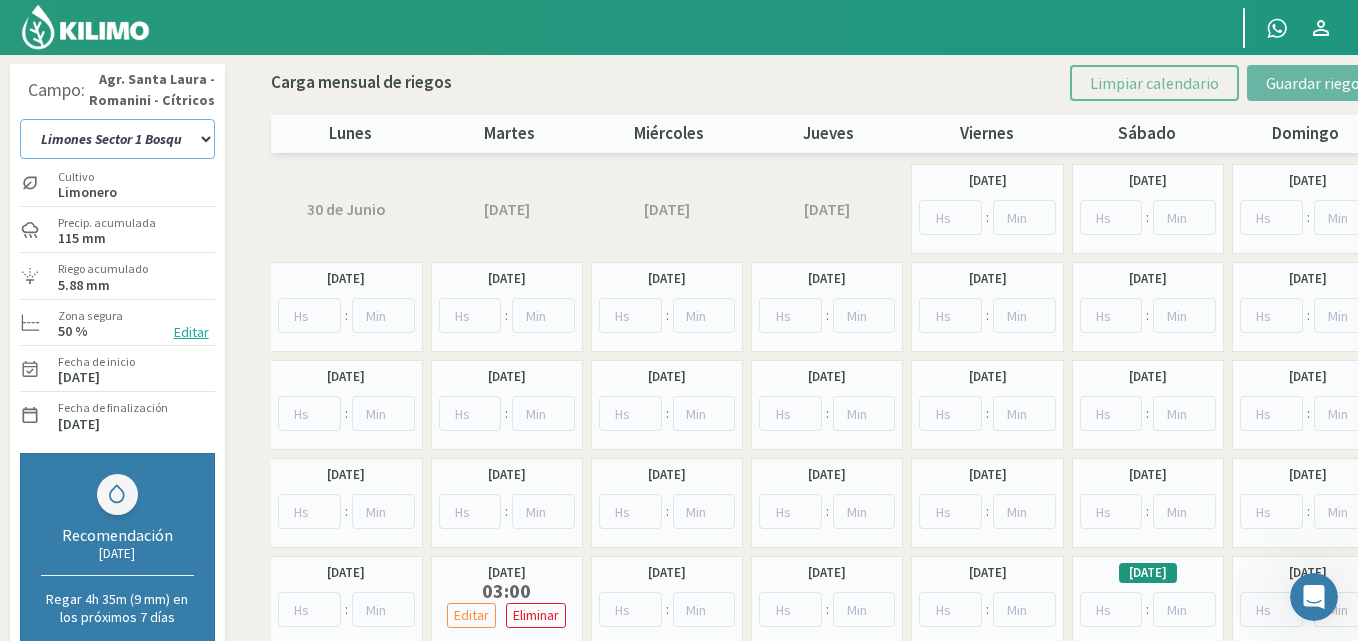 click on "12 A-B   14 -A [FRUIT] [VARIETY] Parent   14 -B [FRUIT] [VARIETY]   Limones Sector 1 Bere   Limones Sector 1 Bosque   Limones Sector 1 Equipo Nuevo   Limones Sector 1 Medialuna   Limones Sector 2 Bere   Limones Sector 2 Bosque   Limones Sector 2 Equipo Nuevo   Limones Sector 2 Medialuna   Limones Sector 3 Bere   Limones Sector 3 Bosque   Limones Sector 3 Equipo Nuevo   Limones Sector 3 Medialuna   Limones Sector 4 Bere   Limones Sector 4 Bombas elevadoras   Limones Sector 4 Equipo Nuevo   Limones Sector 4 Medialuna   Limones sector 5 Bere   Limones Sector 5 Equipo Nuevo   Limones Sector 5 Medialuna   Naranja Cara Cara Sector 1   Naranja Cara Cara Sector 2   Naranja Cara Cara Sector 3   Naranja Olinda Valencia Sector 4   Naranja Sector 10 W. Parent   Naranja Sector 11 W. Parent   Naranjas Olinda Valencia Sector 5   Naranjas Olinda Valencia Sector 6" at bounding box center (117, 139) 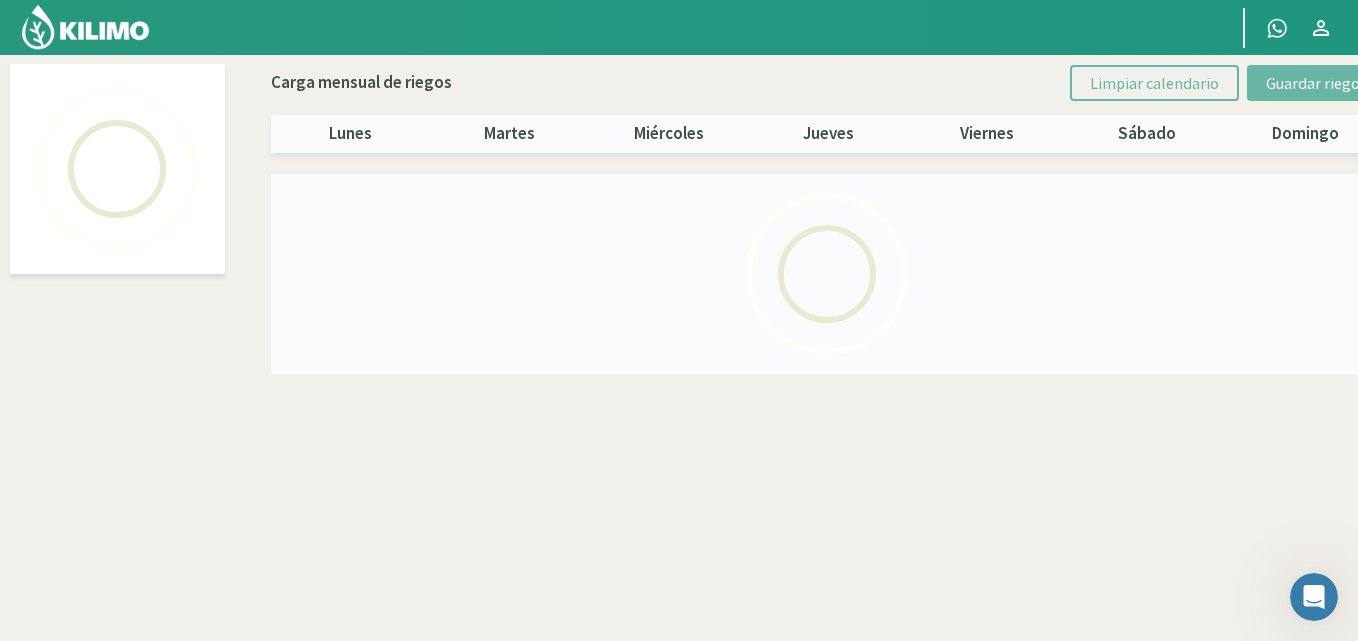 select on "5: Object" 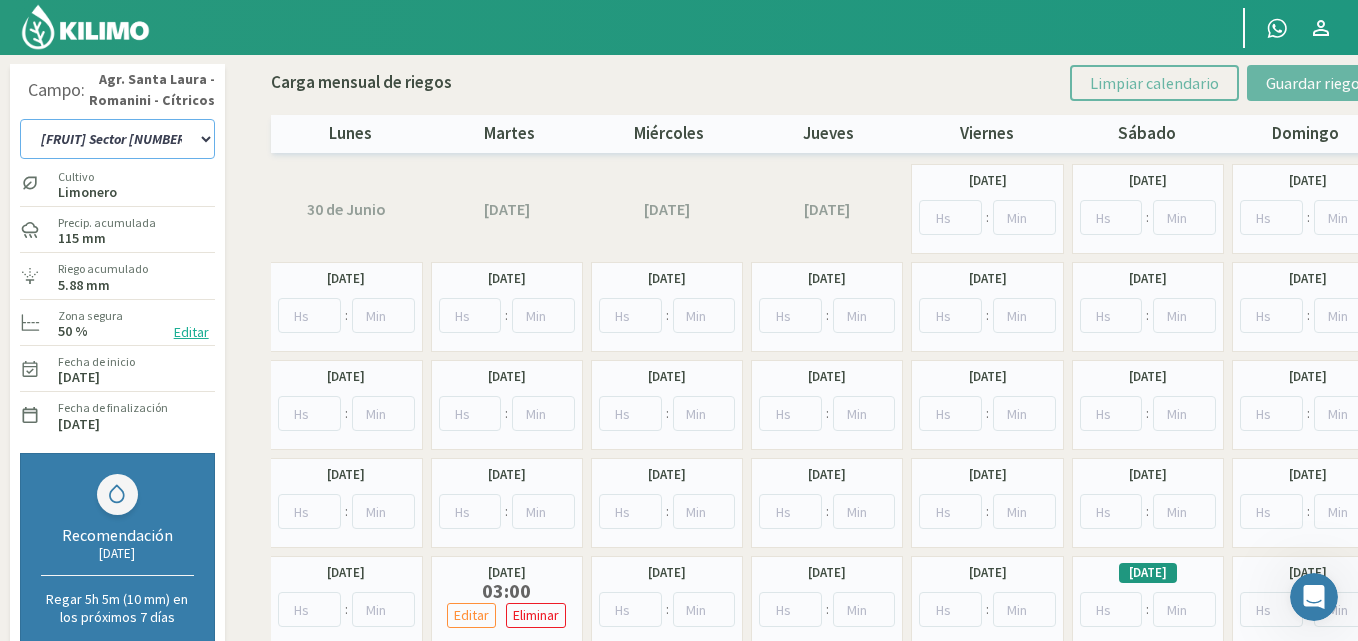 click on "12 A-B   14 -A [FRUIT] [VARIETY] Parent   14 -B [FRUIT] [VARIETY]   Limones Sector 1 Bere   Limones Sector 1 Bosque   Limones Sector 1 Equipo Nuevo   Limones Sector 1 Medialuna   Limones Sector 2 Bere   Limones Sector 2 Bosque   Limones Sector 2 Equipo Nuevo   Limones Sector 2 Medialuna   Limones Sector 3 Bere   Limones Sector 3 Bosque   Limones Sector 3 Equipo Nuevo   Limones Sector 3 Medialuna   Limones Sector 4 Bere   Limones Sector 4 Bombas elevadoras   Limones Sector 4 Equipo Nuevo   Limones Sector 4 Medialuna   Limones sector 5 Bere   Limones Sector 5 Equipo Nuevo   Limones Sector 5 Medialuna   Naranja Cara Cara Sector 1   Naranja Cara Cara Sector 2   Naranja Cara Cara Sector 3   Naranja Olinda Valencia Sector 4   Naranja Sector 10 W. Parent   Naranja Sector 11 W. Parent   Naranjas Olinda Valencia Sector 5   Naranjas Olinda Valencia Sector 6" at bounding box center (117, 139) 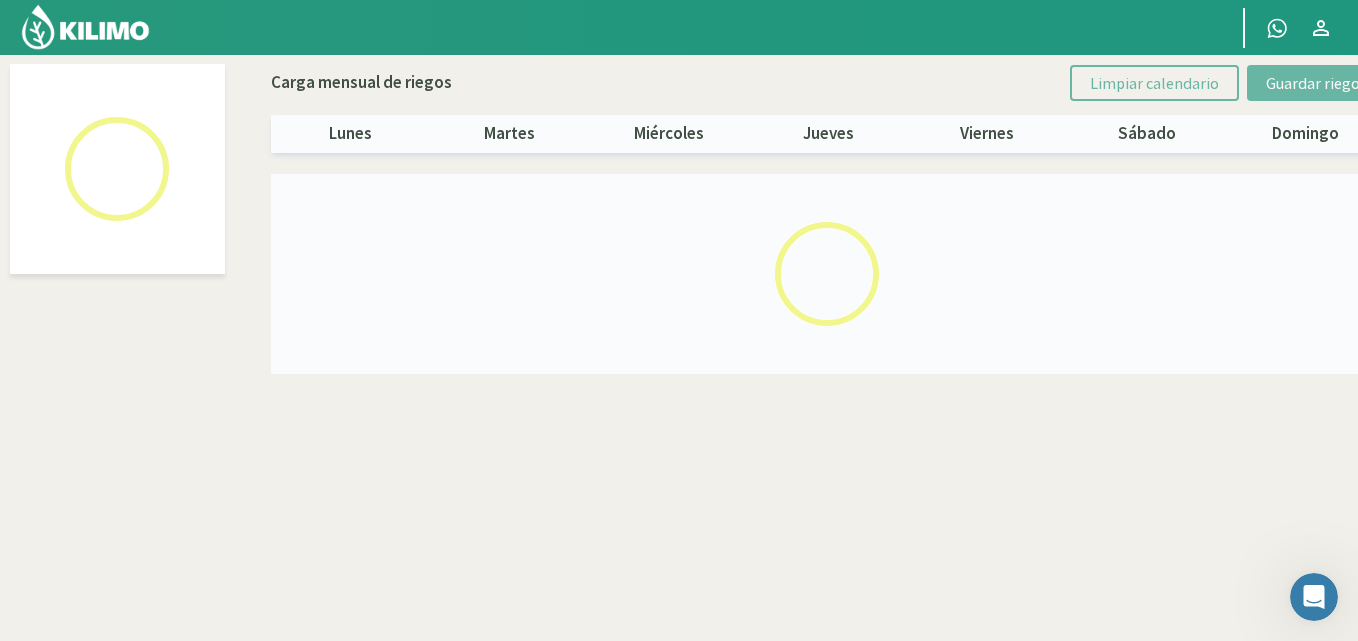 select on "6: Object" 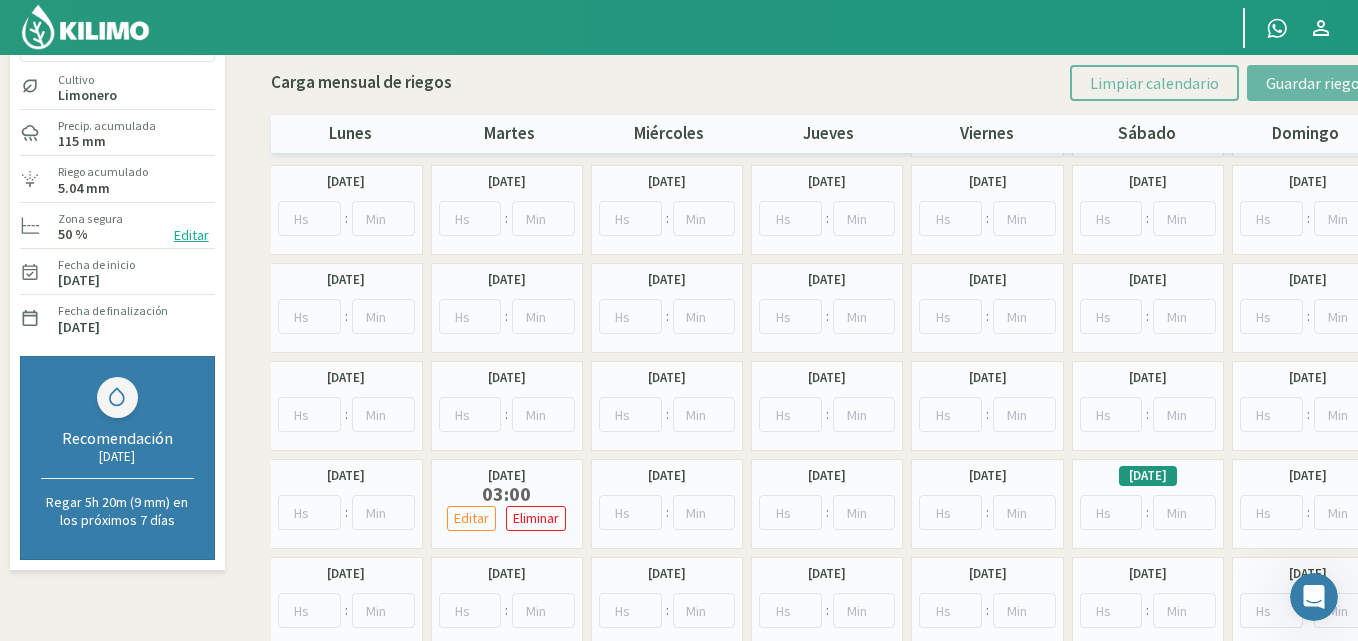 scroll, scrollTop: 0, scrollLeft: 0, axis: both 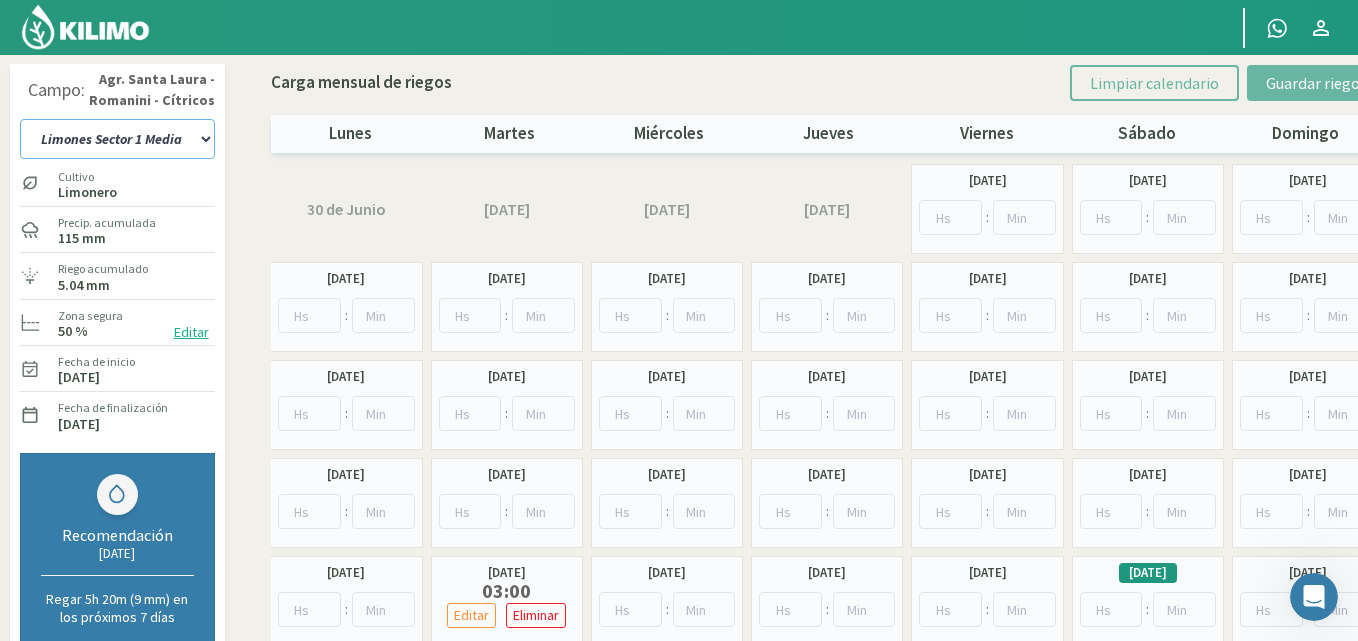 click on "12 A-B   14 -A [FRUIT] [VARIETY] Parent   14 -B [FRUIT] [VARIETY]   Limones Sector 1 Bere   Limones Sector 1 Bosque   Limones Sector 1 Equipo Nuevo   Limones Sector 1 Medialuna   Limones Sector 2 Bere   Limones Sector 2 Bosque   Limones Sector 2 Equipo Nuevo   Limones Sector 2 Medialuna   Limones Sector 3 Bere   Limones Sector 3 Bosque   Limones Sector 3 Equipo Nuevo   Limones Sector 3 Medialuna   Limones Sector 4 Bere   Limones Sector 4 Bombas elevadoras   Limones Sector 4 Equipo Nuevo   Limones Sector 4 Medialuna   Limones sector 5 Bere   Limones Sector 5 Equipo Nuevo   Limones Sector 5 Medialuna   Naranja Cara Cara Sector 1   Naranja Cara Cara Sector 2   Naranja Cara Cara Sector 3   Naranja Olinda Valencia Sector 4   Naranja Sector 10 W. Parent   Naranja Sector 11 W. Parent   Naranjas Olinda Valencia Sector 5   Naranjas Olinda Valencia Sector 6" at bounding box center (117, 139) 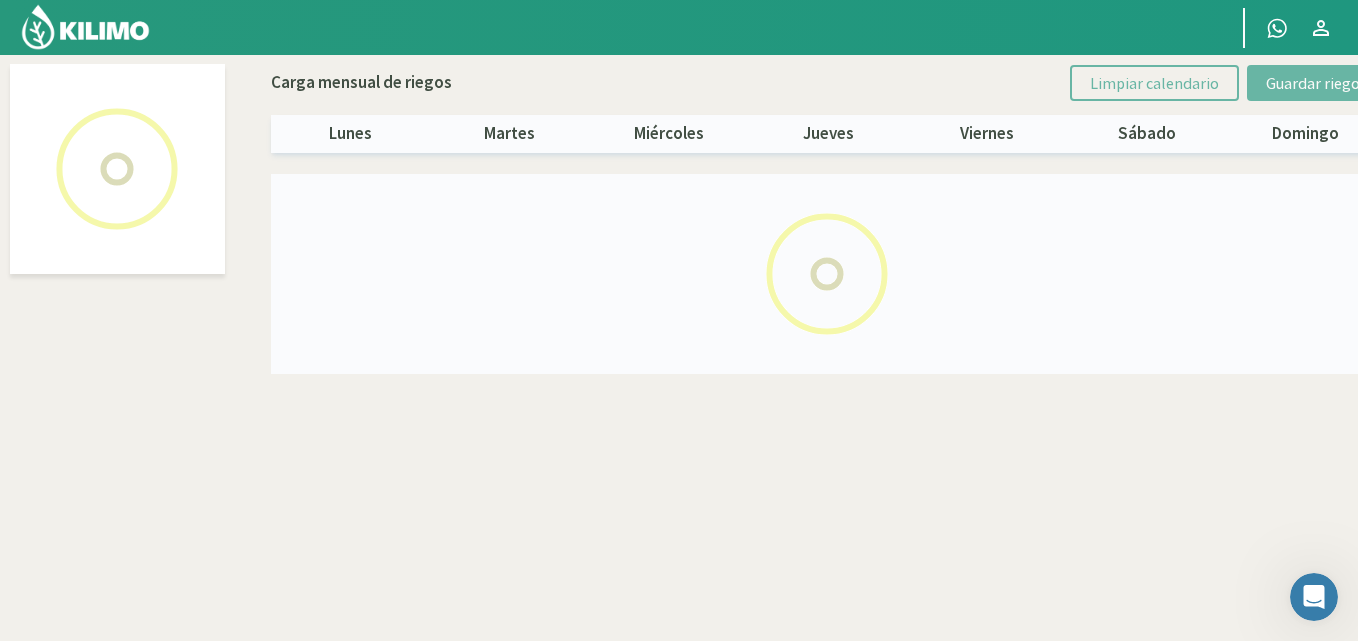 select on "7: Object" 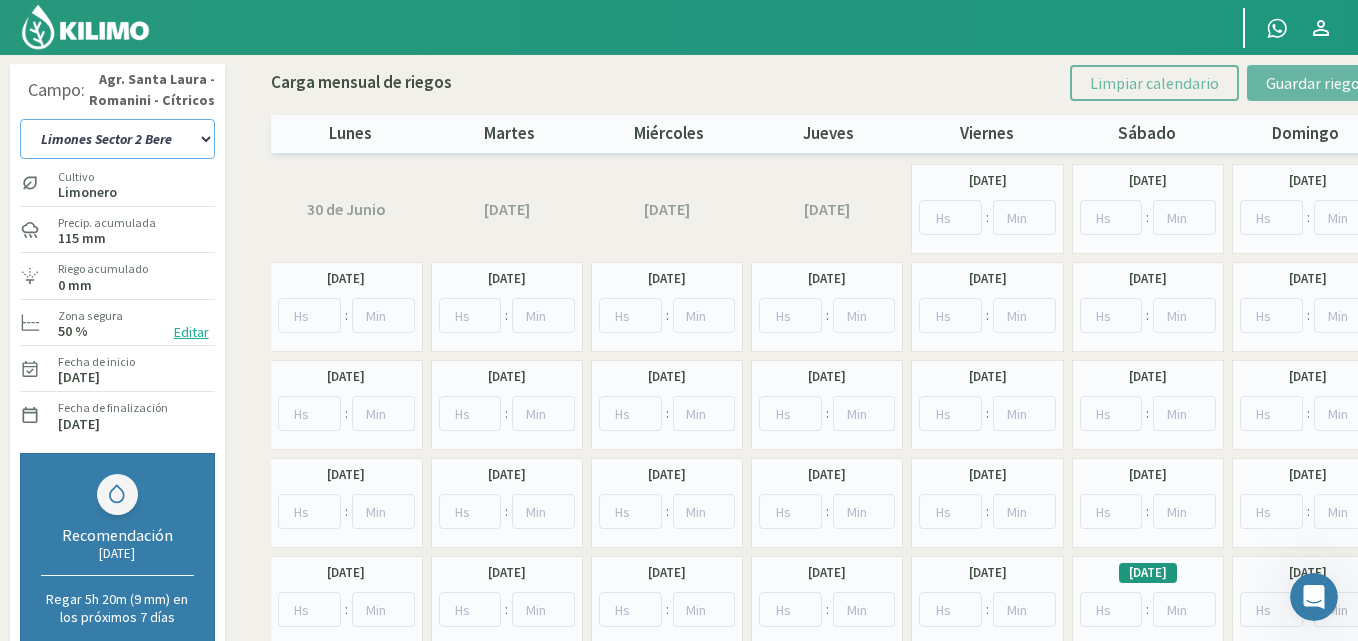 click on "12 A-B   14 -A [FRUIT] [VARIETY] Parent   14 -B [FRUIT] [VARIETY]   Limones Sector 1 Bere   Limones Sector 1 Bosque   Limones Sector 1 Equipo Nuevo   Limones Sector 1 Medialuna   Limones Sector 2 Bere   Limones Sector 2 Bosque   Limones Sector 2 Equipo Nuevo   Limones Sector 2 Medialuna   Limones Sector 3 Bere   Limones Sector 3 Bosque   Limones Sector 3 Equipo Nuevo   Limones Sector 3 Medialuna   Limones Sector 4 Bere   Limones Sector 4 Bombas elevadoras   Limones Sector 4 Equipo Nuevo   Limones Sector 4 Medialuna   Limones sector 5 Bere   Limones Sector 5 Equipo Nuevo   Limones Sector 5 Medialuna   Naranja Cara Cara Sector 1   Naranja Cara Cara Sector 2   Naranja Cara Cara Sector 3   Naranja Olinda Valencia Sector 4   Naranja Sector 10 W. Parent   Naranja Sector 11 W. Parent   Naranjas Olinda Valencia Sector 5   Naranjas Olinda Valencia Sector 6" at bounding box center [117, 139] 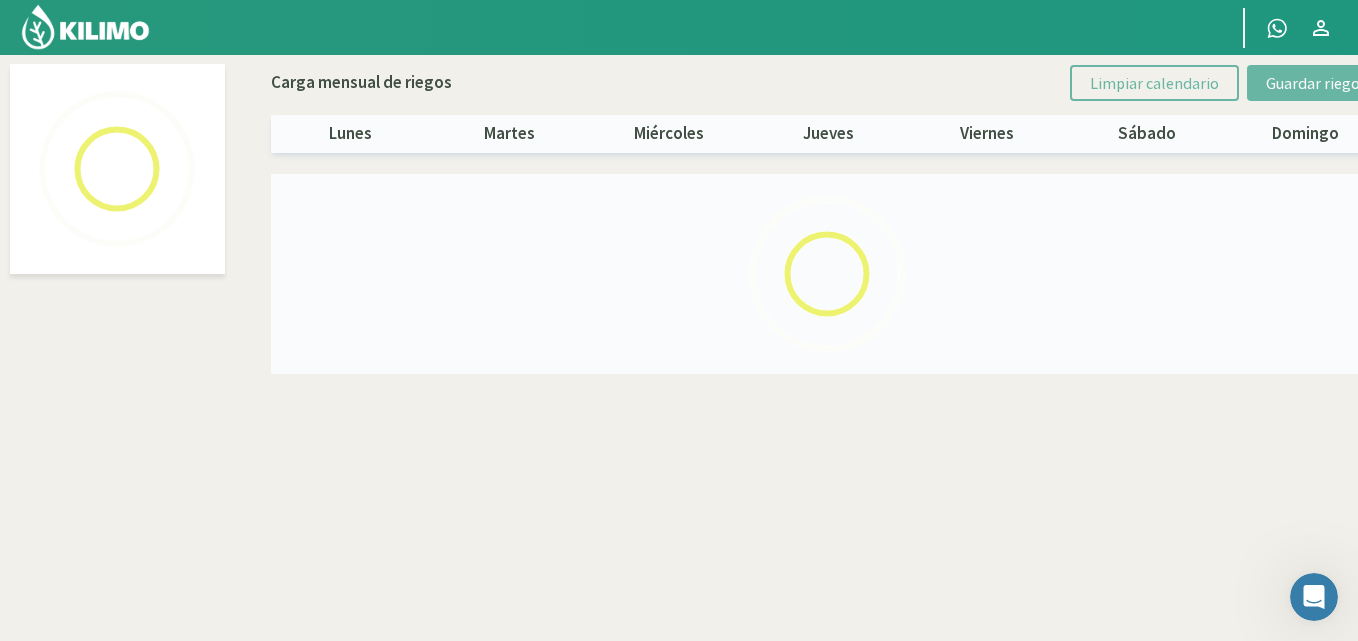 select on "8: Object" 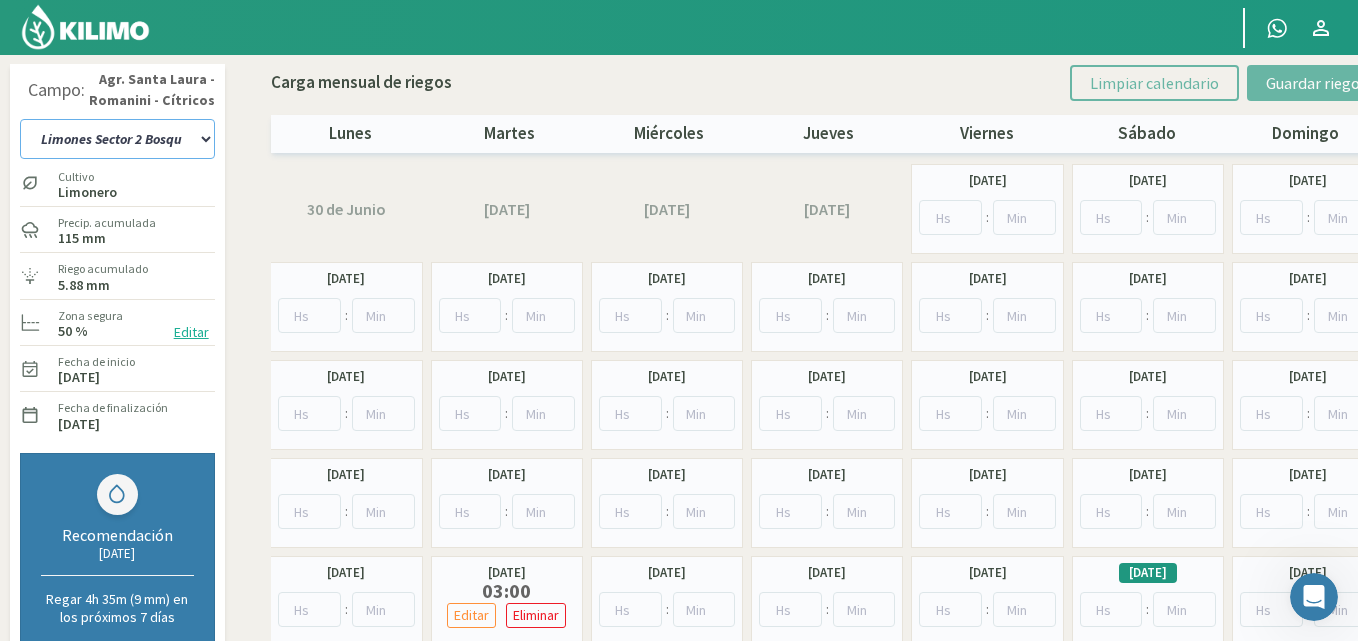 click on "12 A-B   14 -A [FRUIT] [VARIETY] Parent   14 -B [FRUIT] [VARIETY]   Limones Sector 1 Bere   Limones Sector 1 Bosque   Limones Sector 1 Equipo Nuevo   Limones Sector 1 Medialuna   Limones Sector 2 Bere   Limones Sector 2 Bosque   Limones Sector 2 Equipo Nuevo   Limones Sector 2 Medialuna   Limones Sector 3 Bere   Limones Sector 3 Bosque   Limones Sector 3 Equipo Nuevo   Limones Sector 3 Medialuna   Limones Sector 4 Bere   Limones Sector 4 Bombas elevadoras   Limones Sector 4 Equipo Nuevo   Limones Sector 4 Medialuna   Limones sector 5 Bere   Limones Sector 5 Equipo Nuevo   Limones Sector 5 Medialuna   Naranja Cara Cara Sector 1   Naranja Cara Cara Sector 2   Naranja Cara Cara Sector 3   Naranja Olinda Valencia Sector 4   Naranja Sector 10 W. Parent   Naranja Sector 11 W. Parent   Naranjas Olinda Valencia Sector 5   Naranjas Olinda Valencia Sector 6" at bounding box center (117, 139) 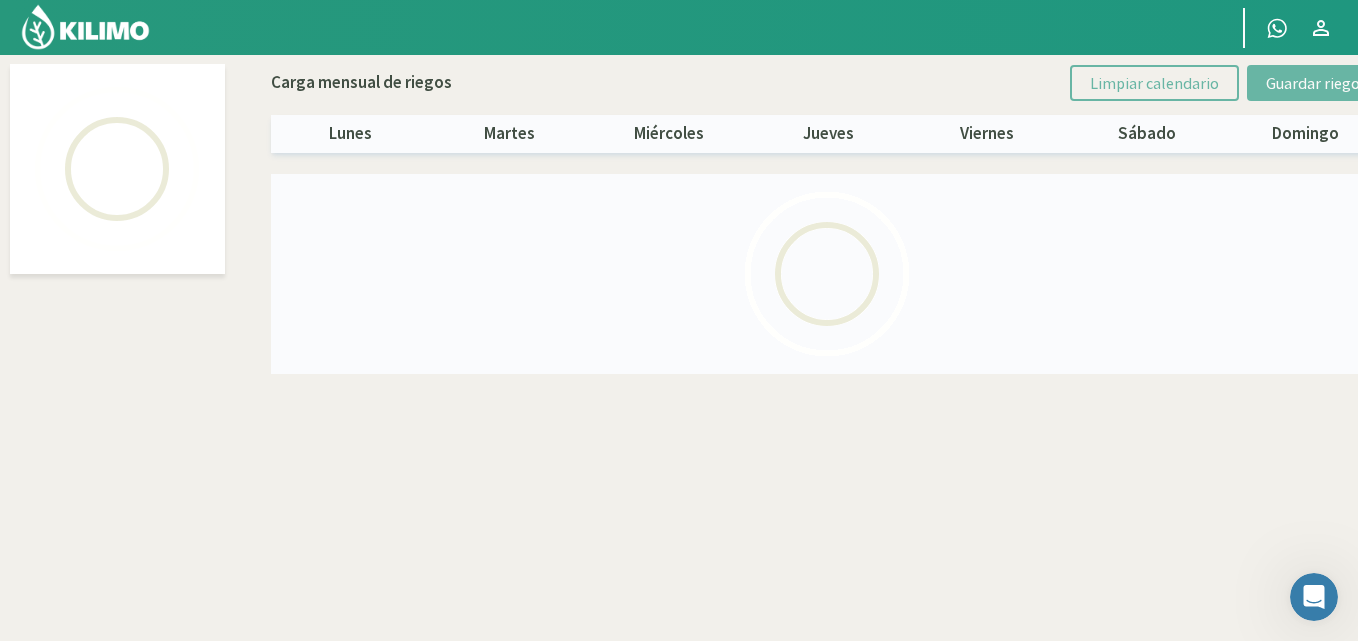 select on "10: Object" 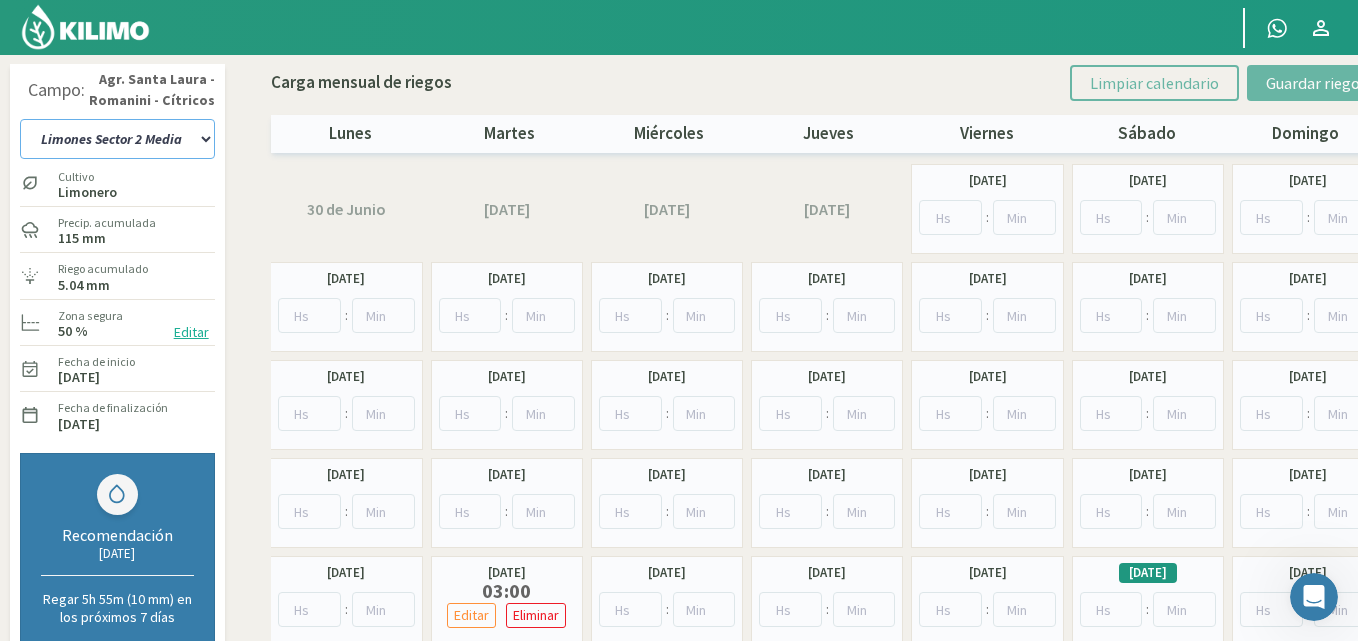 click on "12 A-B   14 -A [FRUIT] [VARIETY] Parent   14 -B [FRUIT] [VARIETY]   Limones Sector 1 Bere   Limones Sector 1 Bosque   Limones Sector 1 Equipo Nuevo   Limones Sector 1 Medialuna   Limones Sector 2 Bere   Limones Sector 2 Bosque   Limones Sector 2 Equipo Nuevo   Limones Sector 2 Medialuna   Limones Sector 3 Bere   Limones Sector 3 Bosque   Limones Sector 3 Equipo Nuevo   Limones Sector 3 Medialuna   Limones Sector 4 Bere   Limones Sector 4 Bombas elevadoras   Limones Sector 4 Equipo Nuevo   Limones Sector 4 Medialuna   Limones sector 5 Bere   Limones Sector 5 Equipo Nuevo   Limones Sector 5 Medialuna   Naranja Cara Cara Sector 1   Naranja Cara Cara Sector 2   Naranja Cara Cara Sector 3   Naranja Olinda Valencia Sector 4   Naranja Sector 10 W. Parent   Naranja Sector 11 W. Parent   Naranjas Olinda Valencia Sector 5   Naranjas Olinda Valencia Sector 6" at bounding box center (117, 139) 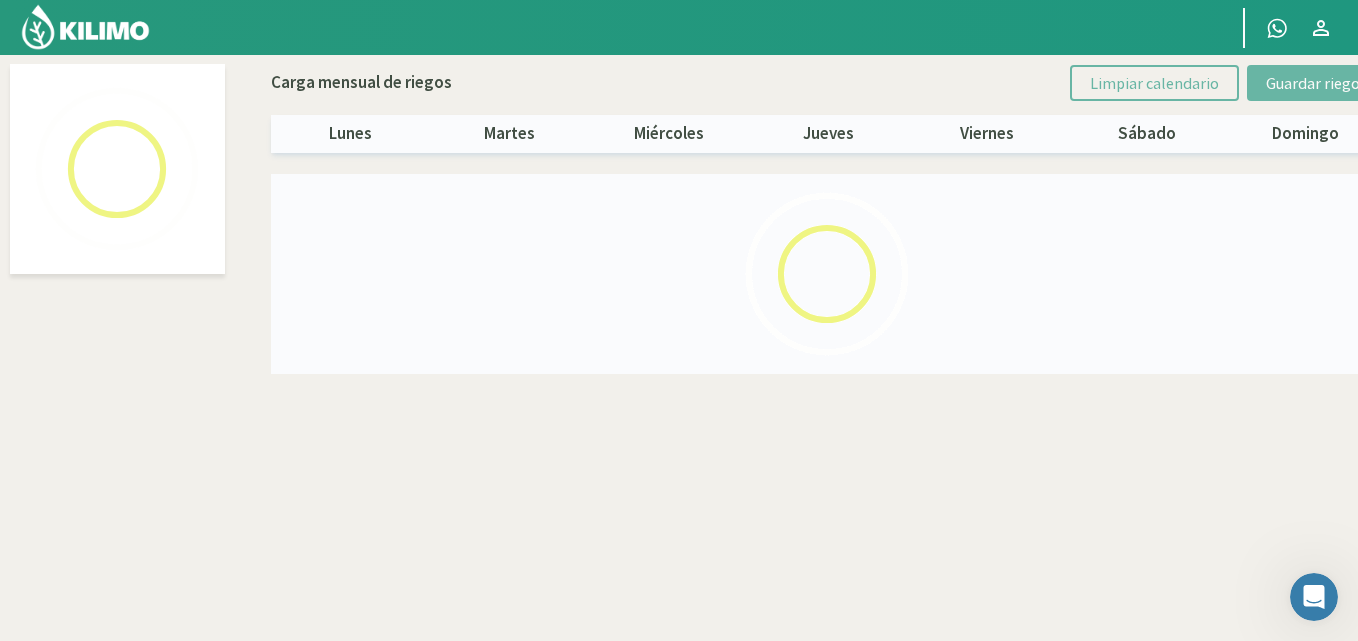 select on "11: Object" 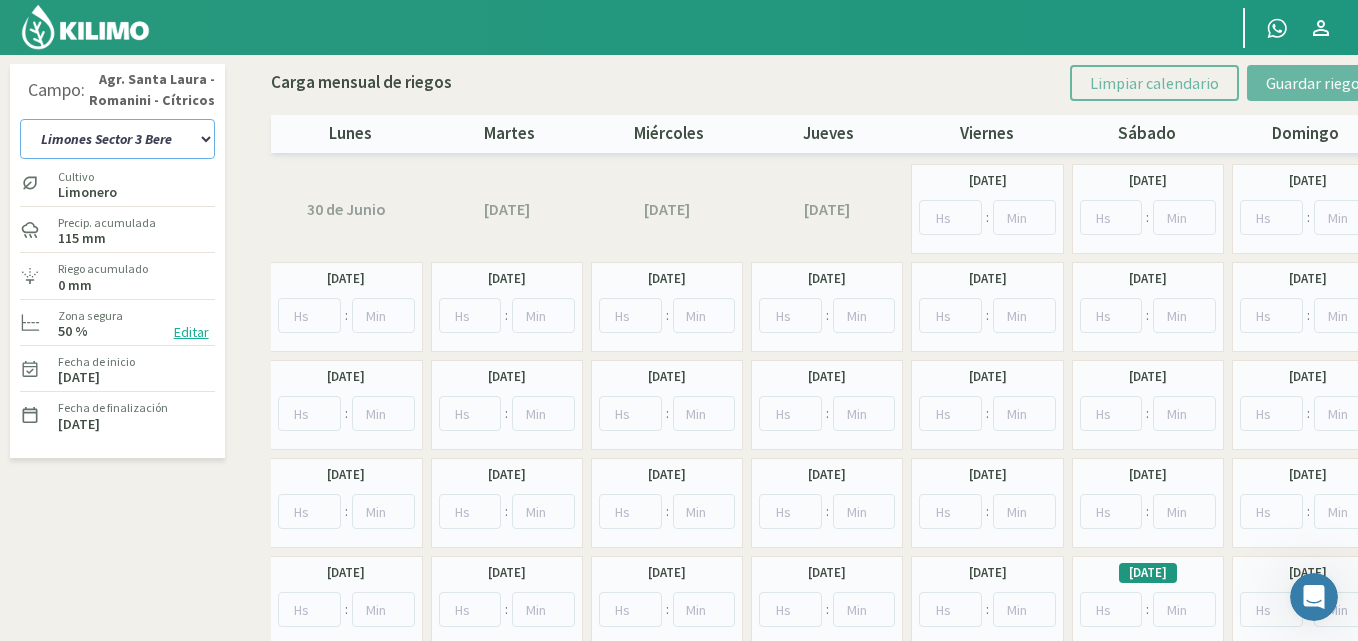 click on "12 A-B   14 -A [FRUIT] [VARIETY] Parent   14 -B [FRUIT] [VARIETY]   Limones Sector 1 Bere   Limones Sector 1 Bosque   Limones Sector 1 Equipo Nuevo   Limones Sector 1 Medialuna   Limones Sector 2 Bere   Limones Sector 2 Bosque   Limones Sector 2 Equipo Nuevo   Limones Sector 2 Medialuna   Limones Sector 3 Bere   Limones Sector 3 Bosque   Limones Sector 3 Equipo Nuevo   Limones Sector 3 Medialuna   Limones Sector 4 Bere   Limones Sector 4 Bombas elevadoras   Limones Sector 4 Equipo Nuevo   Limones Sector 4 Medialuna   Limones sector 5 Bere   Limones Sector 5 Equipo Nuevo   Limones Sector 5 Medialuna   Naranja Cara Cara Sector 1   Naranja Cara Cara Sector 2   Naranja Cara Cara Sector 3   Naranja Olinda Valencia Sector 4   Naranja Sector 10 W. Parent   Naranja Sector 11 W. Parent   Naranjas Olinda Valencia Sector 5   Naranjas Olinda Valencia Sector 6" at bounding box center [117, 139] 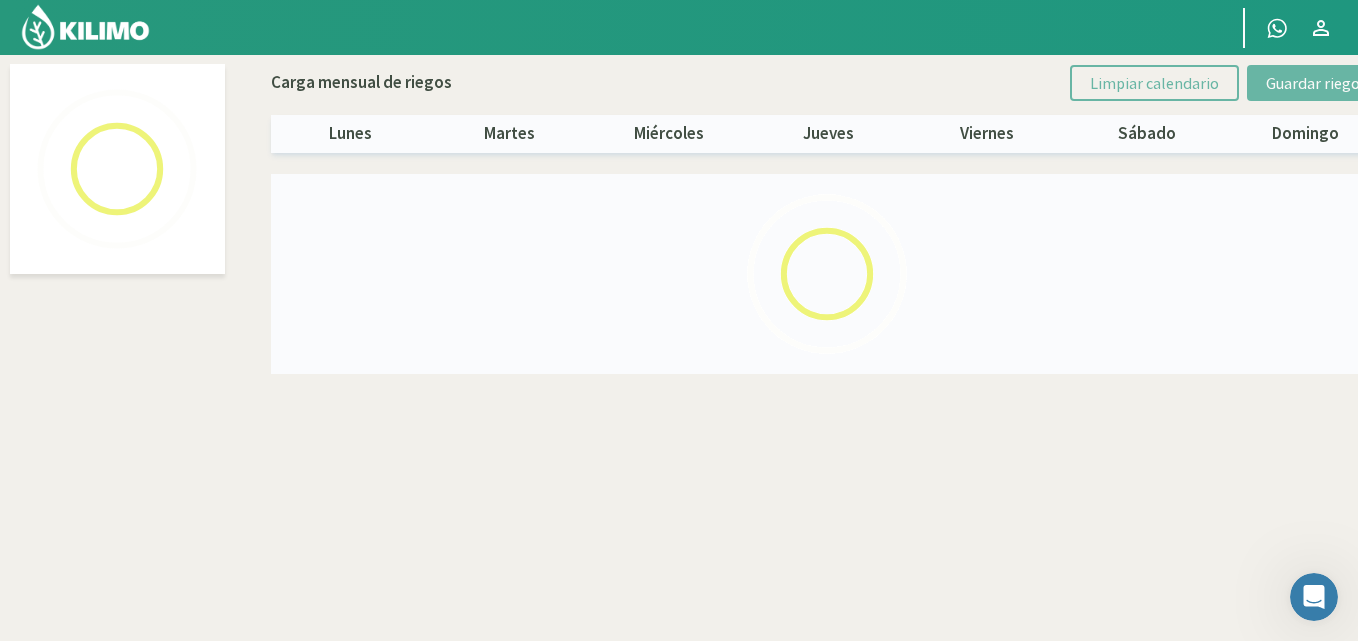 select on "12: Object" 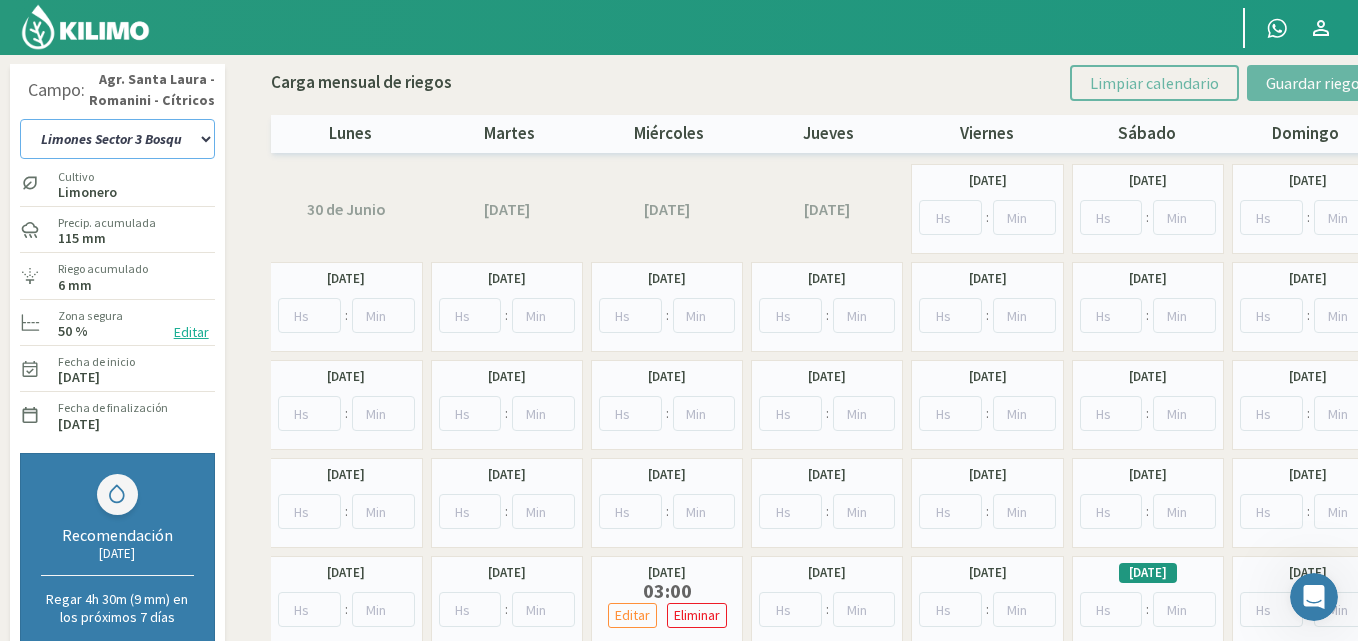 click on "12 A-B   14 -A [FRUIT] [VARIETY] Parent   14 -B [FRUIT] [VARIETY]   Limones Sector 1 Bere   Limones Sector 1 Bosque   Limones Sector 1 Equipo Nuevo   Limones Sector 1 Medialuna   Limones Sector 2 Bere   Limones Sector 2 Bosque   Limones Sector 2 Equipo Nuevo   Limones Sector 2 Medialuna   Limones Sector 3 Bere   Limones Sector 3 Bosque   Limones Sector 3 Equipo Nuevo   Limones Sector 3 Medialuna   Limones Sector 4 Bere   Limones Sector 4 Bombas elevadoras   Limones Sector 4 Equipo Nuevo   Limones Sector 4 Medialuna   Limones sector 5 Bere   Limones Sector 5 Equipo Nuevo   Limones Sector 5 Medialuna   Naranja Cara Cara Sector 1   Naranja Cara Cara Sector 2   Naranja Cara Cara Sector 3   Naranja Olinda Valencia Sector 4   Naranja Sector 10 W. Parent   Naranja Sector 11 W. Parent   Naranjas Olinda Valencia Sector 5   Naranjas Olinda Valencia Sector 6" at bounding box center [117, 139] 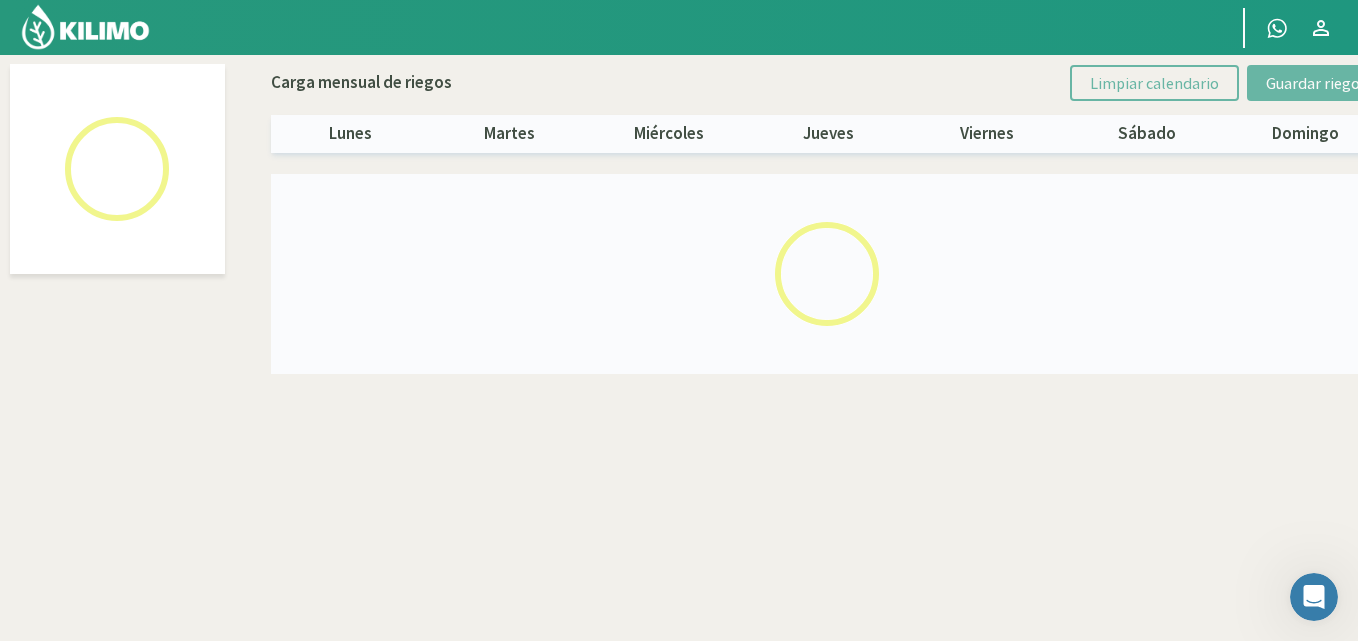 select on "13: Object" 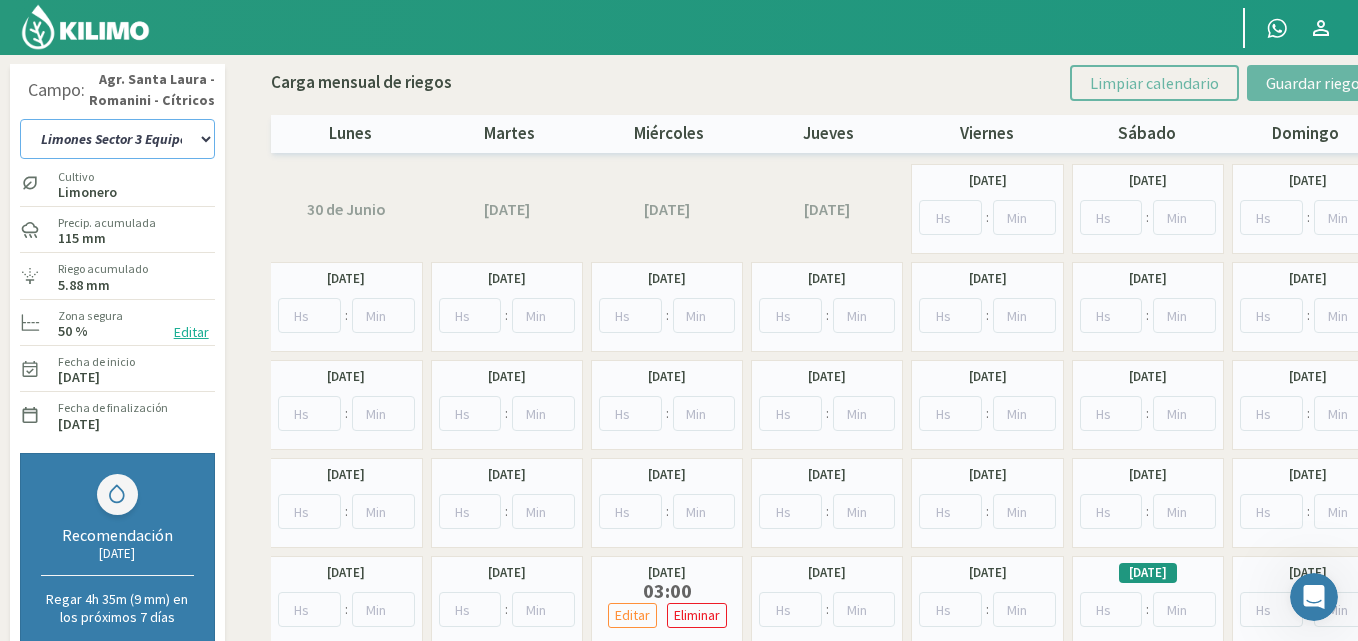 click on "12 A-B   14 -A [FRUIT] [VARIETY] Parent   14 -B [FRUIT] [VARIETY]   Limones Sector 1 Bere   Limones Sector 1 Bosque   Limones Sector 1 Equipo Nuevo   Limones Sector 1 Medialuna   Limones Sector 2 Bere   Limones Sector 2 Bosque   Limones Sector 2 Equipo Nuevo   Limones Sector 2 Medialuna   Limones Sector 3 Bere   Limones Sector 3 Bosque   Limones Sector 3 Equipo Nuevo   Limones Sector 3 Medialuna   Limones Sector 4 Bere   Limones Sector 4 Bombas elevadoras   Limones Sector 4 Equipo Nuevo   Limones Sector 4 Medialuna   Limones sector 5 Bere   Limones Sector 5 Equipo Nuevo   Limones Sector 5 Medialuna   Naranja Cara Cara Sector 1   Naranja Cara Cara Sector 2   Naranja Cara Cara Sector 3   Naranja Olinda Valencia Sector 4   Naranja Sector 10 W. Parent   Naranja Sector 11 W. Parent   Naranjas Olinda Valencia Sector 5   Naranjas Olinda Valencia Sector 6" at bounding box center [117, 139] 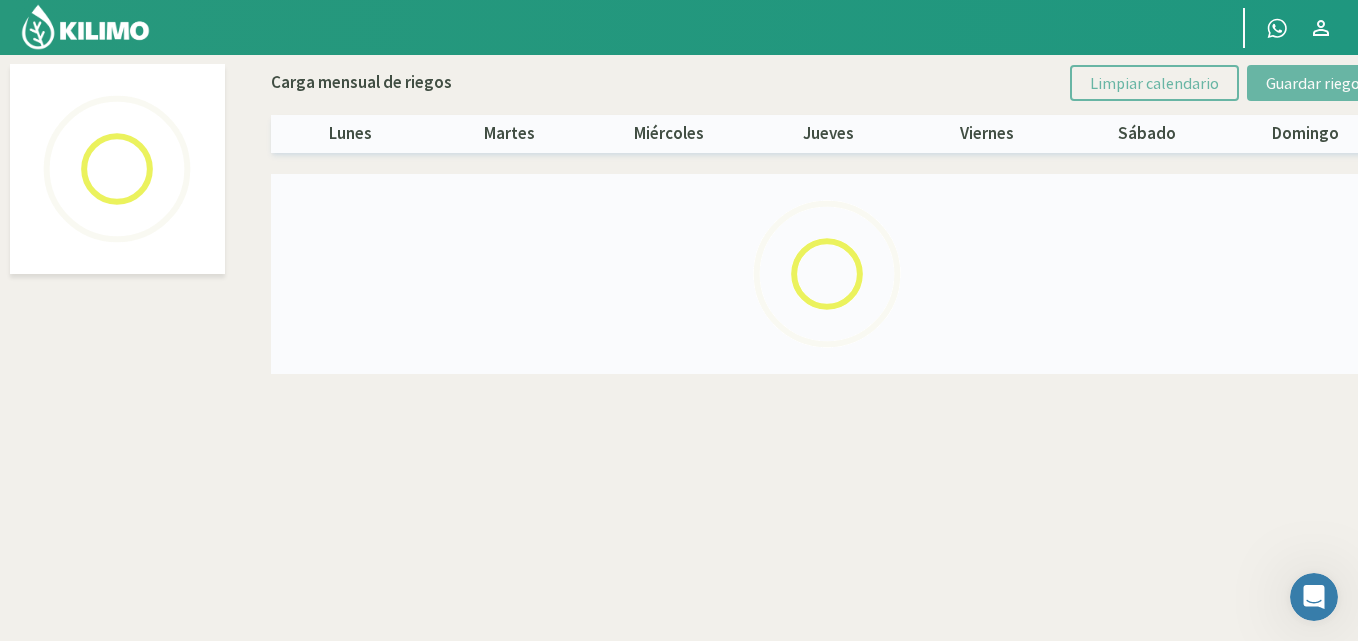 select on "14: Object" 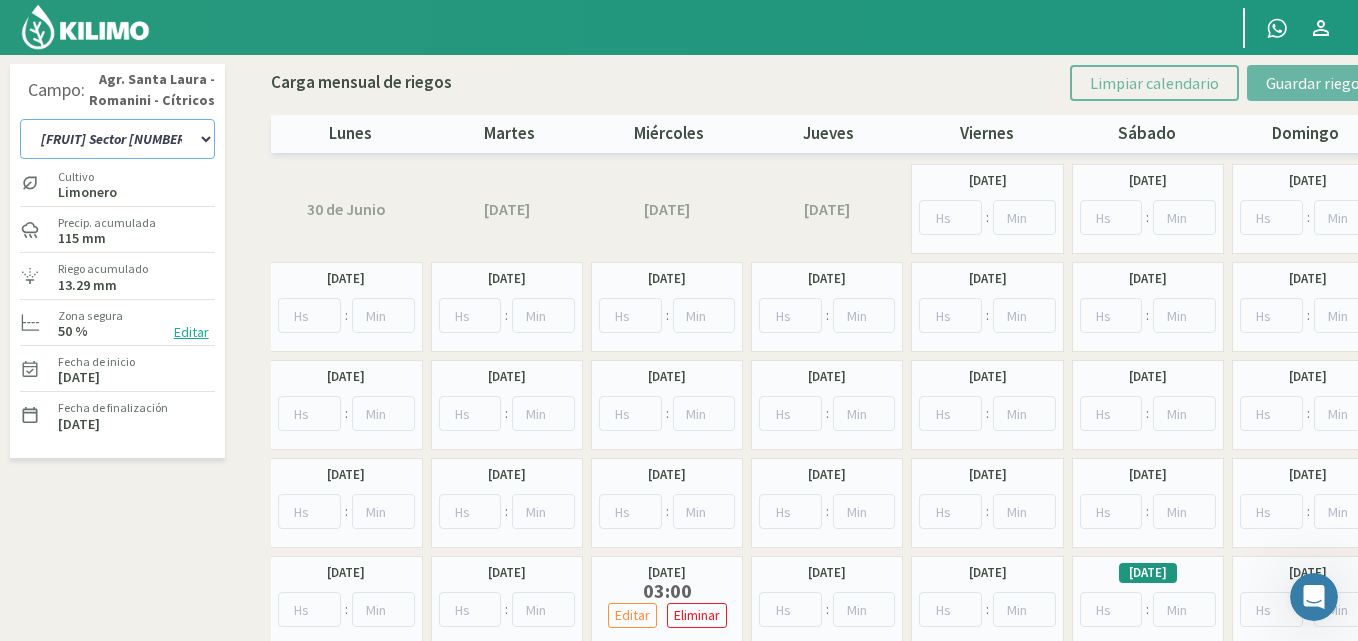 click on "12 A-B   14 -A [FRUIT] [VARIETY] Parent   14 -B [FRUIT] [VARIETY]   Limones Sector 1 Bere   Limones Sector 1 Bosque   Limones Sector 1 Equipo Nuevo   Limones Sector 1 Medialuna   Limones Sector 2 Bere   Limones Sector 2 Bosque   Limones Sector 2 Equipo Nuevo   Limones Sector 2 Medialuna   Limones Sector 3 Bere   Limones Sector 3 Bosque   Limones Sector 3 Equipo Nuevo   Limones Sector 3 Medialuna   Limones Sector 4 Bere   Limones Sector 4 Bombas elevadoras   Limones Sector 4 Equipo Nuevo   Limones Sector 4 Medialuna   Limones sector 5 Bere   Limones Sector 5 Equipo Nuevo   Limones Sector 5 Medialuna   Naranja Cara Cara Sector 1   Naranja Cara Cara Sector 2   Naranja Cara Cara Sector 3   Naranja Olinda Valencia Sector 4   Naranja Sector 10 W. Parent   Naranja Sector 11 W. Parent   Naranjas Olinda Valencia Sector 5   Naranjas Olinda Valencia Sector 6" at bounding box center (117, 139) 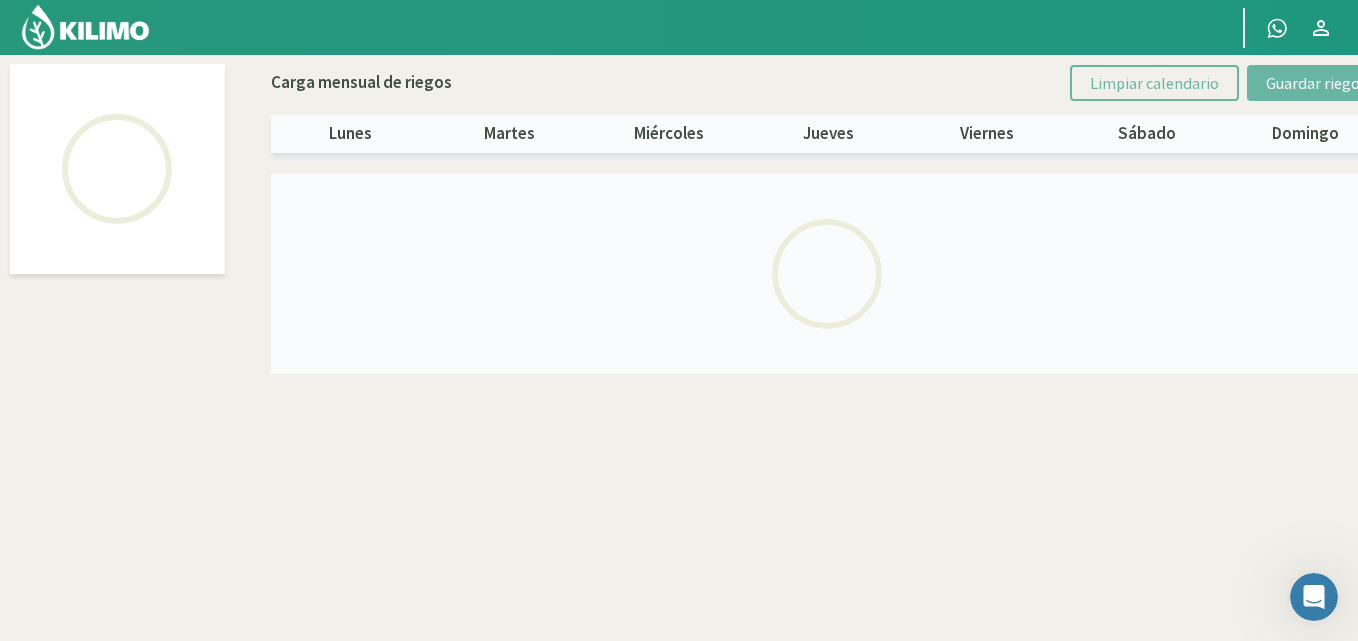 select on "15: Object" 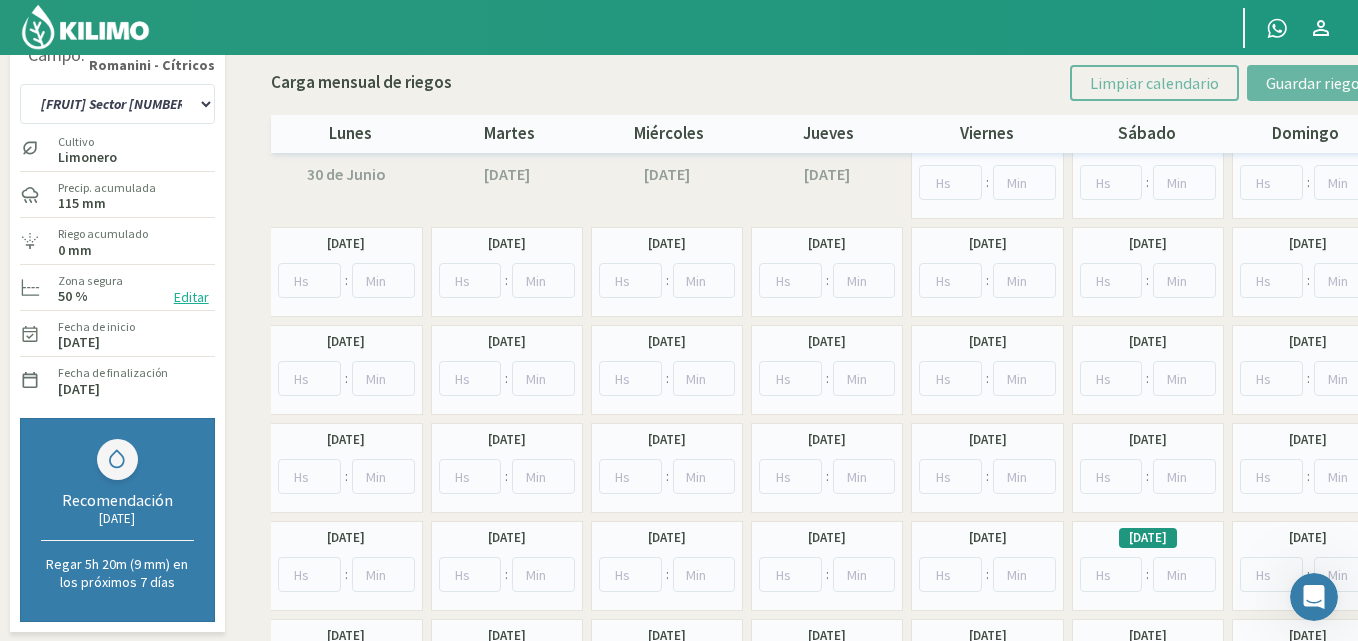 scroll, scrollTop: 0, scrollLeft: 0, axis: both 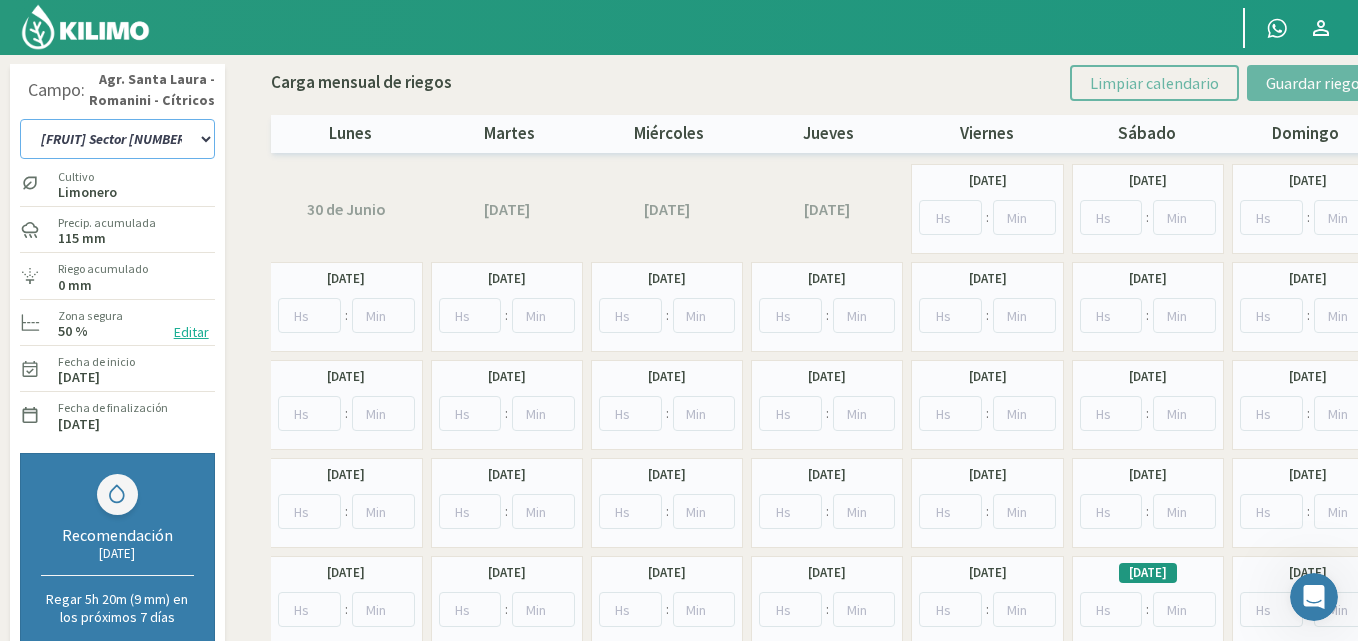 click on "12 A-B   14 -A [FRUIT] [VARIETY] Parent   14 -B [FRUIT] [VARIETY]   Limones Sector 1 Bere   Limones Sector 1 Bosque   Limones Sector 1 Equipo Nuevo   Limones Sector 1 Medialuna   Limones Sector 2 Bere   Limones Sector 2 Bosque   Limones Sector 2 Equipo Nuevo   Limones Sector 2 Medialuna   Limones Sector 3 Bere   Limones Sector 3 Bosque   Limones Sector 3 Equipo Nuevo   Limones Sector 3 Medialuna   Limones Sector 4 Bere   Limones Sector 4 Bombas elevadoras   Limones Sector 4 Equipo Nuevo   Limones Sector 4 Medialuna   Limones sector 5 Bere   Limones Sector 5 Equipo Nuevo   Limones Sector 5 Medialuna   Naranja Cara Cara Sector 1   Naranja Cara Cara Sector 2   Naranja Cara Cara Sector 3   Naranja Olinda Valencia Sector 4   Naranja Sector 10 W. Parent   Naranja Sector 11 W. Parent   Naranjas Olinda Valencia Sector 5   Naranjas Olinda Valencia Sector 6" at bounding box center [117, 139] 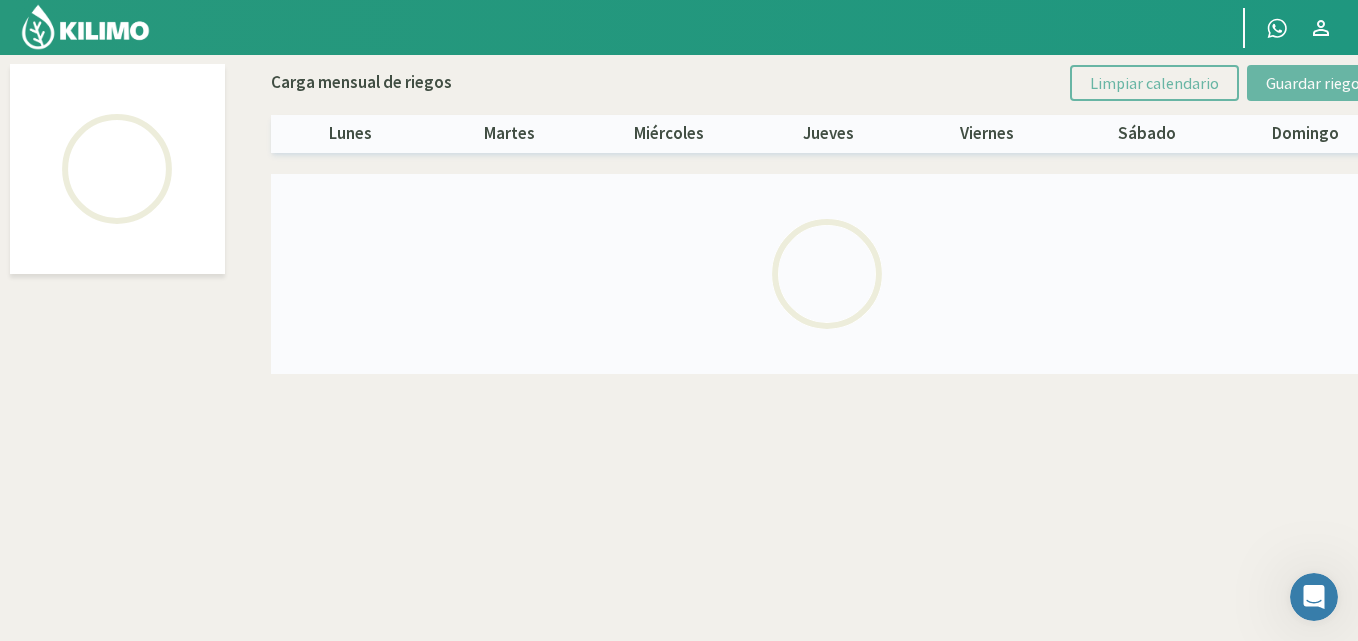 select on "16: Object" 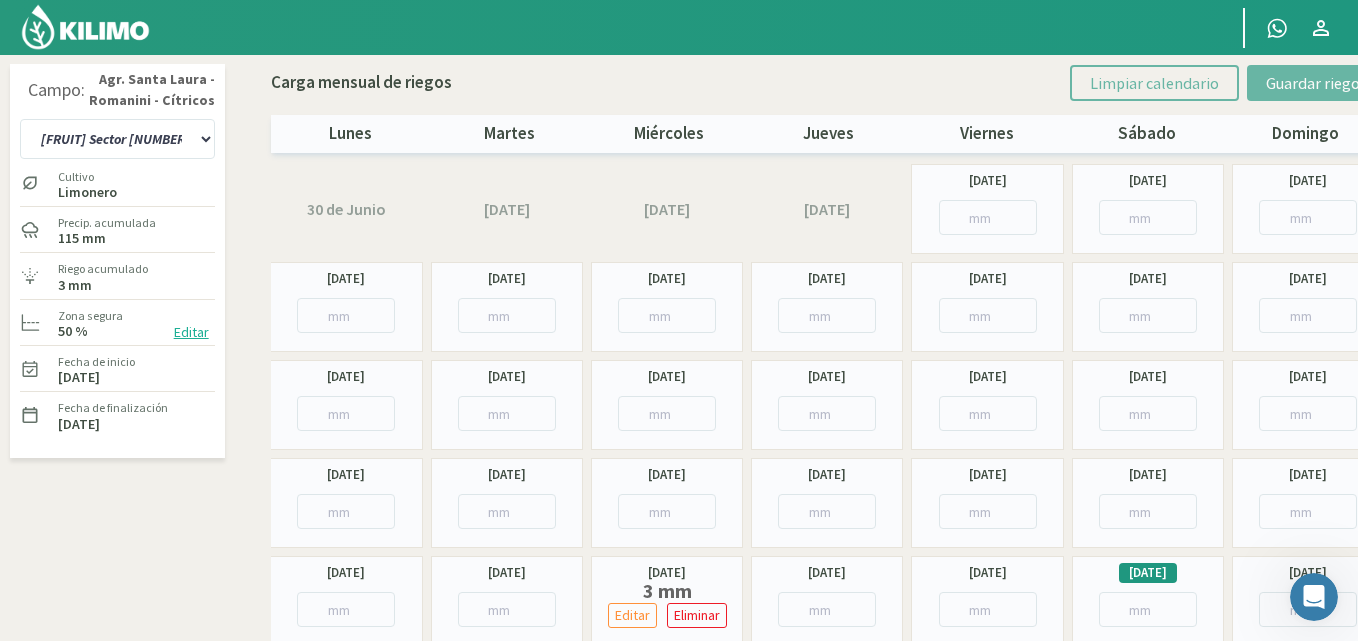 click on "Editar" at bounding box center [191, 332] 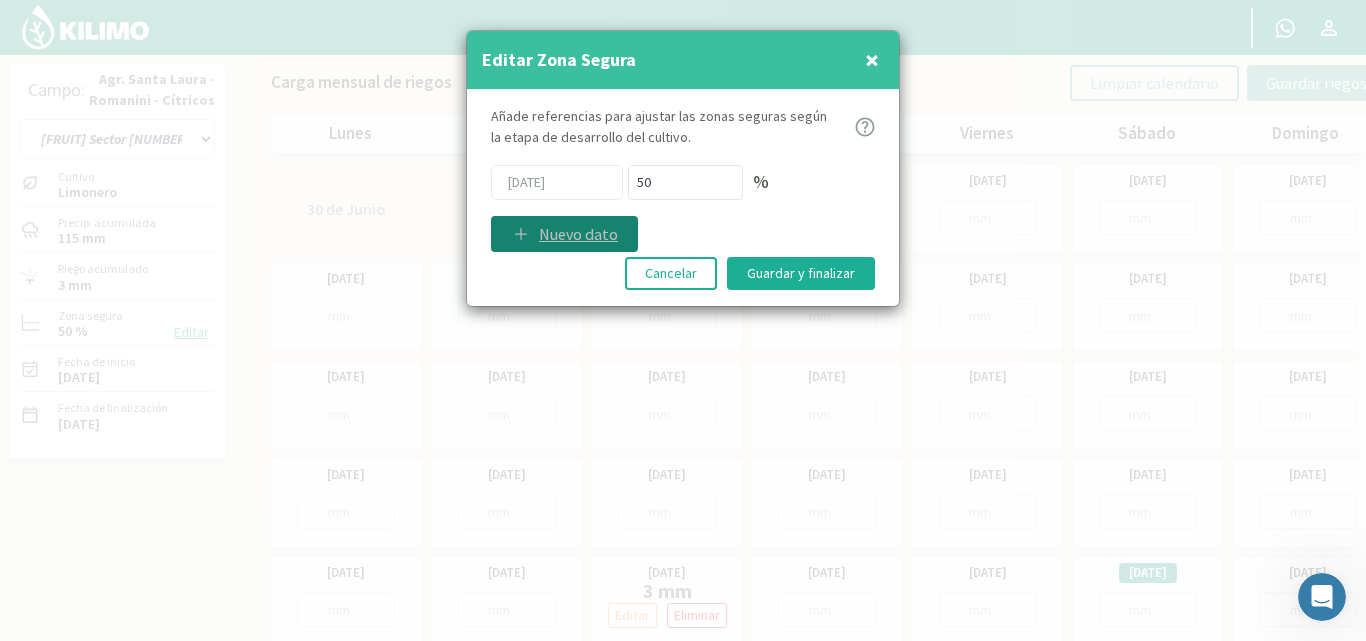 click on "Nuevo dato" at bounding box center (578, 234) 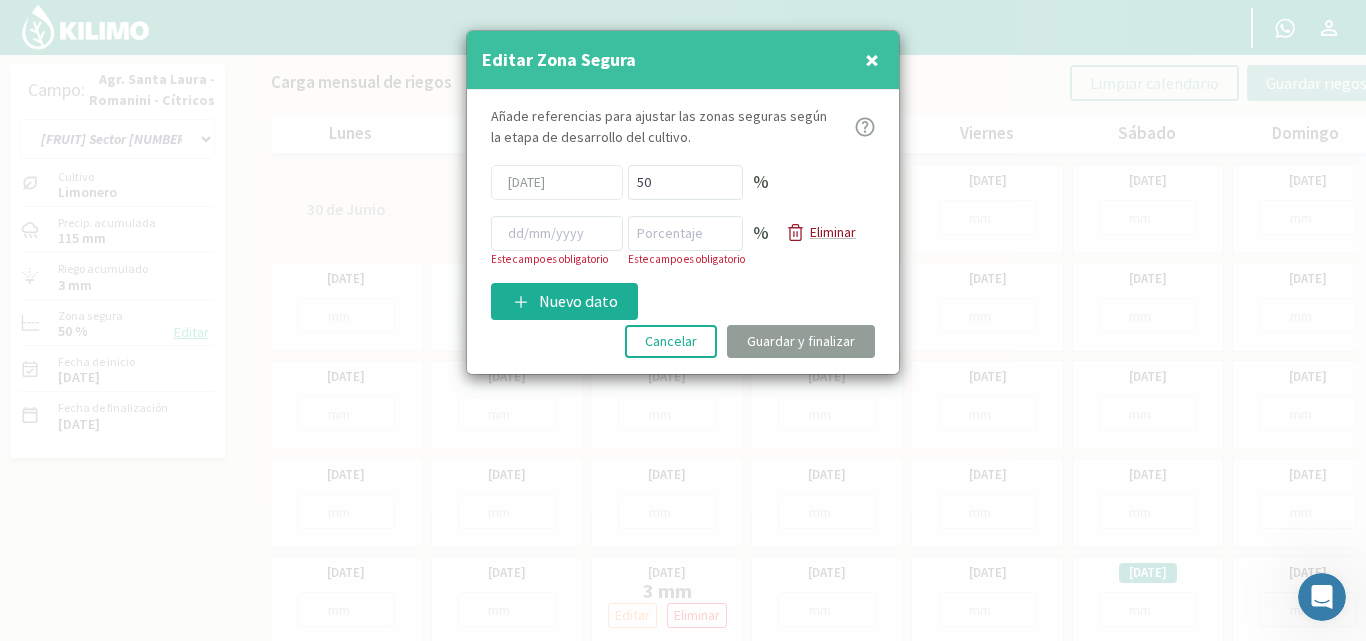 click on "Eliminar" at bounding box center (833, 232) 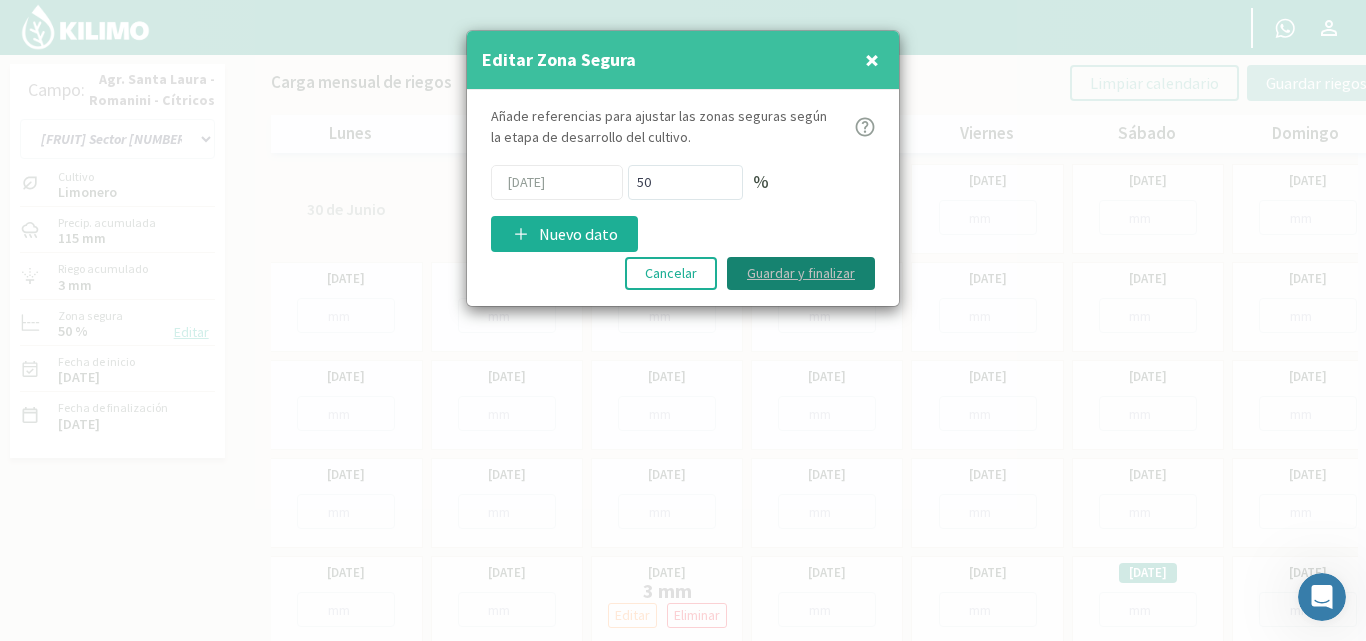 click on "Guardar y finalizar" at bounding box center (801, 273) 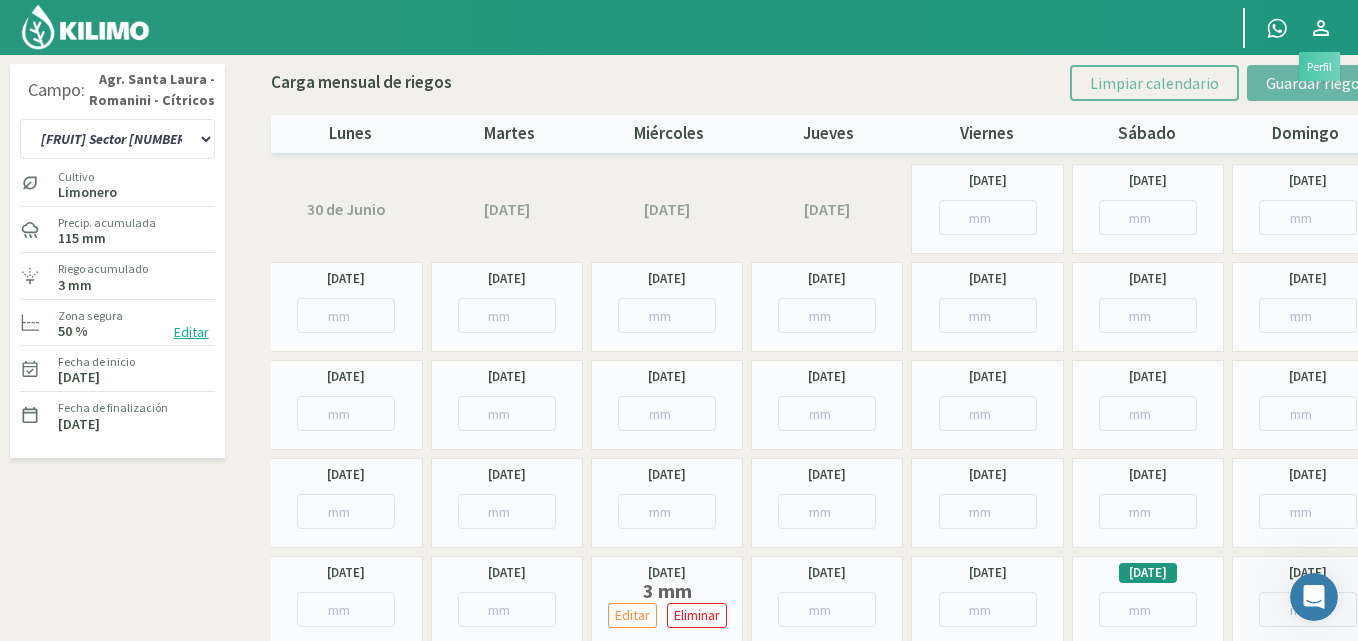 click 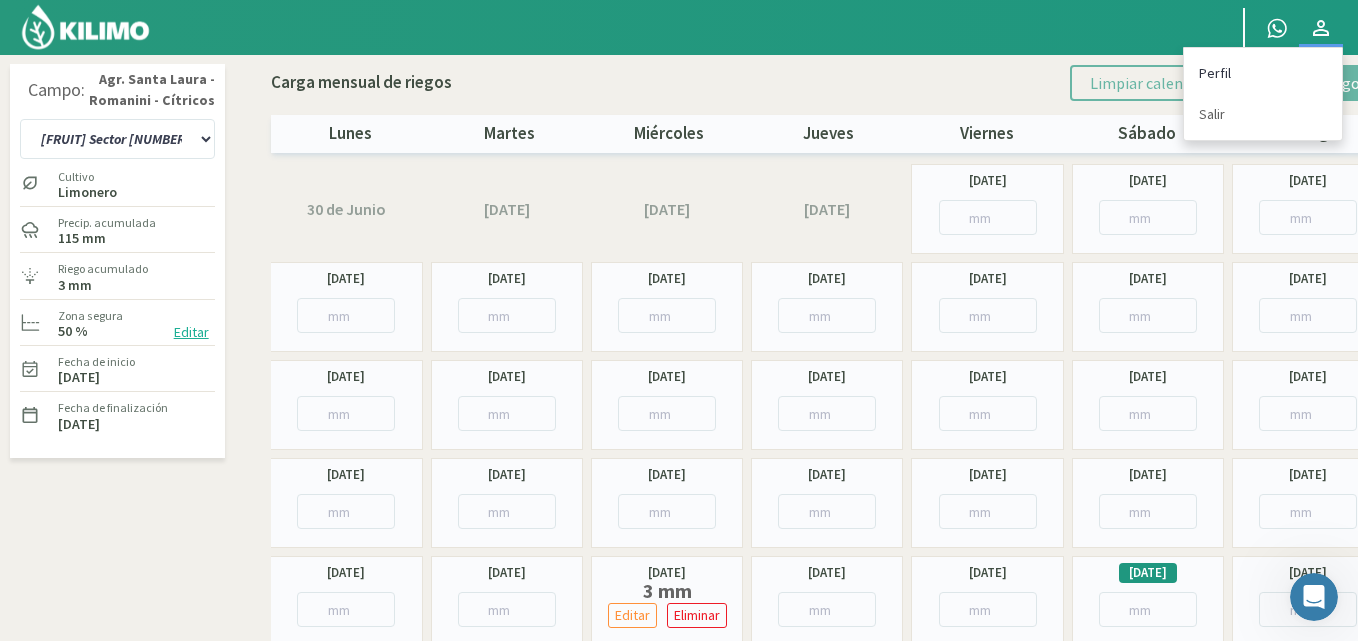 click on "Perfil" 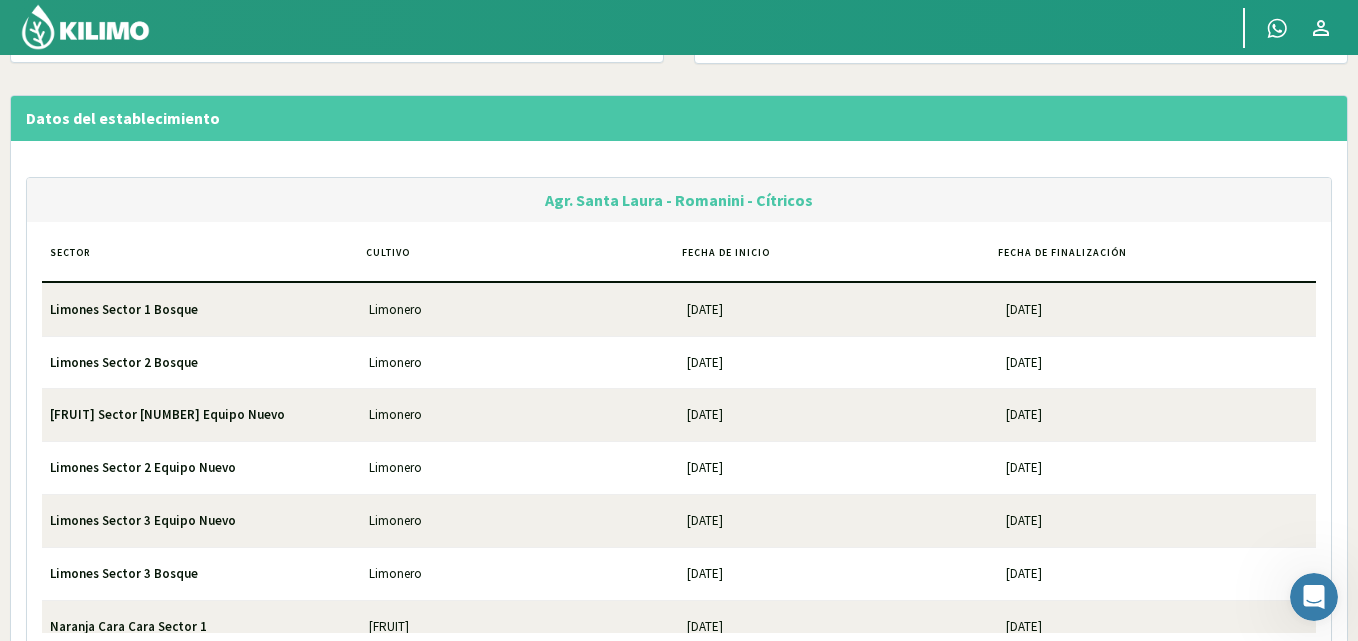 scroll, scrollTop: 400, scrollLeft: 0, axis: vertical 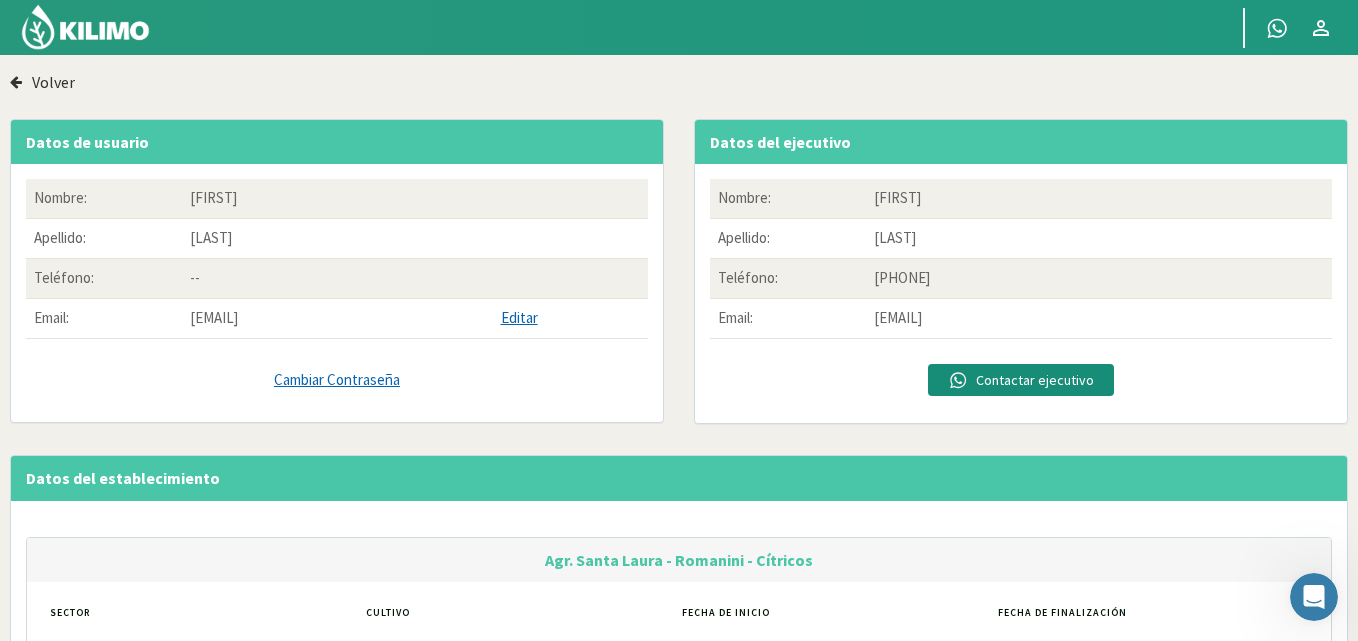 click 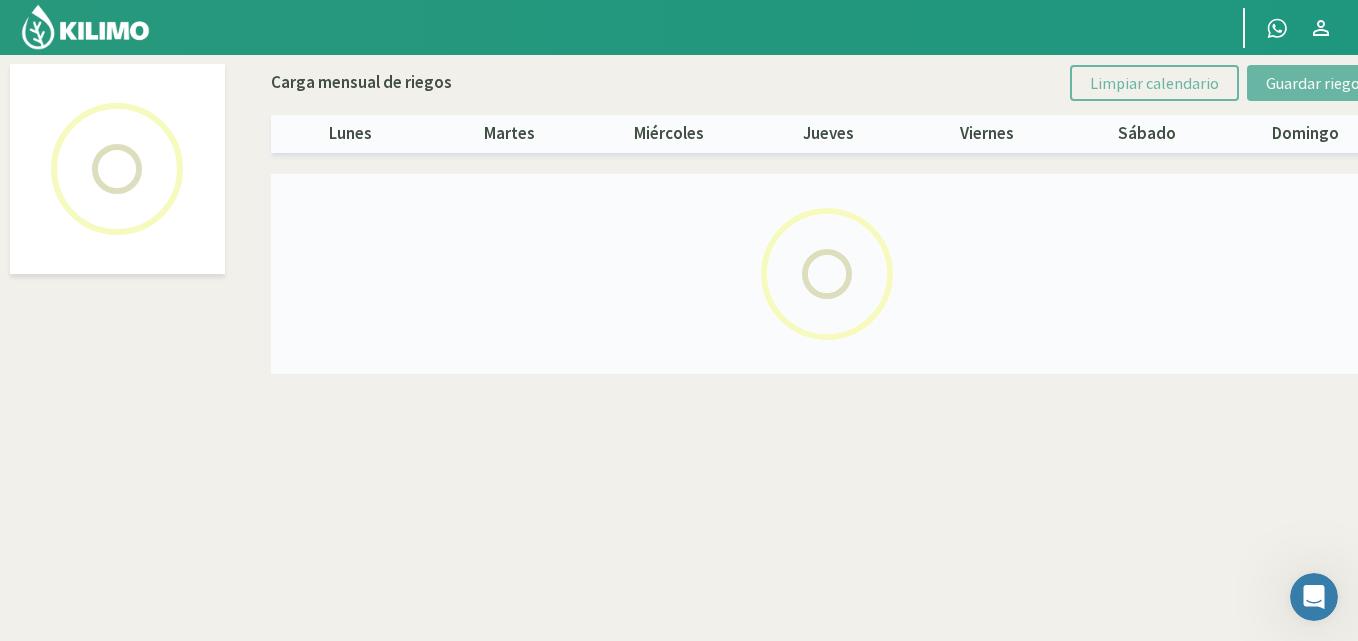 select on "16: Object" 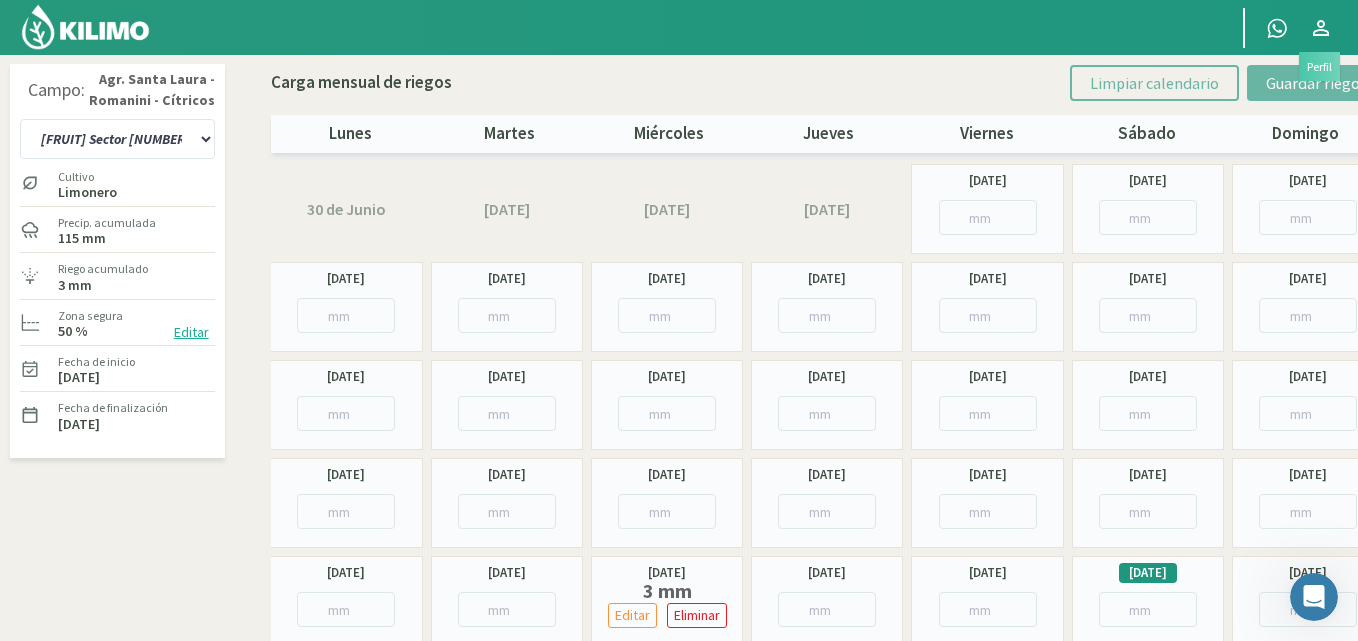 click 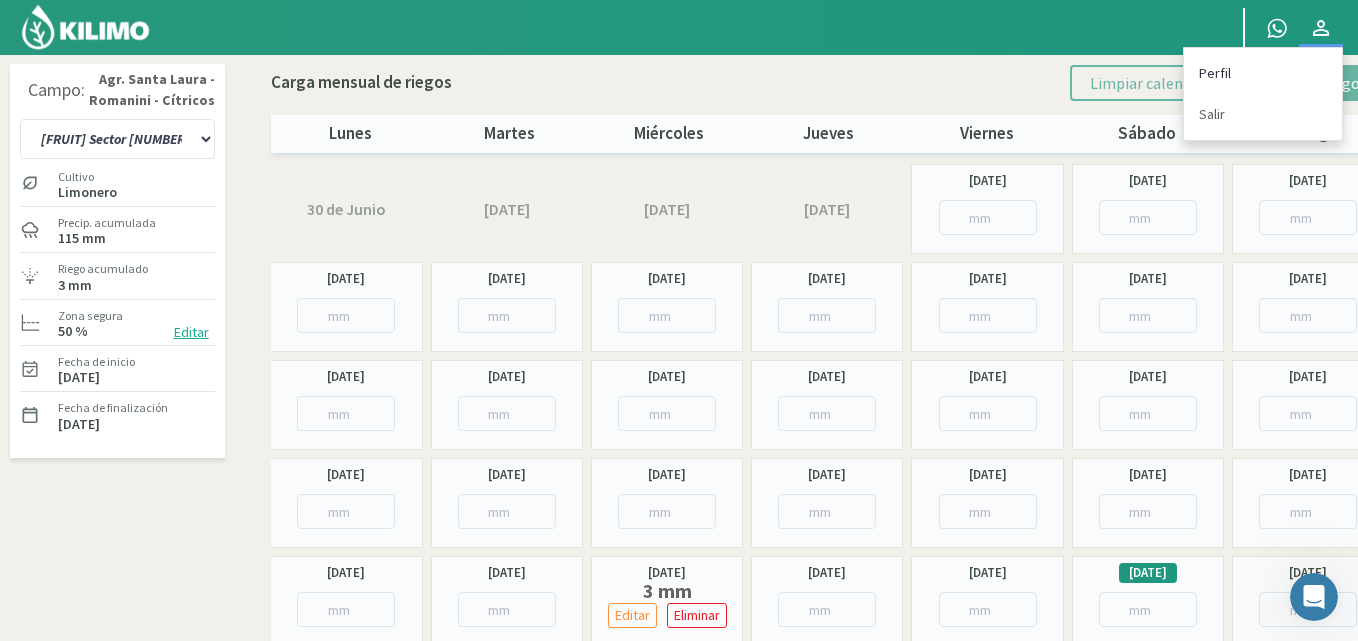 click on "Perfil" 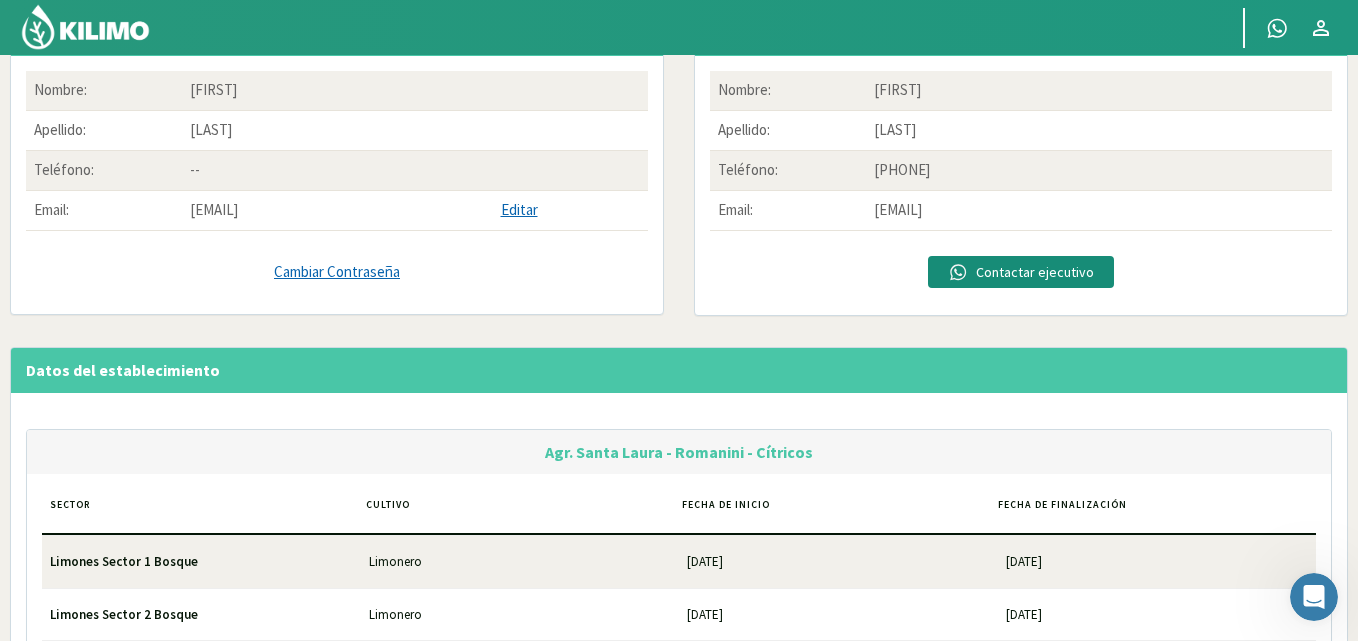 scroll, scrollTop: 300, scrollLeft: 0, axis: vertical 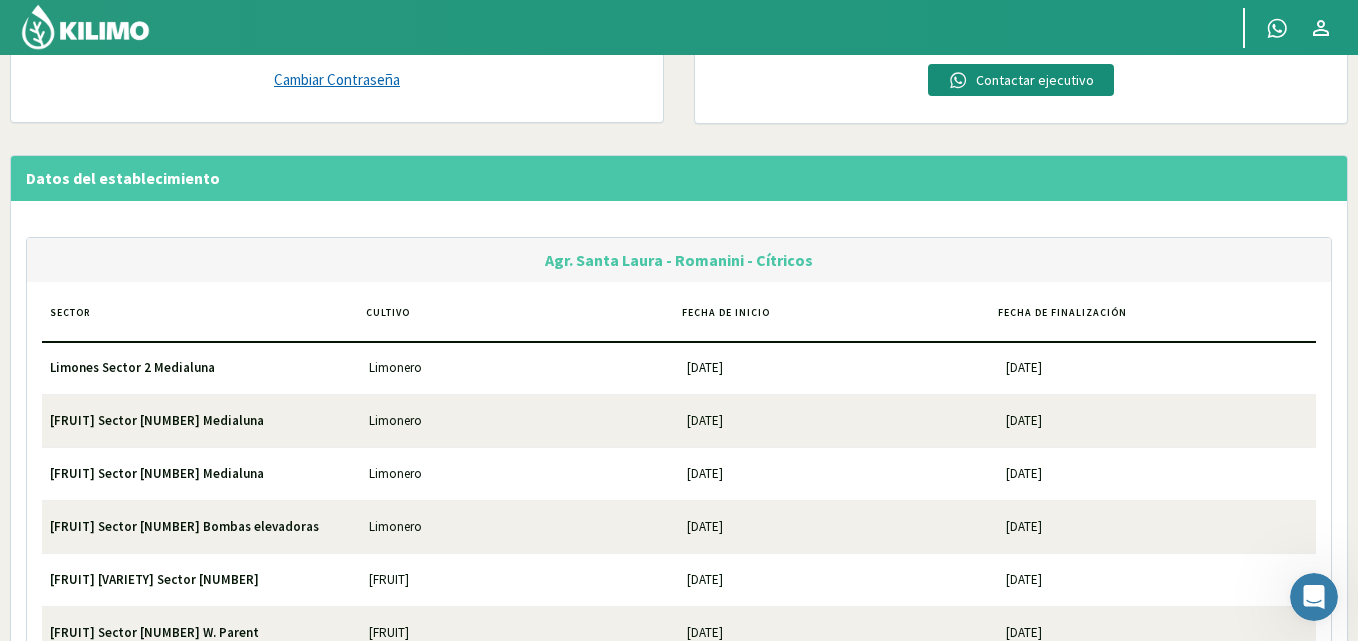 click on "[DATE]" 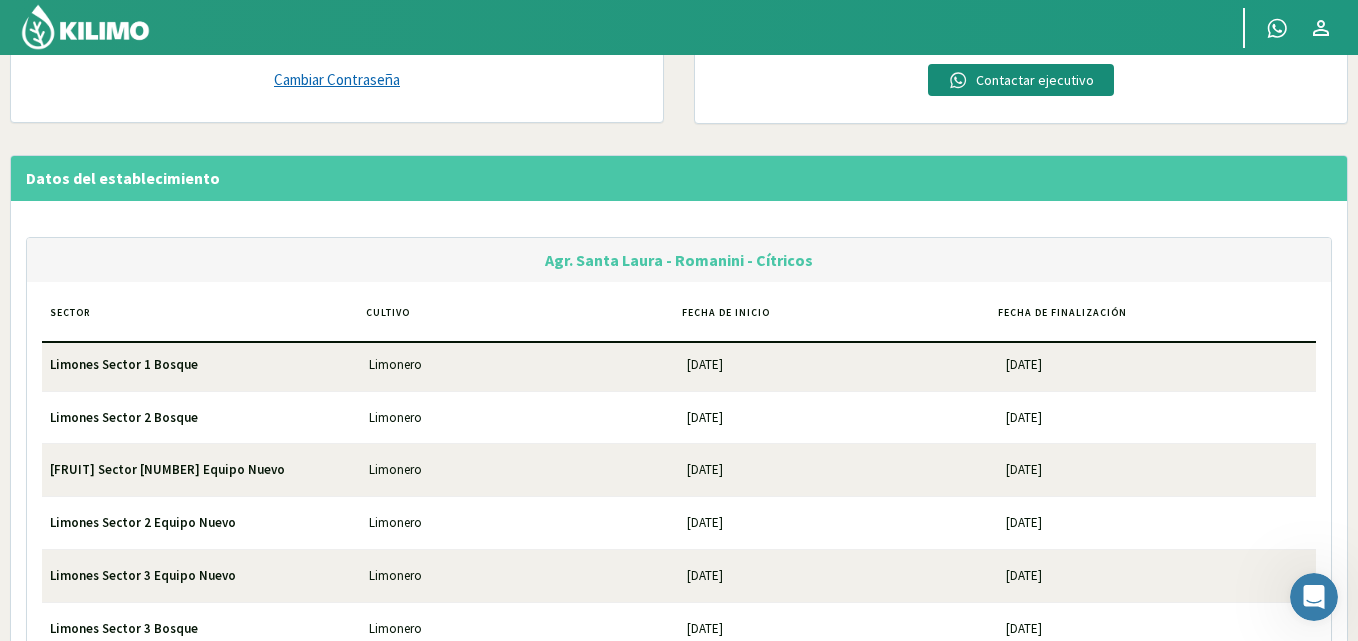 scroll, scrollTop: 0, scrollLeft: 0, axis: both 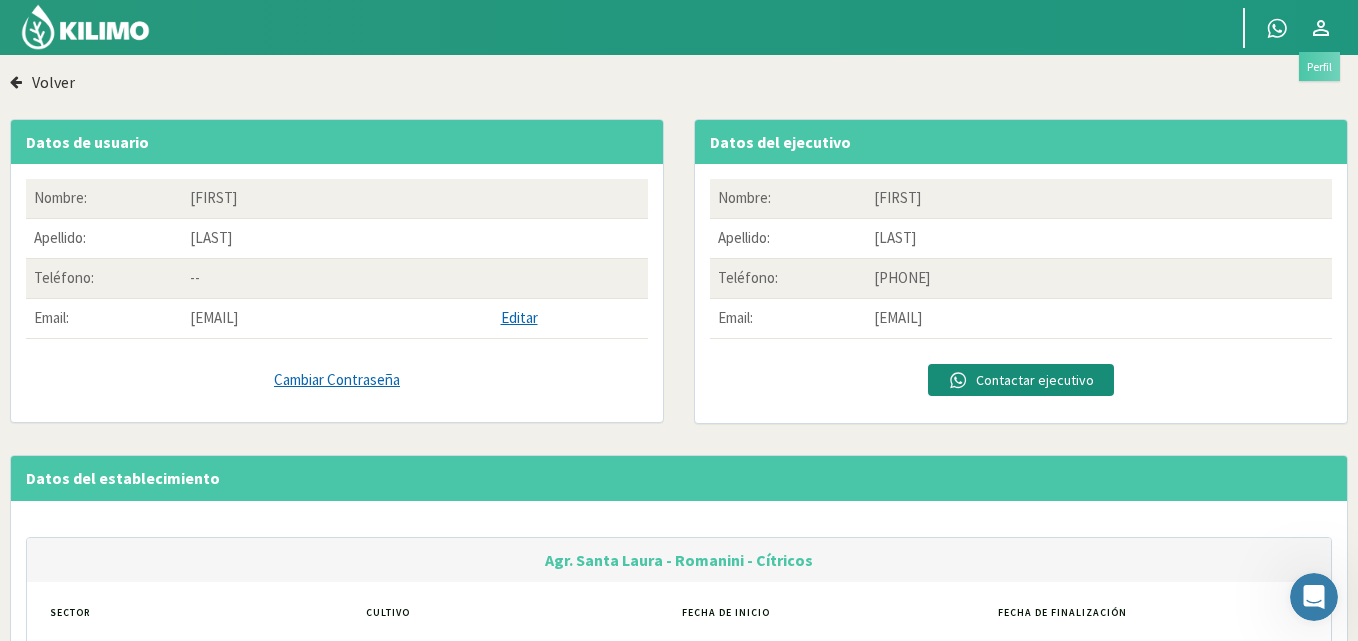 click 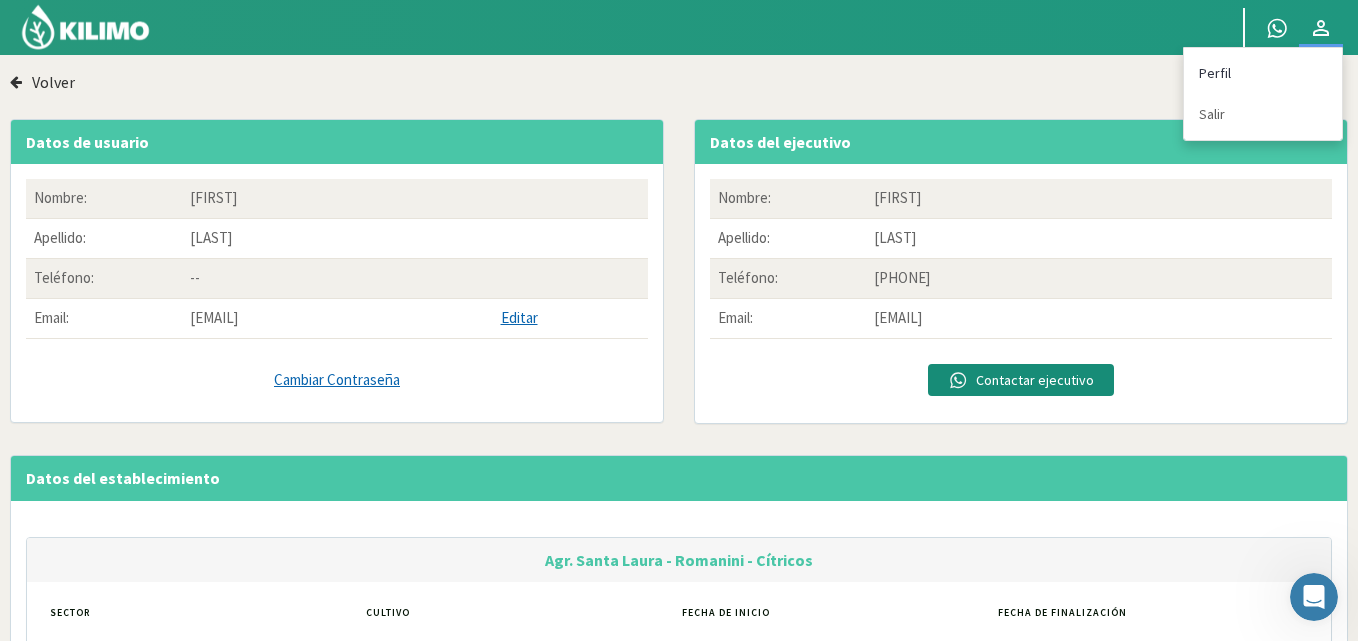 click on "Perfil" 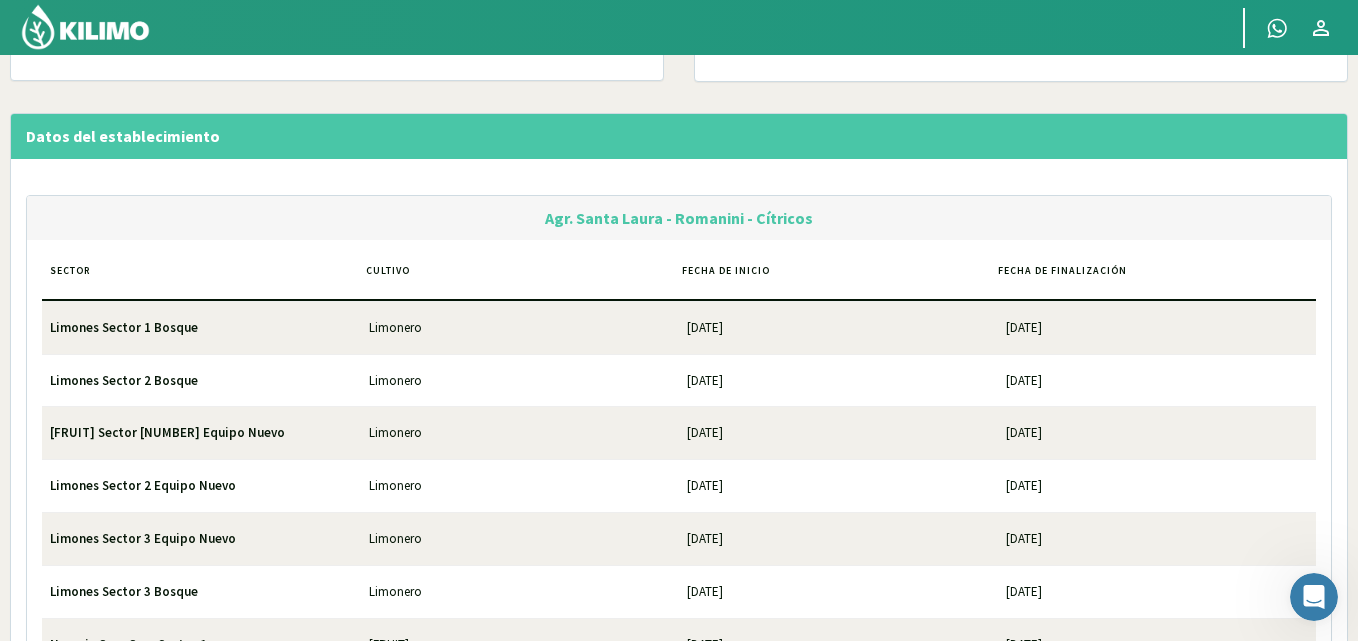 scroll, scrollTop: 400, scrollLeft: 0, axis: vertical 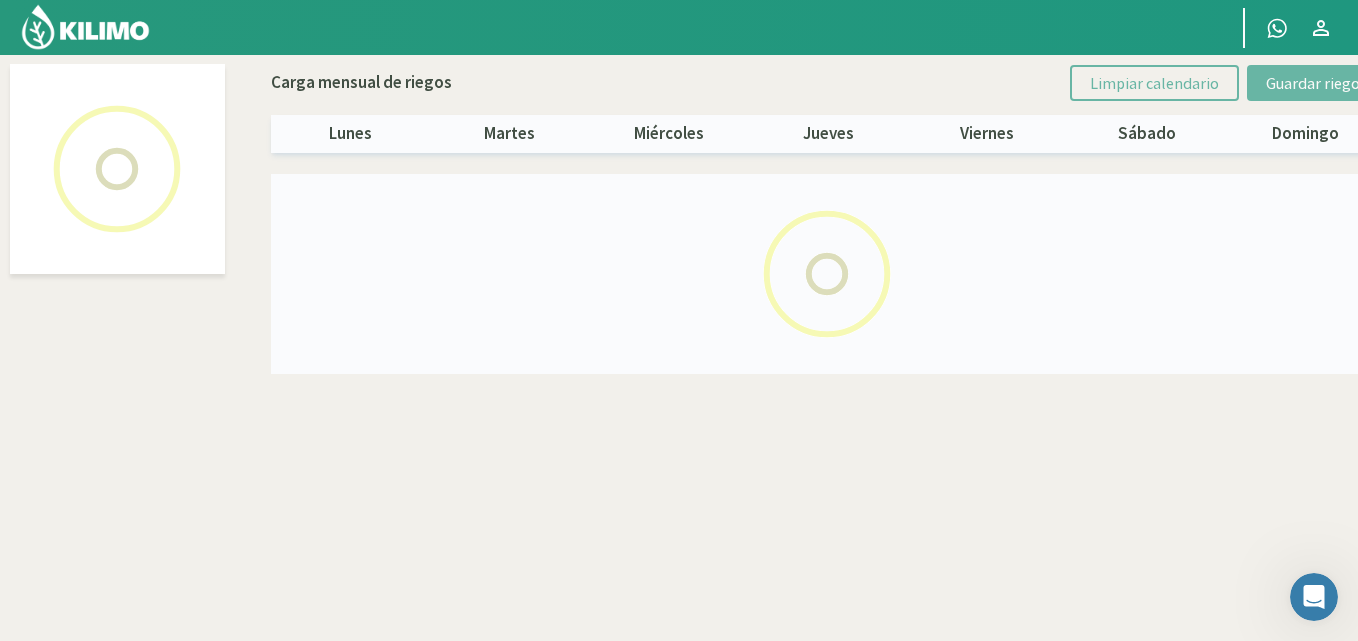 select on "16: Object" 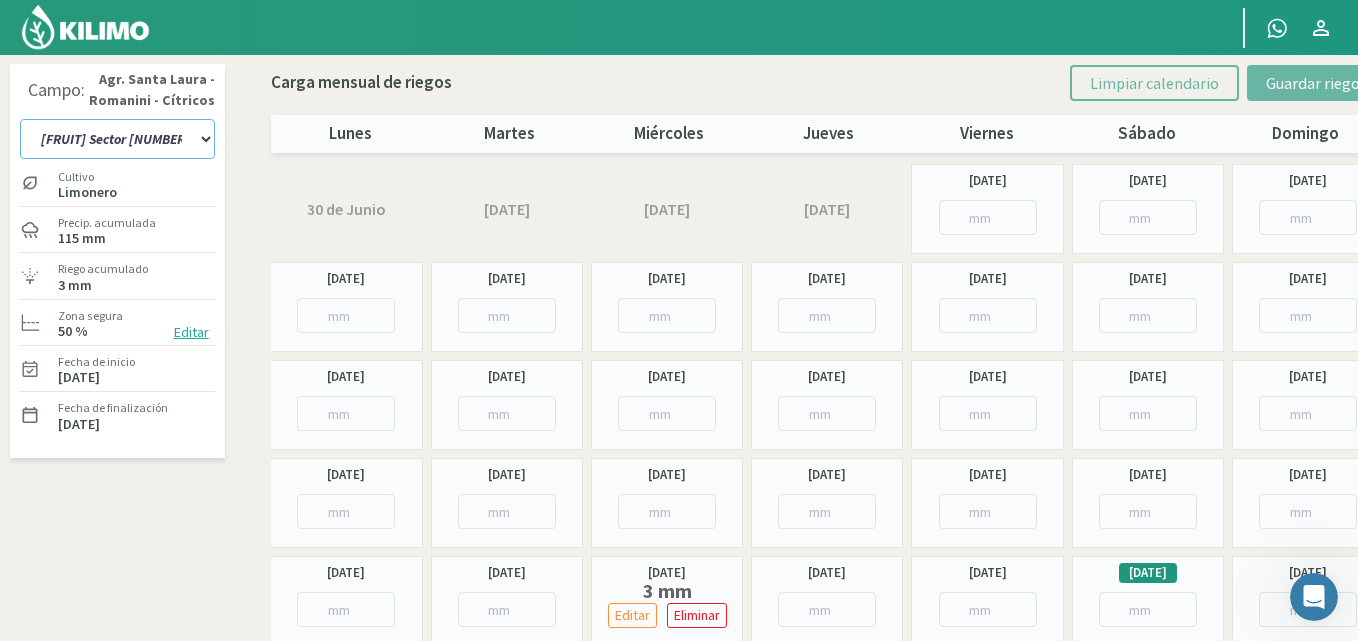 click on "12 A-B   14 -A [FRUIT] [VARIETY] Parent   14 -B [FRUIT] [VARIETY]   Limones Sector 1 Bere   Limones Sector 1 Bosque   Limones Sector 1 Equipo Nuevo   Limones Sector 1 Medialuna   Limones Sector 2 Bere   Limones Sector 2 Bosque   Limones Sector 2 Equipo Nuevo   Limones Sector 2 Medialuna   Limones Sector 3 Bere   Limones Sector 3 Bosque   Limones Sector 3 Equipo Nuevo   Limones Sector 3 Medialuna   Limones Sector 4 Bere   Limones Sector 4 Bombas elevadoras   Limones Sector 4 Equipo Nuevo   Limones Sector 4 Medialuna   Limones sector 5 Bere   Limones Sector 5 Equipo Nuevo   Limones Sector 5 Medialuna   Naranja Cara Cara Sector 1   Naranja Cara Cara Sector 2   Naranja Cara Cara Sector 3   Naranja Olinda Valencia Sector 4   Naranja Sector 10 W. Parent   Naranja Sector 11 W. Parent   Naranjas Olinda Valencia Sector 5   Naranjas Olinda Valencia Sector 6" at bounding box center [117, 139] 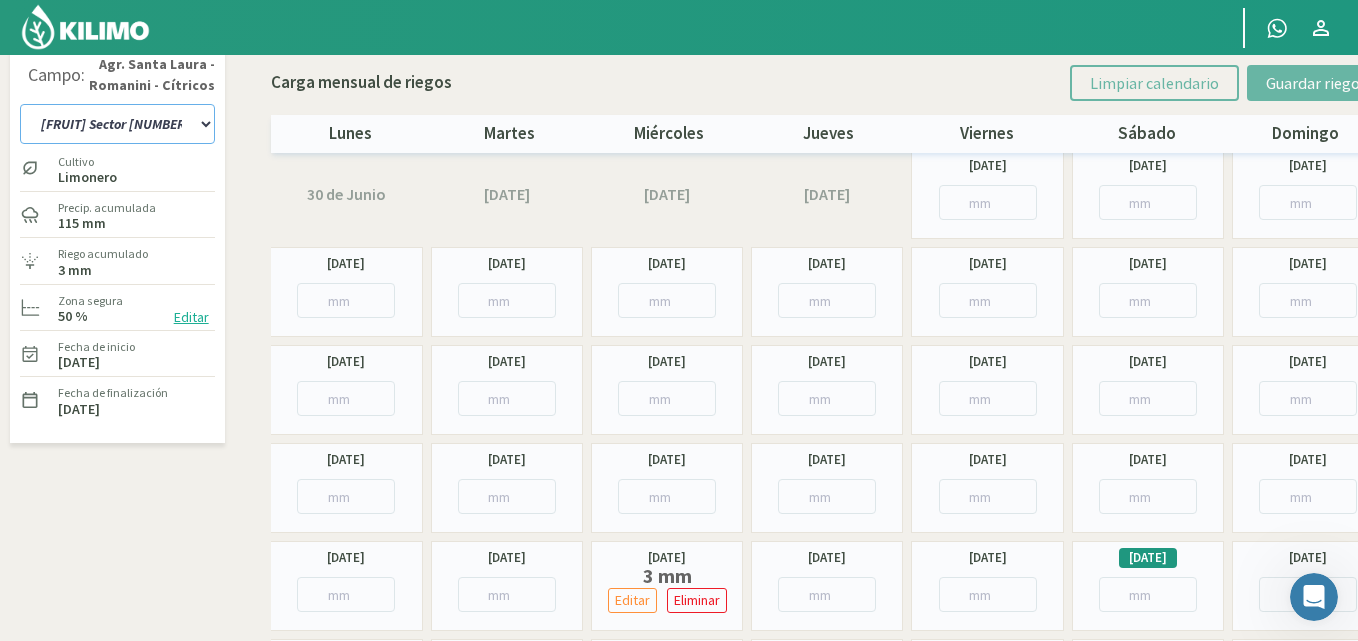 scroll, scrollTop: 0, scrollLeft: 0, axis: both 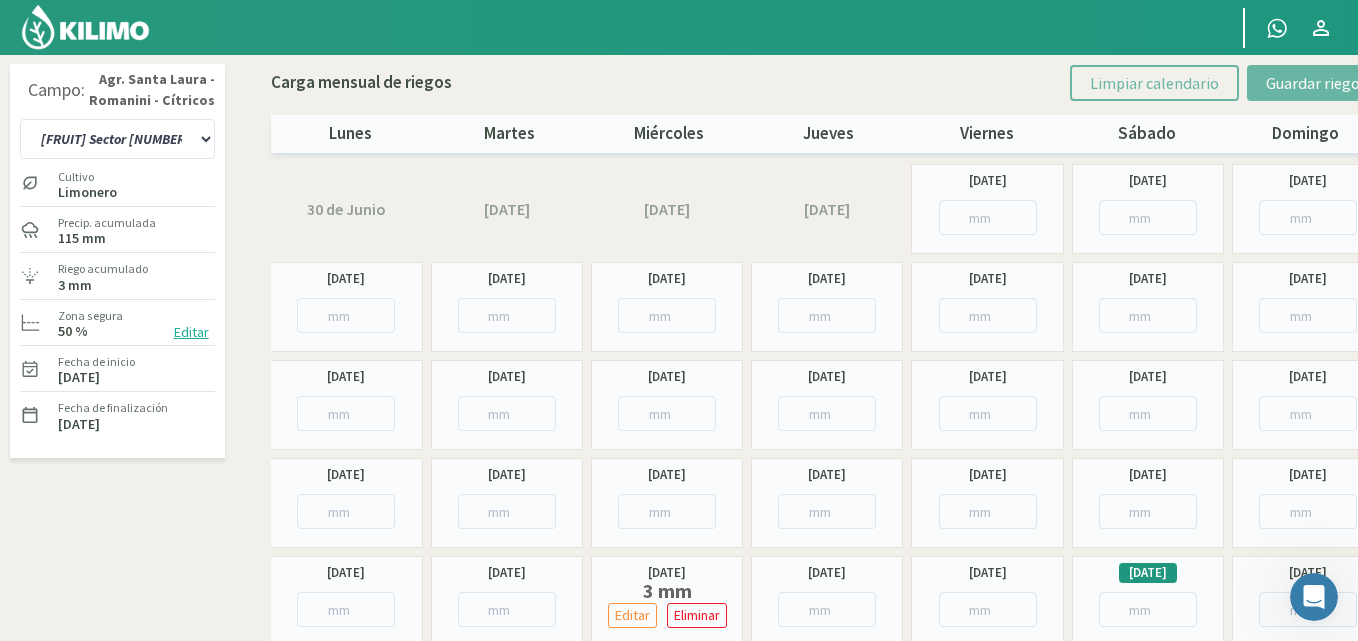 click 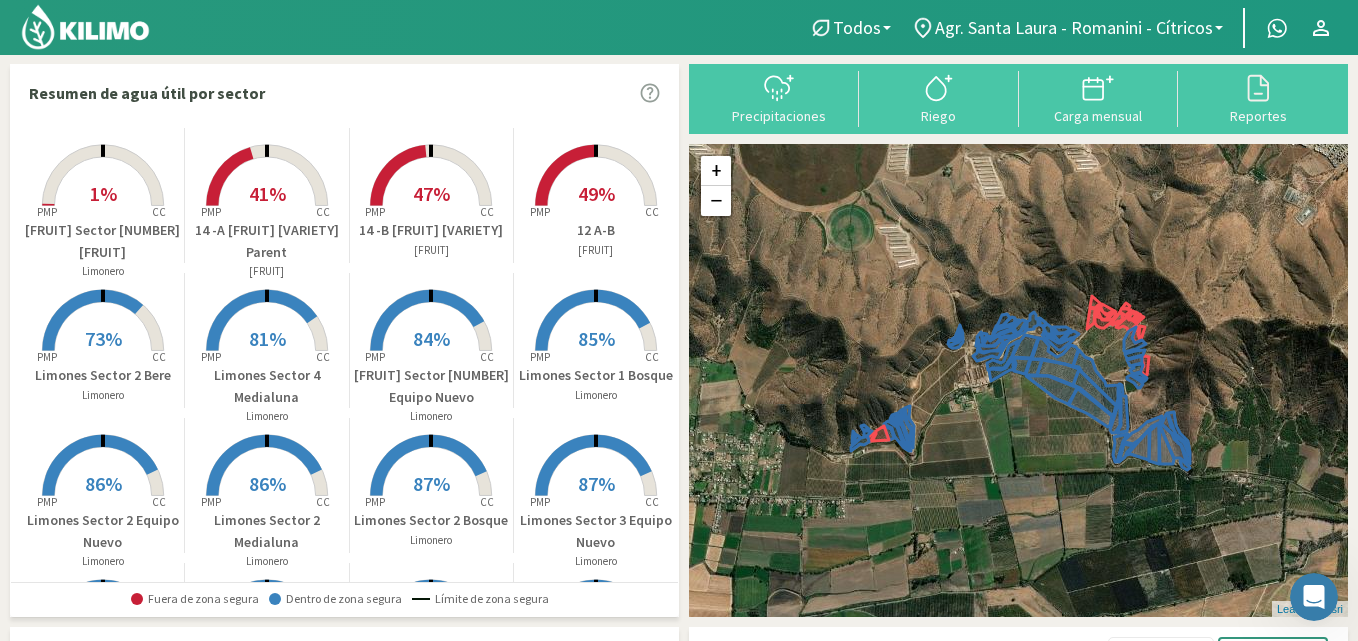 scroll, scrollTop: 0, scrollLeft: 0, axis: both 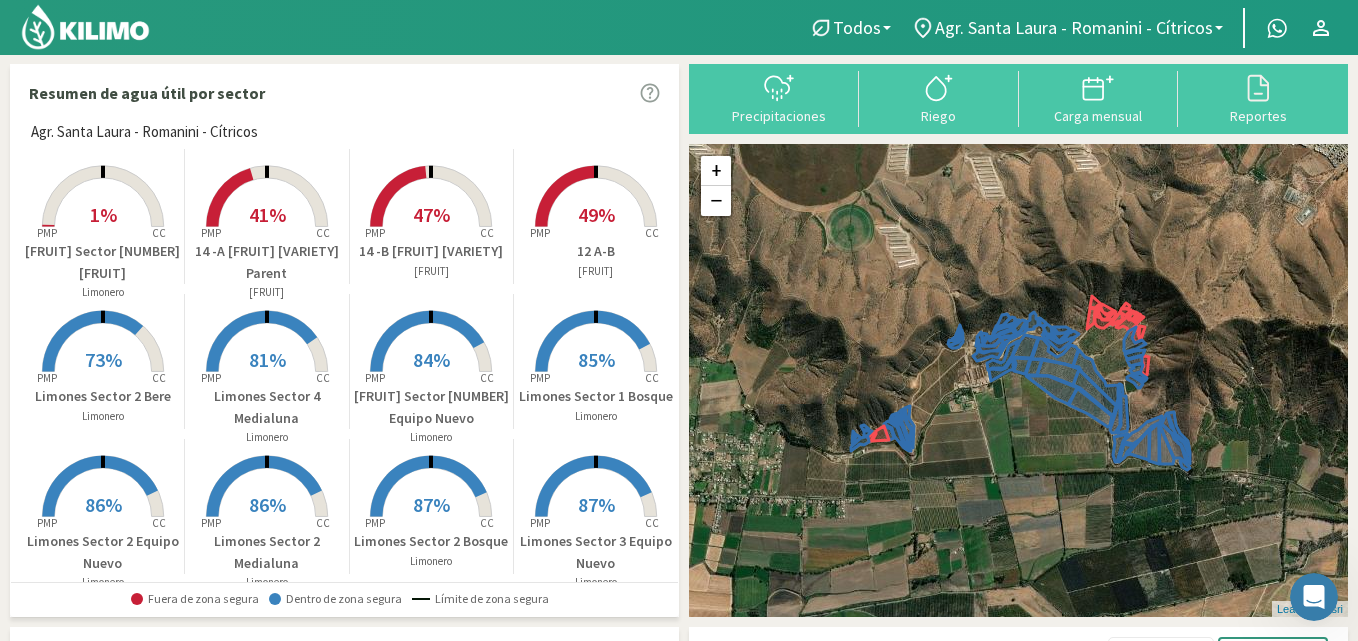 click 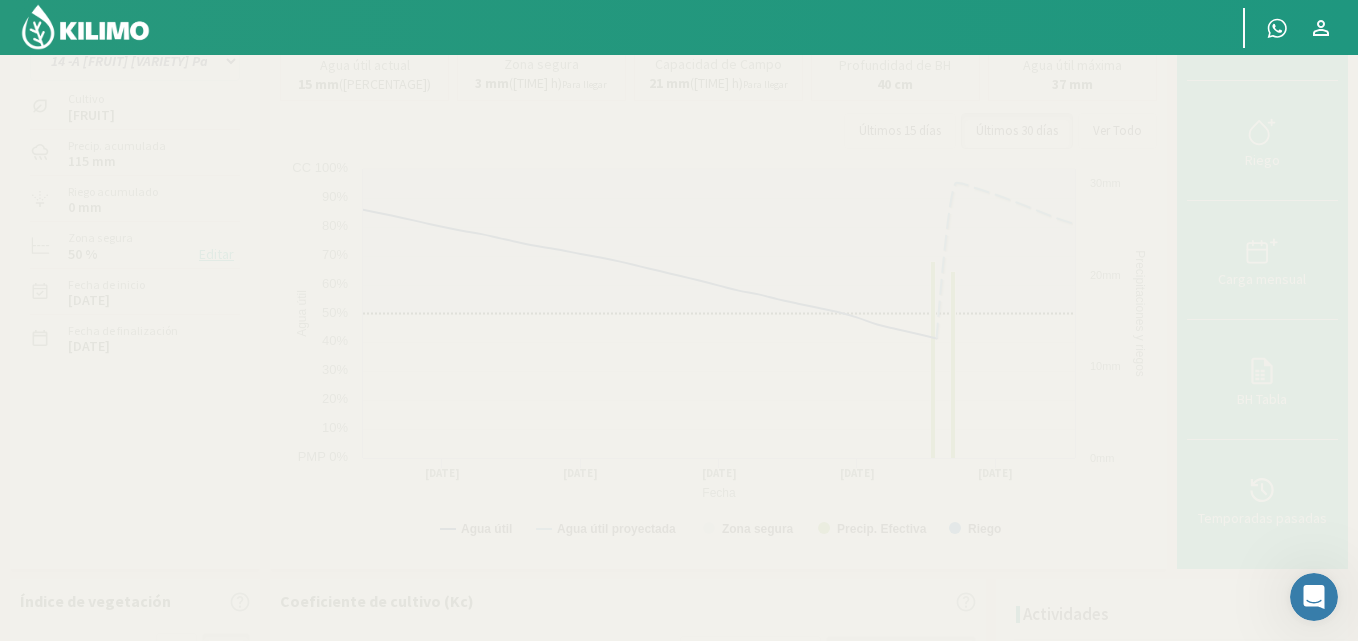 scroll, scrollTop: 0, scrollLeft: 0, axis: both 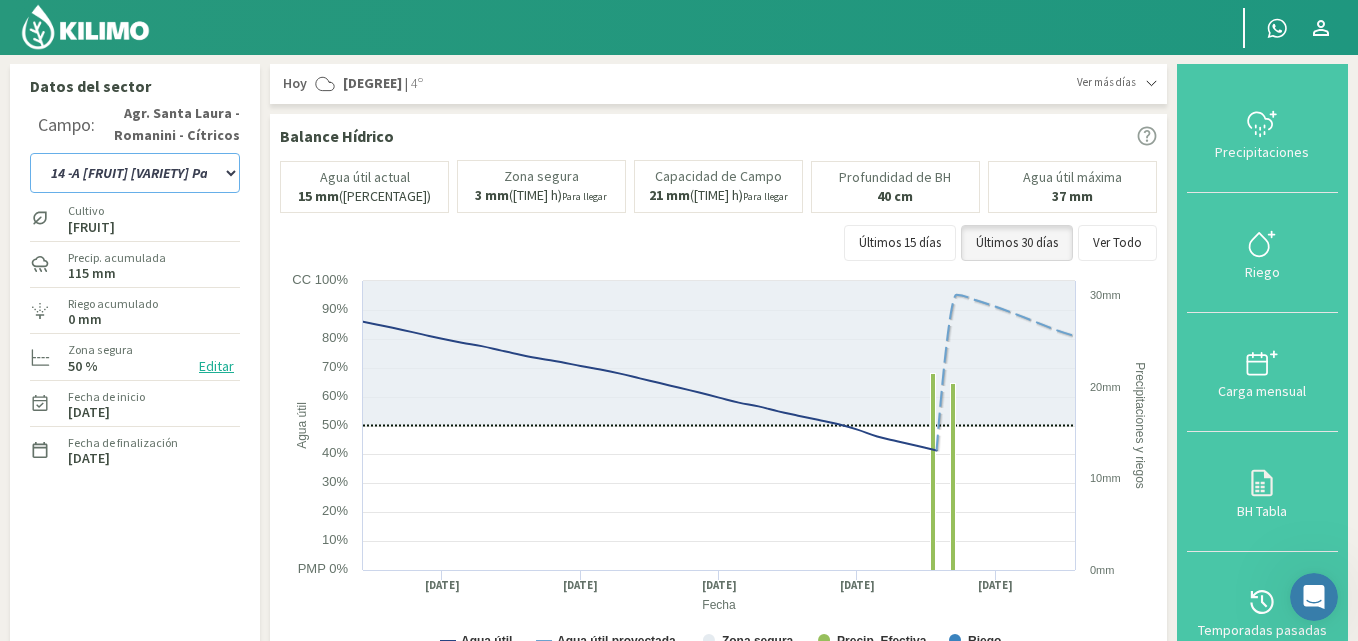 click on "12 A-B   14 -A [FRUIT] [VARIETY] Parent   14 -B [FRUIT] [VARIETY]   Limones Sector 1 Bere   Limones Sector 1 Bosque   Limones Sector 1 Equipo Nuevo   Limones Sector 1 Medialuna   Limones Sector 2 Bere   Limones Sector 2 Bosque   Limones Sector 2 Equipo Nuevo   Limones Sector 2 Medialuna   Limones Sector 3 Bere   Limones Sector 3 Bosque   Limones Sector 3 Equipo Nuevo   Limones Sector 3 Medialuna   Limones Sector 4 Bere   Limones Sector 4 Bombas elevadoras   Limones Sector 4 Equipo Nuevo   Limones Sector 4 Medialuna   Limones sector 5 Bere   Limones Sector 5 Equipo Nuevo   Limones Sector 5 Medialuna   Naranja Cara Cara Sector 1   Naranja Cara Cara Sector 2   Naranja Cara Cara Sector 3   Naranja Olinda Valencia Sector 4   Naranja Sector 10 W. Parent   Naranja Sector 11 W. Parent   Naranjas Olinda Valencia Sector 5   Naranjas Olinda Valencia Sector 6" 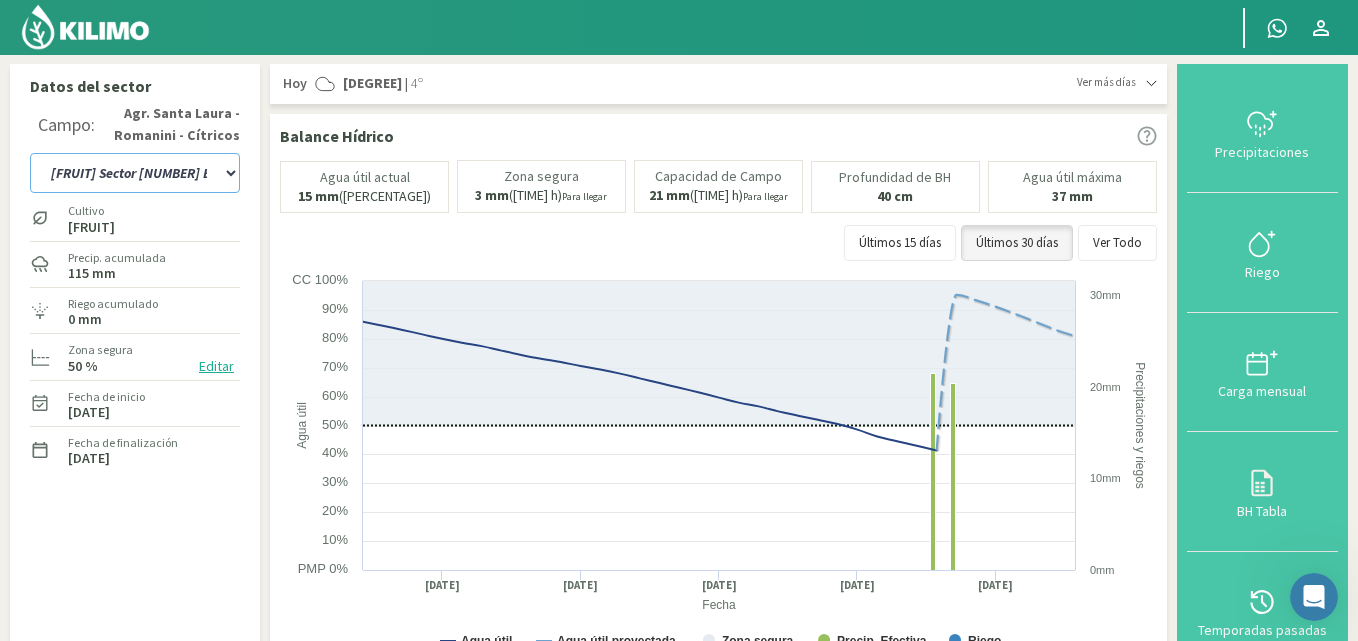 click on "12 A-B   14 -A [FRUIT] [VARIETY] Parent   14 -B [FRUIT] [VARIETY]   Limones Sector 1 Bere   Limones Sector 1 Bosque   Limones Sector 1 Equipo Nuevo   Limones Sector 1 Medialuna   Limones Sector 2 Bere   Limones Sector 2 Bosque   Limones Sector 2 Equipo Nuevo   Limones Sector 2 Medialuna   Limones Sector 3 Bere   Limones Sector 3 Bosque   Limones Sector 3 Equipo Nuevo   Limones Sector 3 Medialuna   Limones Sector 4 Bere   Limones Sector 4 Bombas elevadoras   Limones Sector 4 Equipo Nuevo   Limones Sector 4 Medialuna   Limones sector 5 Bere   Limones Sector 5 Equipo Nuevo   Limones Sector 5 Medialuna   Naranja Cara Cara Sector 1   Naranja Cara Cara Sector 2   Naranja Cara Cara Sector 3   Naranja Olinda Valencia Sector 4   Naranja Sector 10 W. Parent   Naranja Sector 11 W. Parent   Naranjas Olinda Valencia Sector 5   Naranjas Olinda Valencia Sector 6" 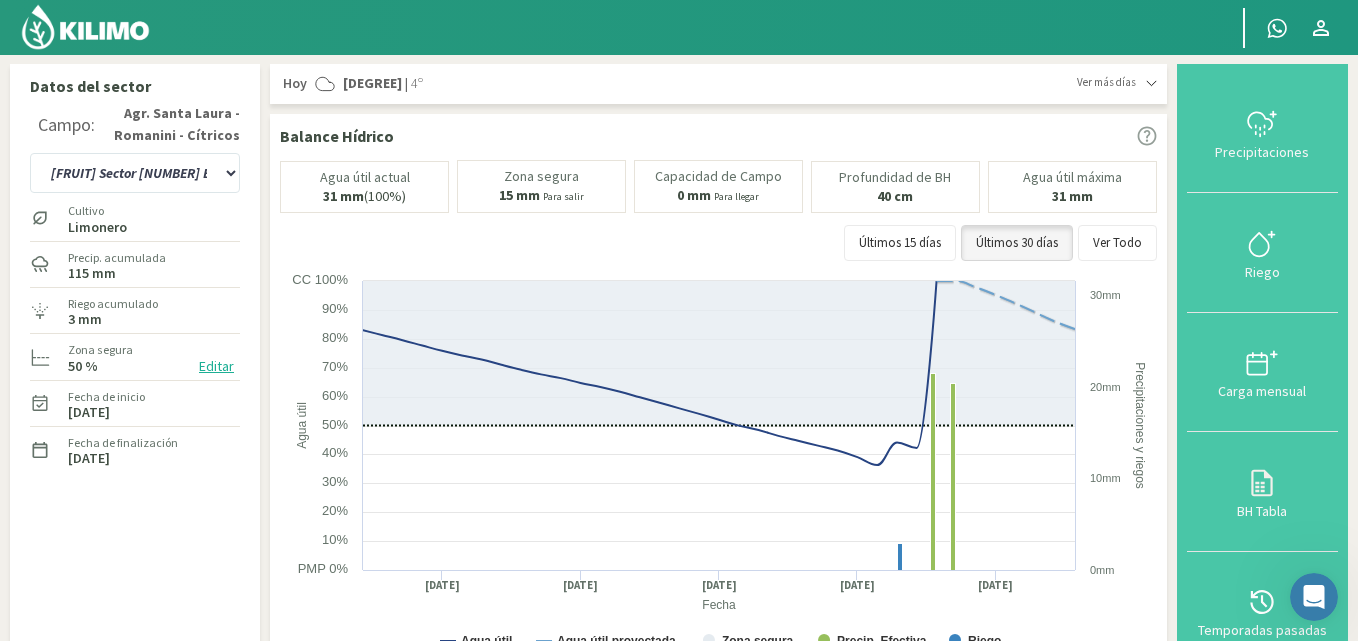 click on "Riego acumulado" 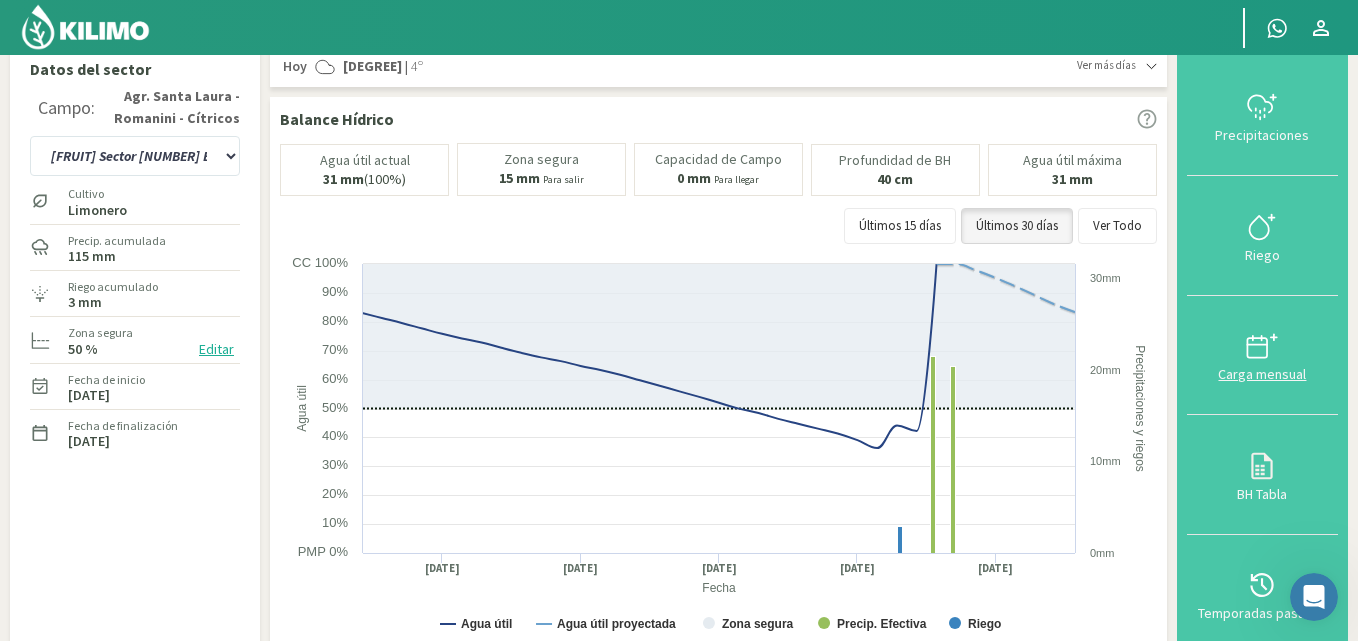 scroll, scrollTop: 0, scrollLeft: 0, axis: both 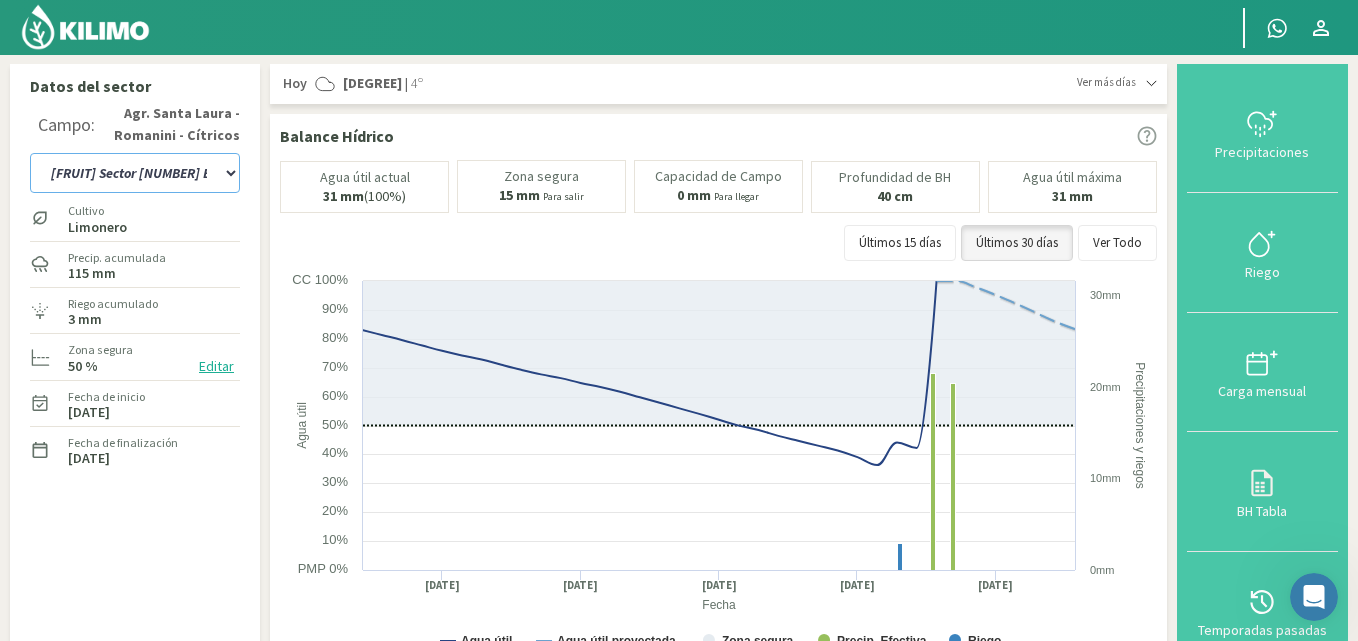 click on "12 A-B   14 -A [FRUIT] [VARIETY] Parent   14 -B [FRUIT] [VARIETY]   Limones Sector 1 Bere   Limones Sector 1 Bosque   Limones Sector 1 Equipo Nuevo   Limones Sector 1 Medialuna   Limones Sector 2 Bere   Limones Sector 2 Bosque   Limones Sector 2 Equipo Nuevo   Limones Sector 2 Medialuna   Limones Sector 3 Bere   Limones Sector 3 Bosque   Limones Sector 3 Equipo Nuevo   Limones Sector 3 Medialuna   Limones Sector 4 Bere   Limones Sector 4 Bombas elevadoras   Limones Sector 4 Equipo Nuevo   Limones Sector 4 Medialuna   Limones sector 5 Bere   Limones Sector 5 Equipo Nuevo   Limones Sector 5 Medialuna   Naranja Cara Cara Sector 1   Naranja Cara Cara Sector 2   Naranja Cara Cara Sector 3   Naranja Olinda Valencia Sector 4   Naranja Sector 10 W. Parent   Naranja Sector 11 W. Parent   Naranjas Olinda Valencia Sector 5   Naranjas Olinda Valencia Sector 6" 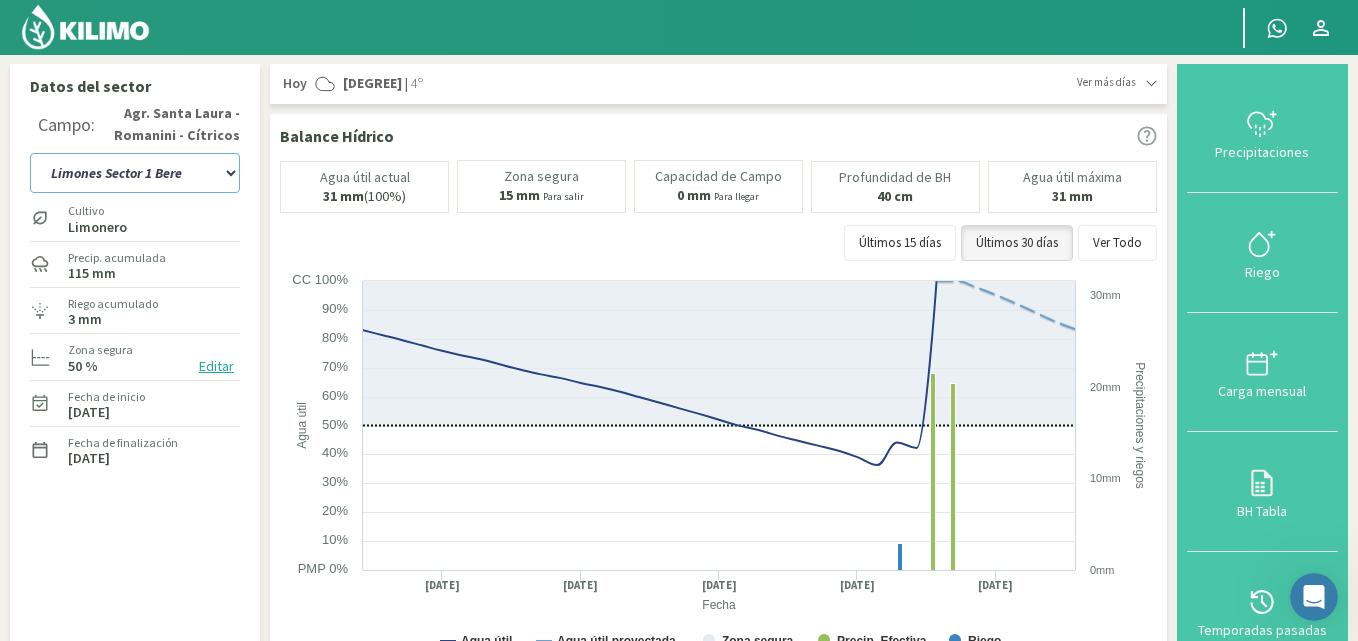 click on "12 A-B   14 -A [FRUIT] [VARIETY] Parent   14 -B [FRUIT] [VARIETY]   Limones Sector 1 Bere   Limones Sector 1 Bosque   Limones Sector 1 Equipo Nuevo   Limones Sector 1 Medialuna   Limones Sector 2 Bere   Limones Sector 2 Bosque   Limones Sector 2 Equipo Nuevo   Limones Sector 2 Medialuna   Limones Sector 3 Bere   Limones Sector 3 Bosque   Limones Sector 3 Equipo Nuevo   Limones Sector 3 Medialuna   Limones Sector 4 Bere   Limones Sector 4 Bombas elevadoras   Limones Sector 4 Equipo Nuevo   Limones Sector 4 Medialuna   Limones sector 5 Bere   Limones Sector 5 Equipo Nuevo   Limones Sector 5 Medialuna   Naranja Cara Cara Sector 1   Naranja Cara Cara Sector 2   Naranja Cara Cara Sector 3   Naranja Olinda Valencia Sector 4   Naranja Sector 10 W. Parent   Naranja Sector 11 W. Parent   Naranjas Olinda Valencia Sector 5   Naranjas Olinda Valencia Sector 6" 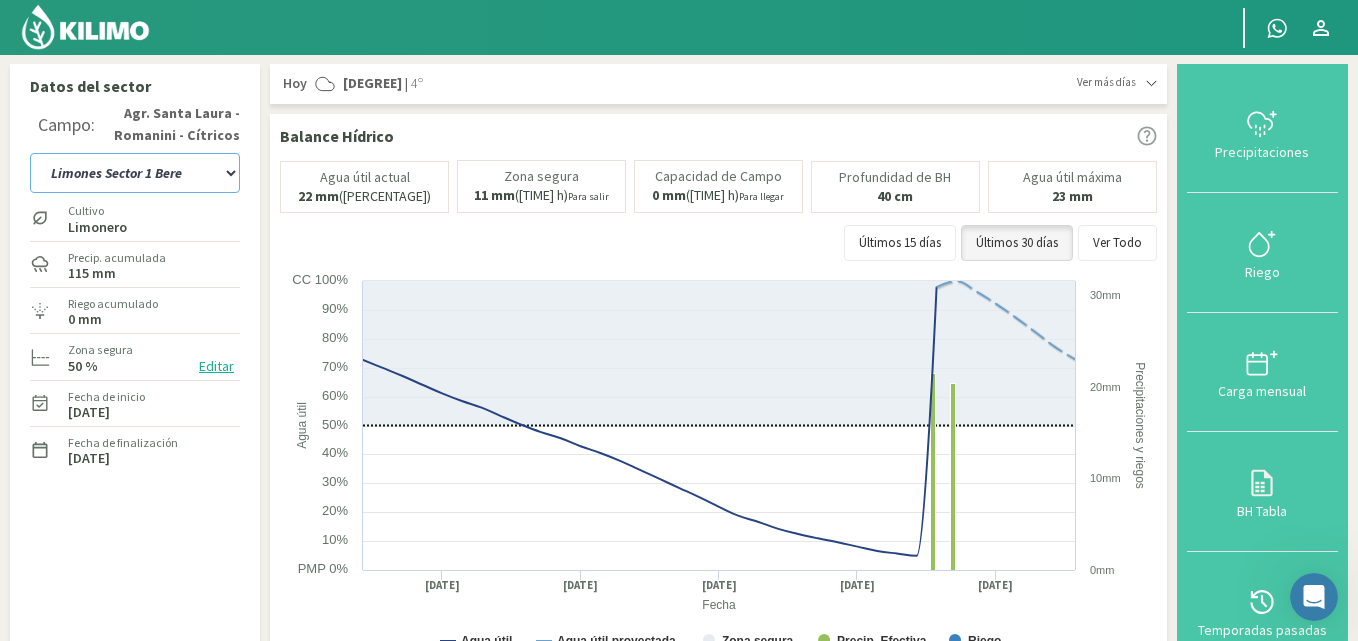 click on "12 A-B   14 -A [FRUIT] [VARIETY] Parent   14 -B [FRUIT] [VARIETY]   Limones Sector 1 Bere   Limones Sector 1 Bosque   Limones Sector 1 Equipo Nuevo   Limones Sector 1 Medialuna   Limones Sector 2 Bere   Limones Sector 2 Bosque   Limones Sector 2 Equipo Nuevo   Limones Sector 2 Medialuna   Limones Sector 3 Bere   Limones Sector 3 Bosque   Limones Sector 3 Equipo Nuevo   Limones Sector 3 Medialuna   Limones Sector 4 Bere   Limones Sector 4 Bombas elevadoras   Limones Sector 4 Equipo Nuevo   Limones Sector 4 Medialuna   Limones sector 5 Bere   Limones Sector 5 Equipo Nuevo   Limones Sector 5 Medialuna   Naranja Cara Cara Sector 1   Naranja Cara Cara Sector 2   Naranja Cara Cara Sector 3   Naranja Olinda Valencia Sector 4   Naranja Sector 10 W. Parent   Naranja Sector 11 W. Parent   Naranjas Olinda Valencia Sector 5   Naranjas Olinda Valencia Sector 6" 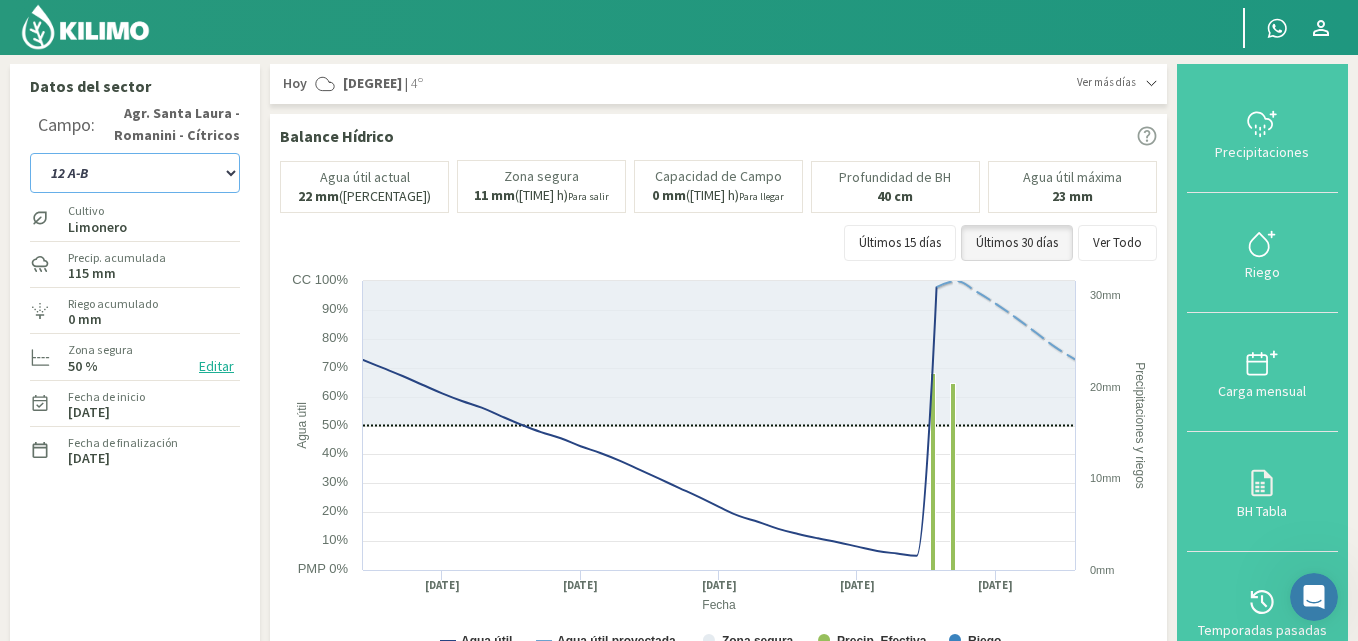 click on "12 A-B   14 -A [FRUIT] [VARIETY] Parent   14 -B [FRUIT] [VARIETY]   Limones Sector 1 Bere   Limones Sector 1 Bosque   Limones Sector 1 Equipo Nuevo   Limones Sector 1 Medialuna   Limones Sector 2 Bere   Limones Sector 2 Bosque   Limones Sector 2 Equipo Nuevo   Limones Sector 2 Medialuna   Limones Sector 3 Bere   Limones Sector 3 Bosque   Limones Sector 3 Equipo Nuevo   Limones Sector 3 Medialuna   Limones Sector 4 Bere   Limones Sector 4 Bombas elevadoras   Limones Sector 4 Equipo Nuevo   Limones Sector 4 Medialuna   Limones sector 5 Bere   Limones Sector 5 Equipo Nuevo   Limones Sector 5 Medialuna   Naranja Cara Cara Sector 1   Naranja Cara Cara Sector 2   Naranja Cara Cara Sector 3   Naranja Olinda Valencia Sector 4   Naranja Sector 10 W. Parent   Naranja Sector 11 W. Parent   Naranjas Olinda Valencia Sector 5   Naranjas Olinda Valencia Sector 6" 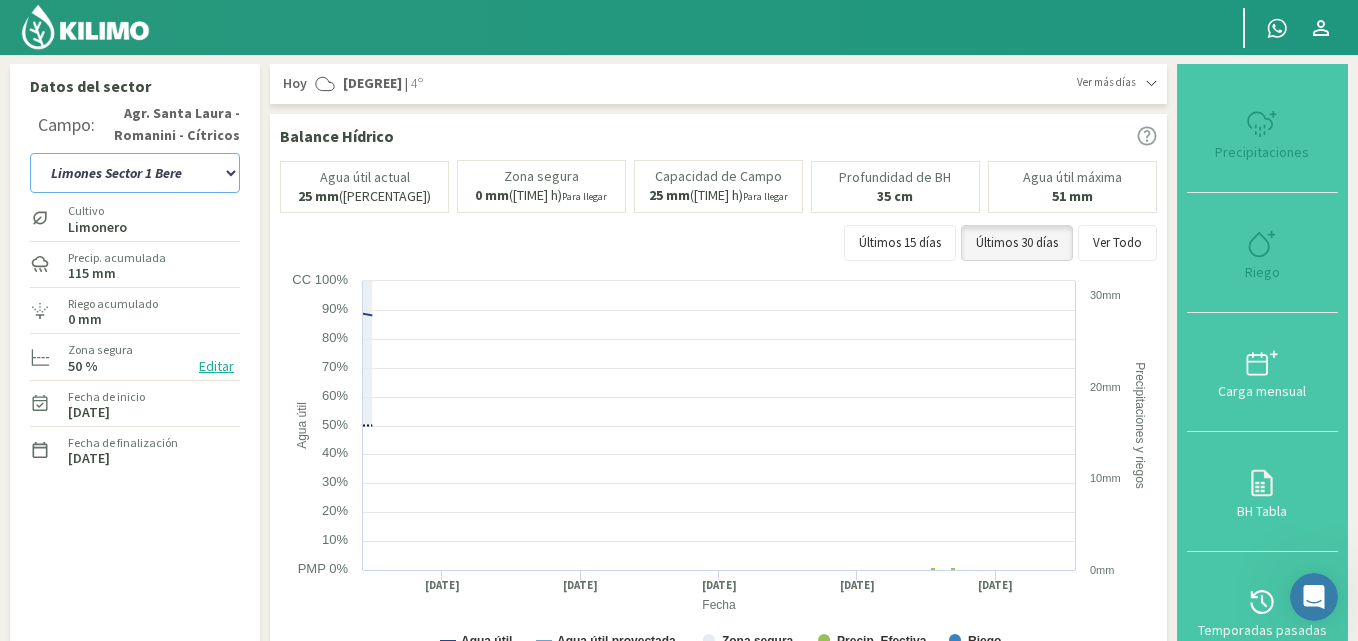 select on "90: Object" 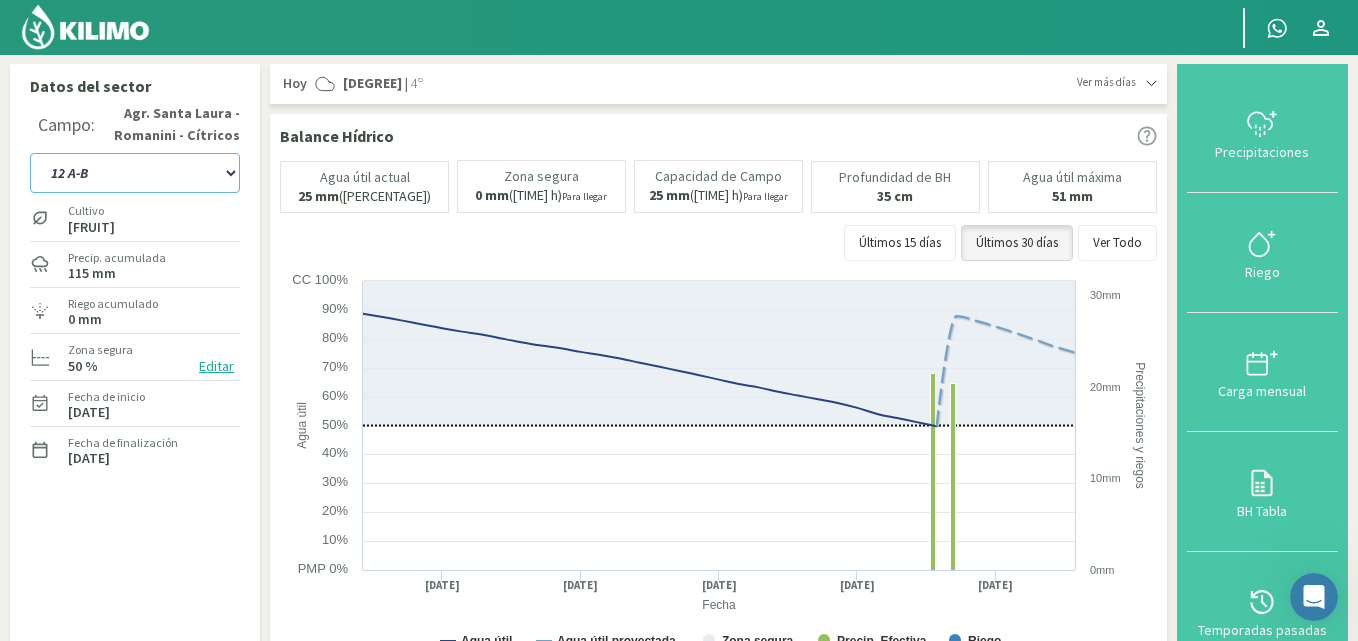 click on "12 A-B   14 -A [FRUIT] [VARIETY] Parent   14 -B [FRUIT] [VARIETY]   Limones Sector 1 Bere   Limones Sector 1 Bosque   Limones Sector 1 Equipo Nuevo   Limones Sector 1 Medialuna   Limones Sector 2 Bere   Limones Sector 2 Bosque   Limones Sector 2 Equipo Nuevo   Limones Sector 2 Medialuna   Limones Sector 3 Bere   Limones Sector 3 Bosque   Limones Sector 3 Equipo Nuevo   Limones Sector 3 Medialuna   Limones Sector 4 Bere   Limones Sector 4 Bombas elevadoras   Limones Sector 4 Equipo Nuevo   Limones Sector 4 Medialuna   Limones sector 5 Bere   Limones Sector 5 Equipo Nuevo   Limones Sector 5 Medialuna   Naranja Cara Cara Sector 1   Naranja Cara Cara Sector 2   Naranja Cara Cara Sector 3   Naranja Olinda Valencia Sector 4   Naranja Sector 10 W. Parent   Naranja Sector 11 W. Parent   Naranjas Olinda Valencia Sector 5   Naranjas Olinda Valencia Sector 6" 